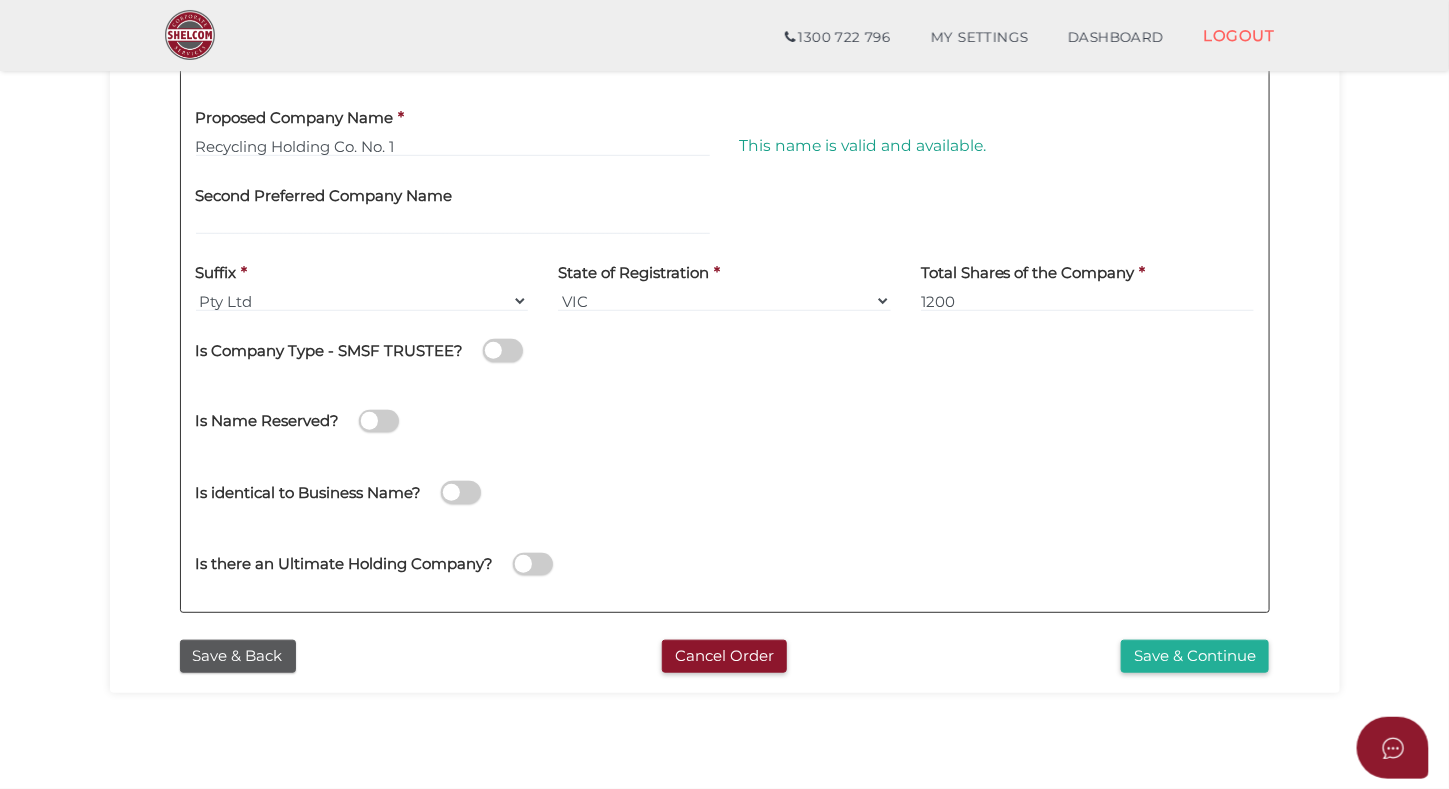 scroll, scrollTop: 460, scrollLeft: 0, axis: vertical 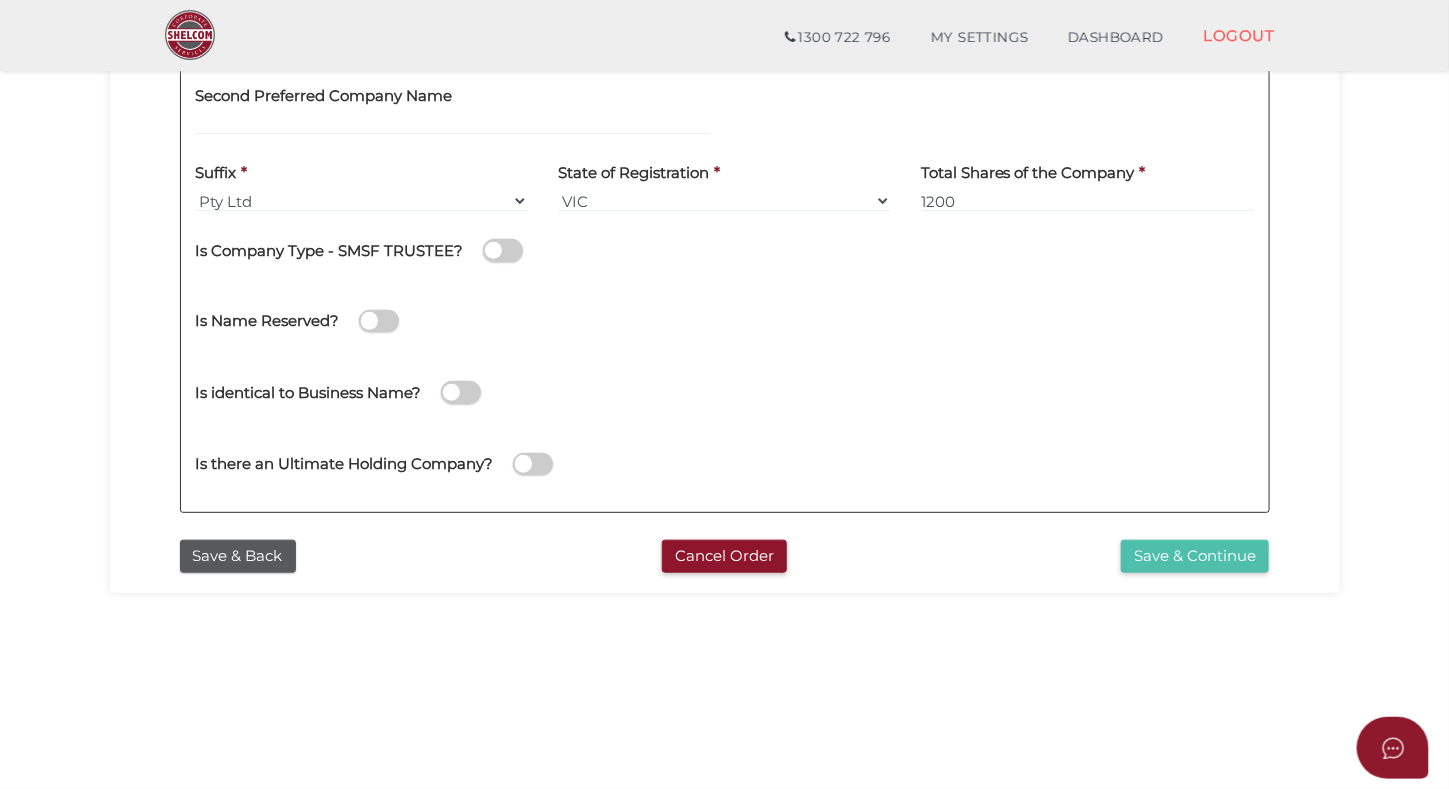 click on "Save & Continue" at bounding box center [1195, 556] 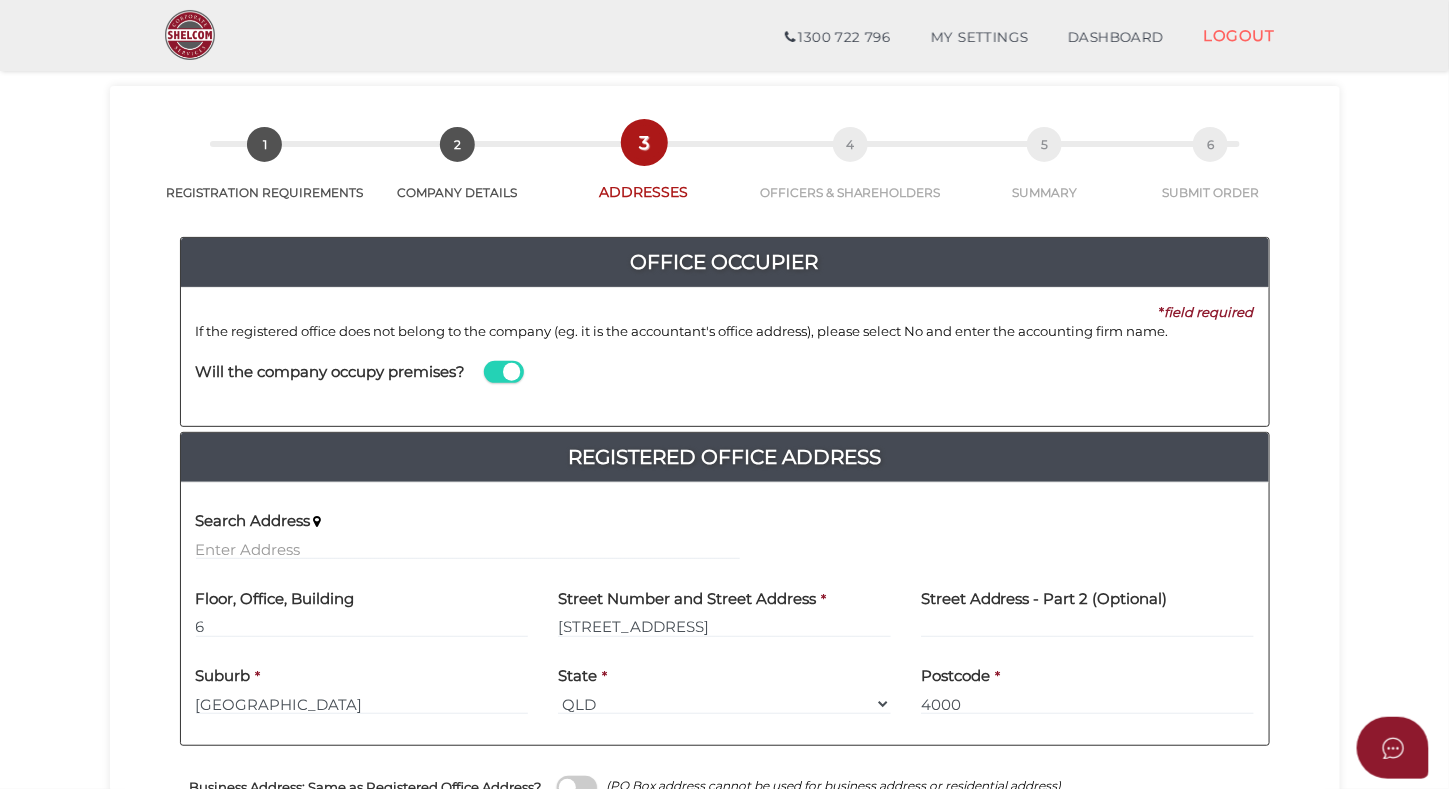 scroll, scrollTop: 200, scrollLeft: 0, axis: vertical 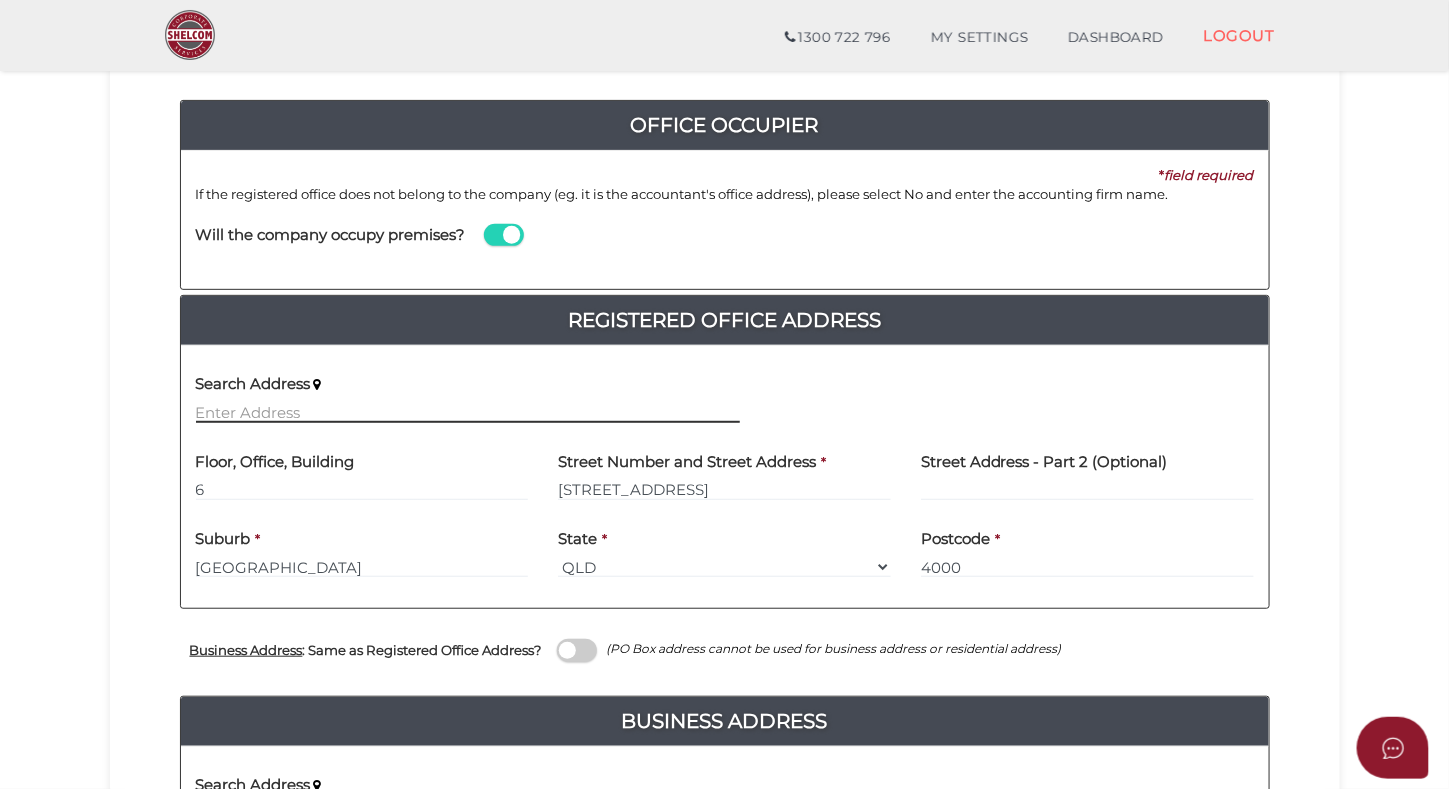 click at bounding box center (468, 412) 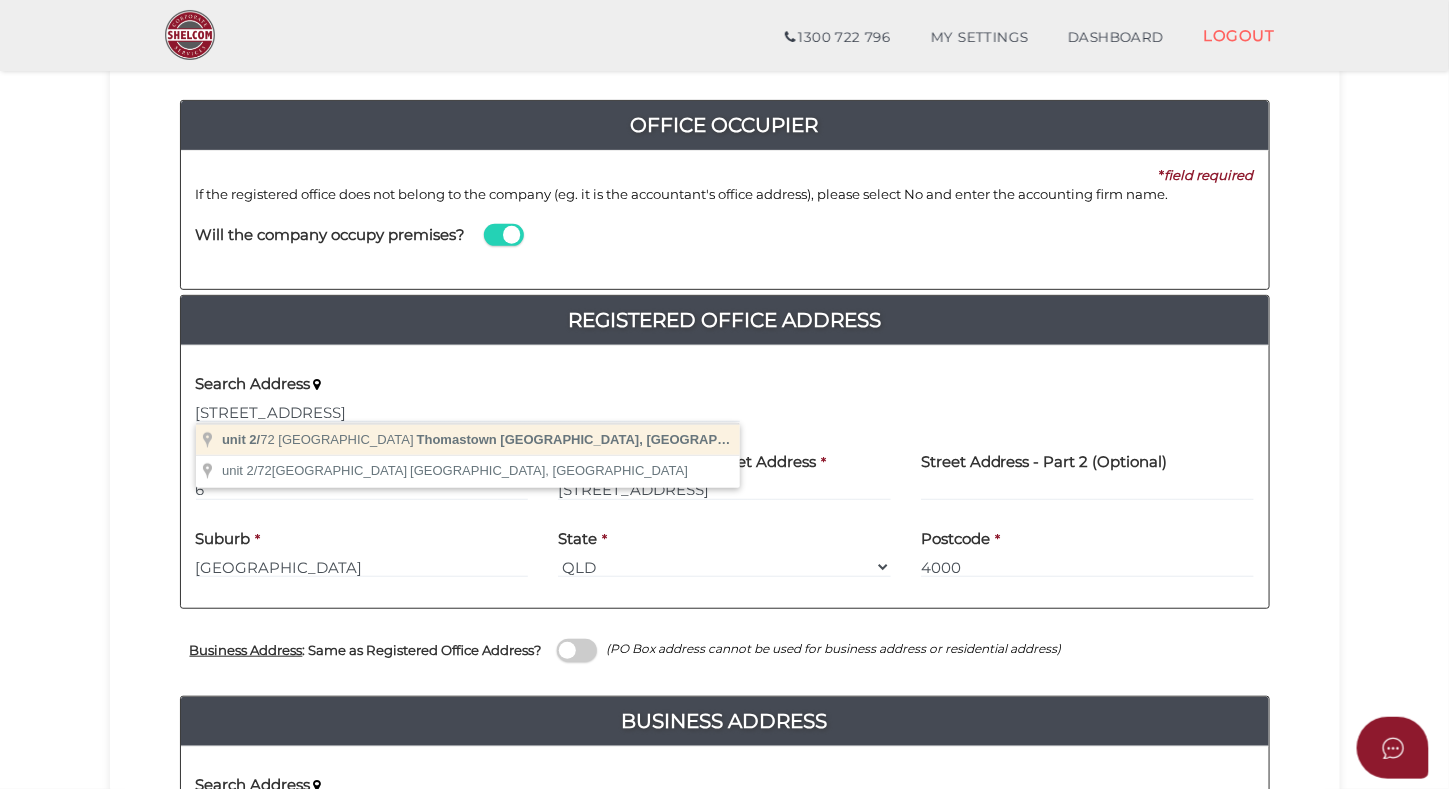 type on "[STREET_ADDRESS]" 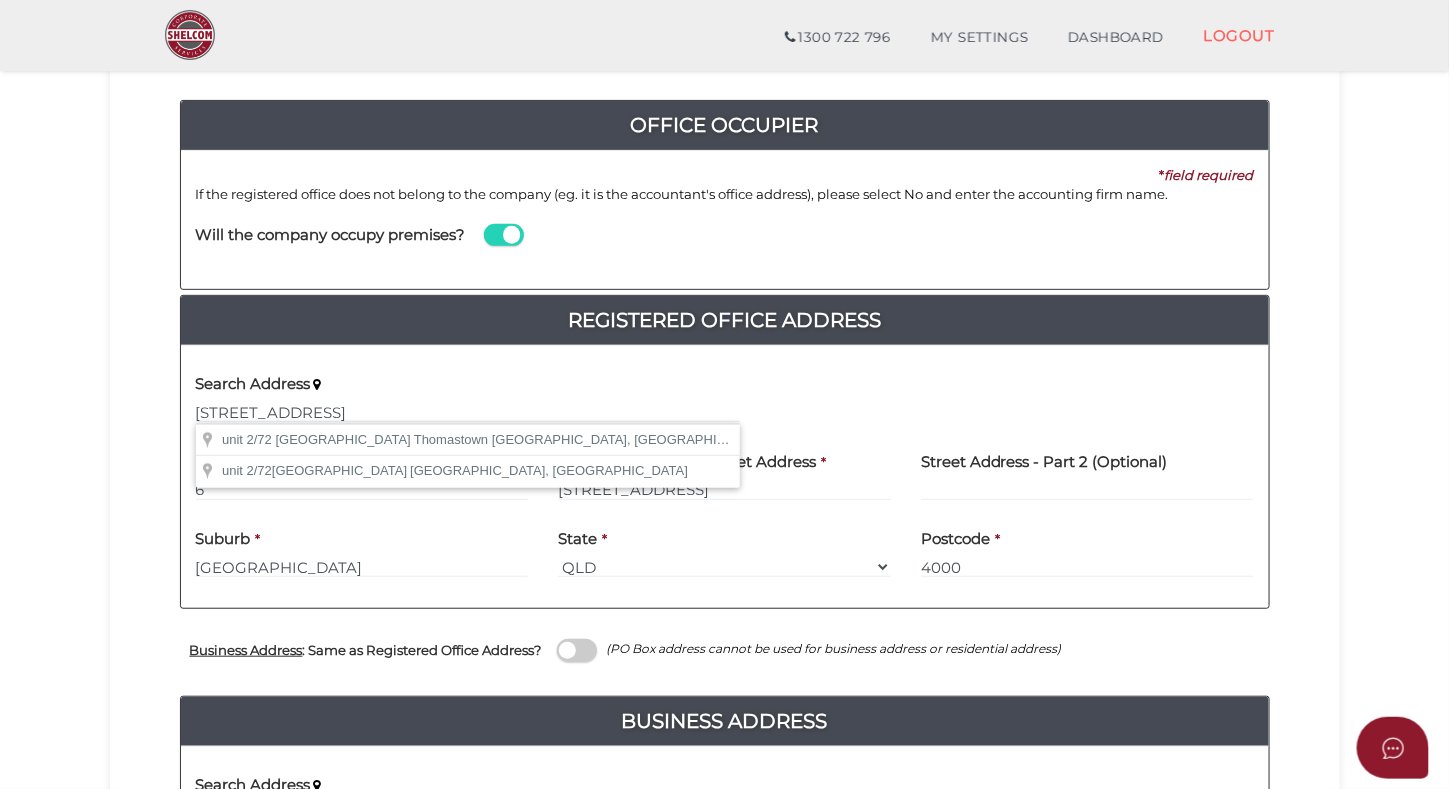 type 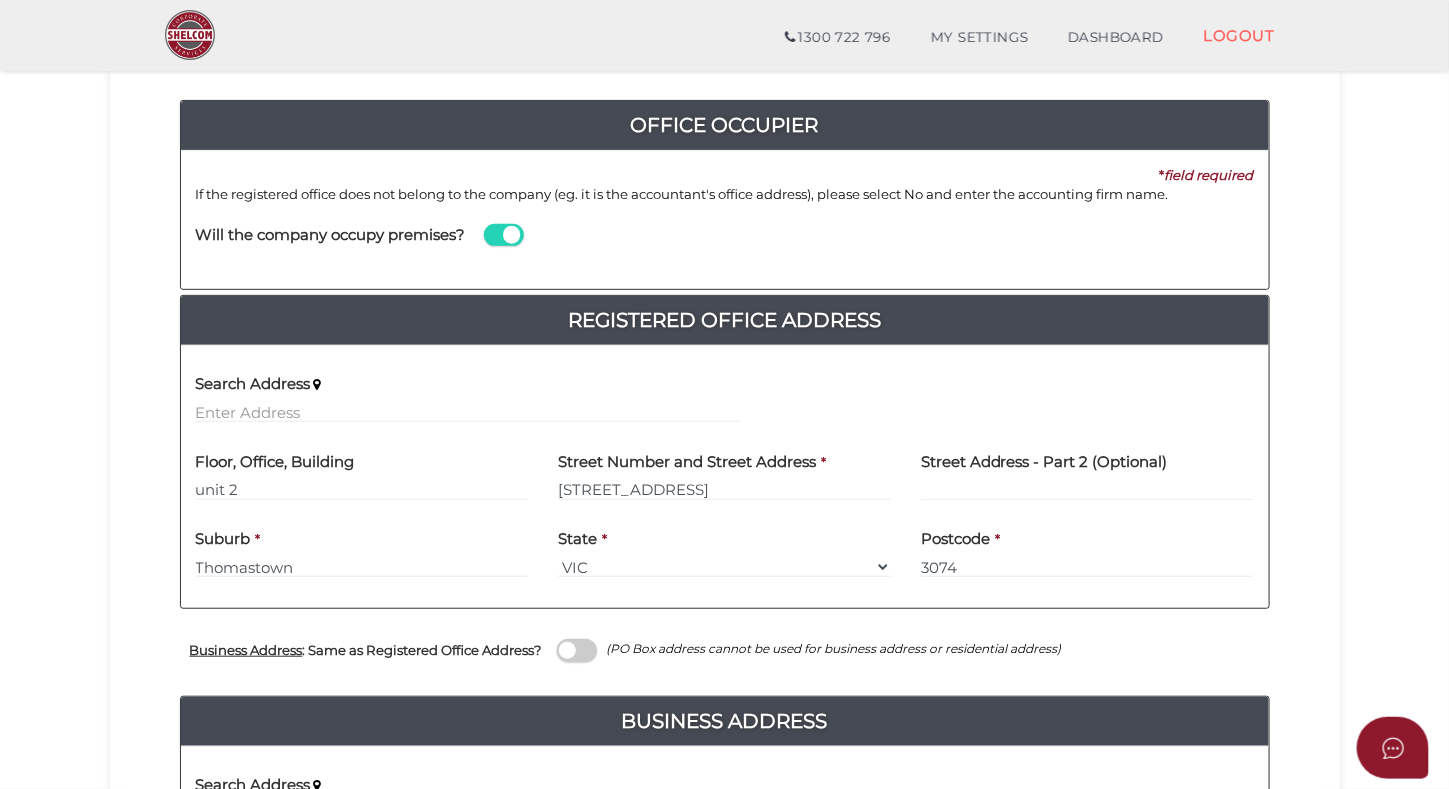 scroll, scrollTop: 300, scrollLeft: 0, axis: vertical 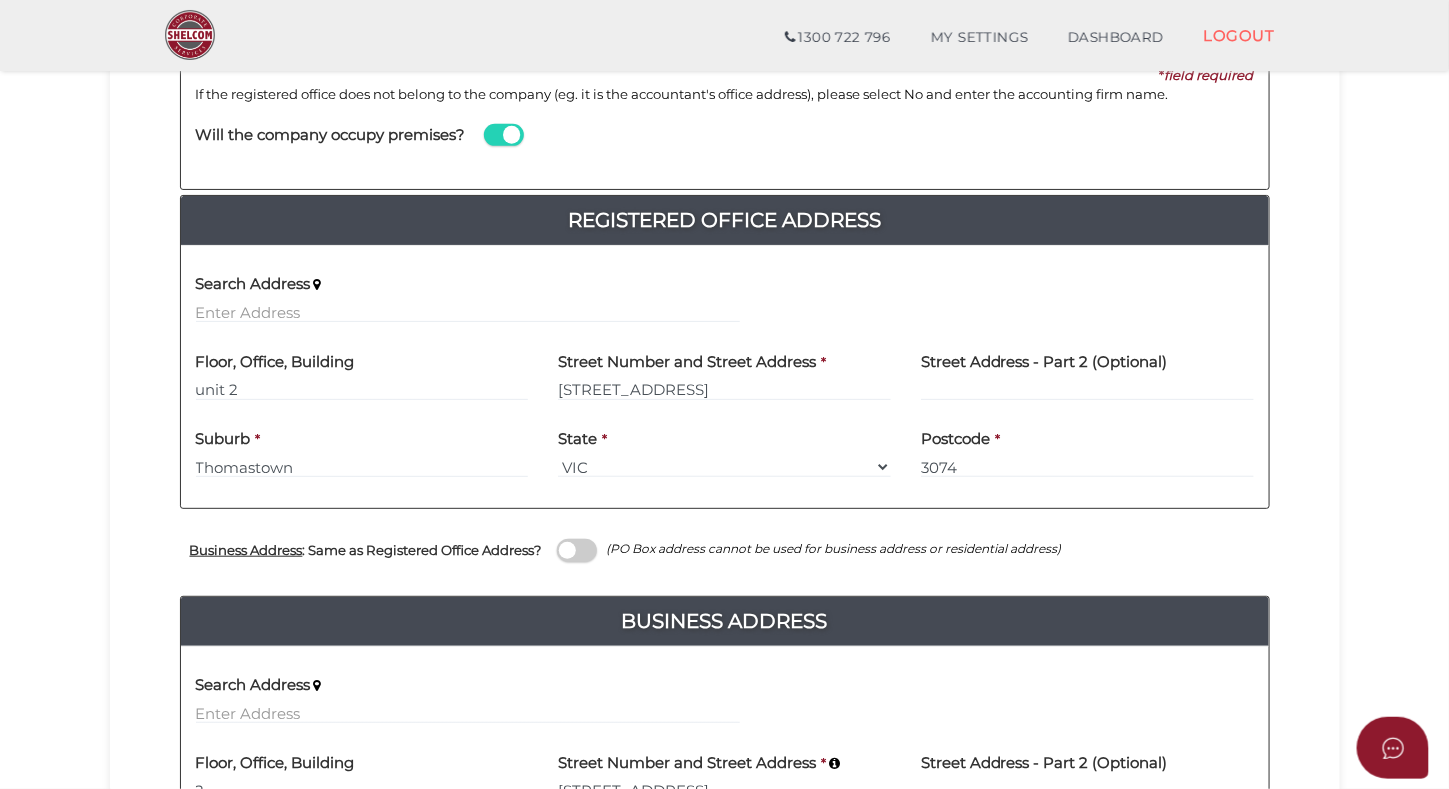 click on "Street Number and Street Address *
72 Northgate Drive" at bounding box center [724, 377] 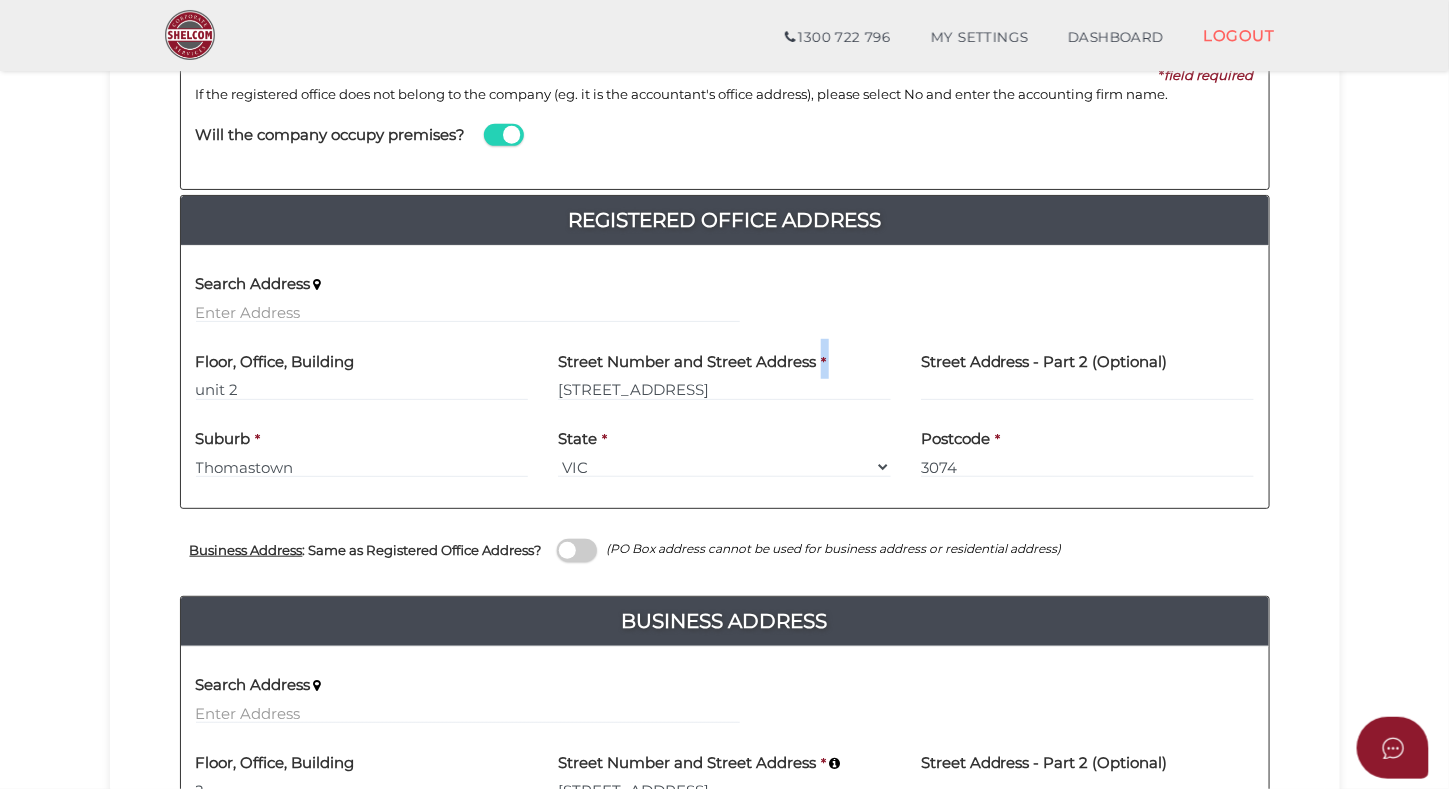 click on "Street Number and Street Address *
72 Northgate Drive" at bounding box center (724, 377) 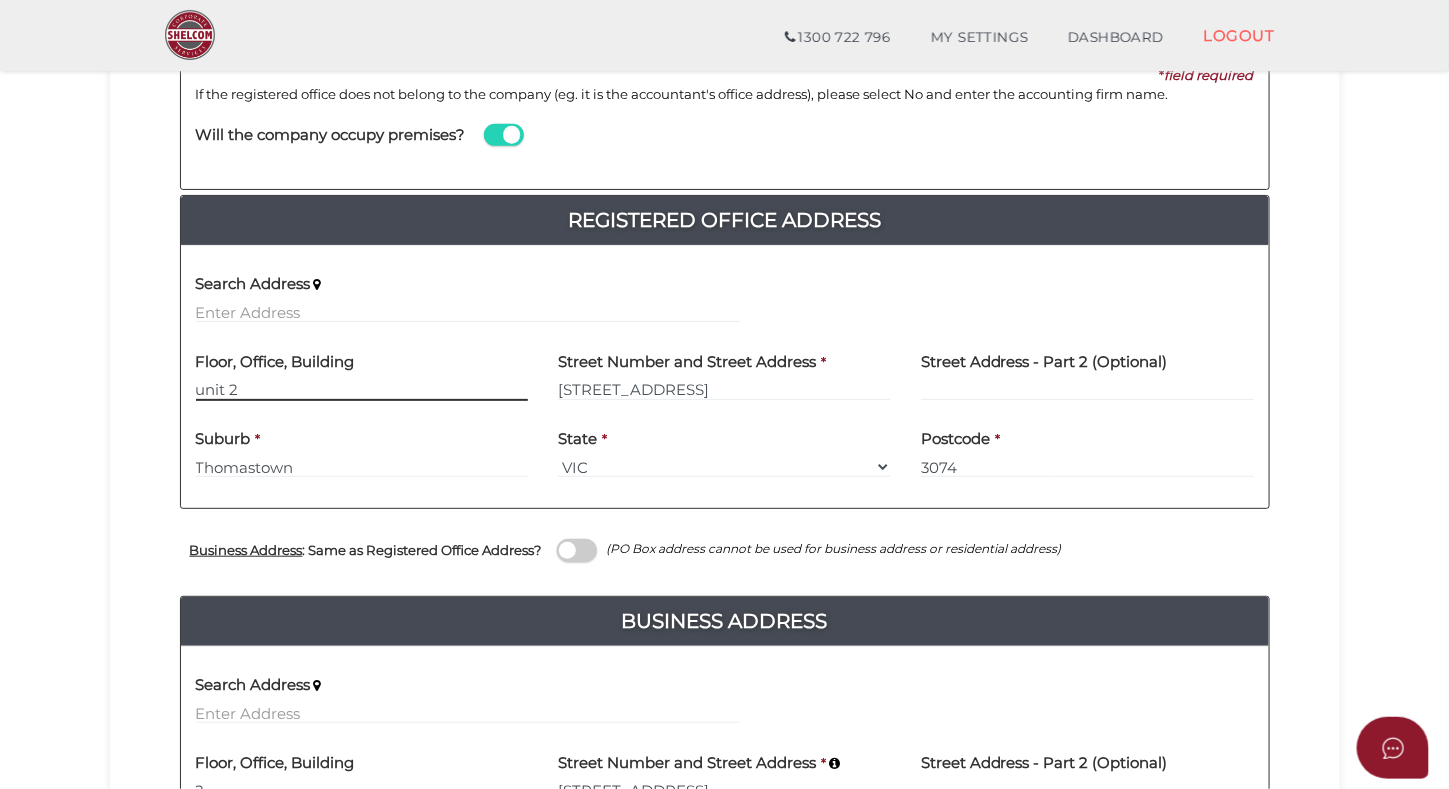 click on "unit 2" at bounding box center (362, 390) 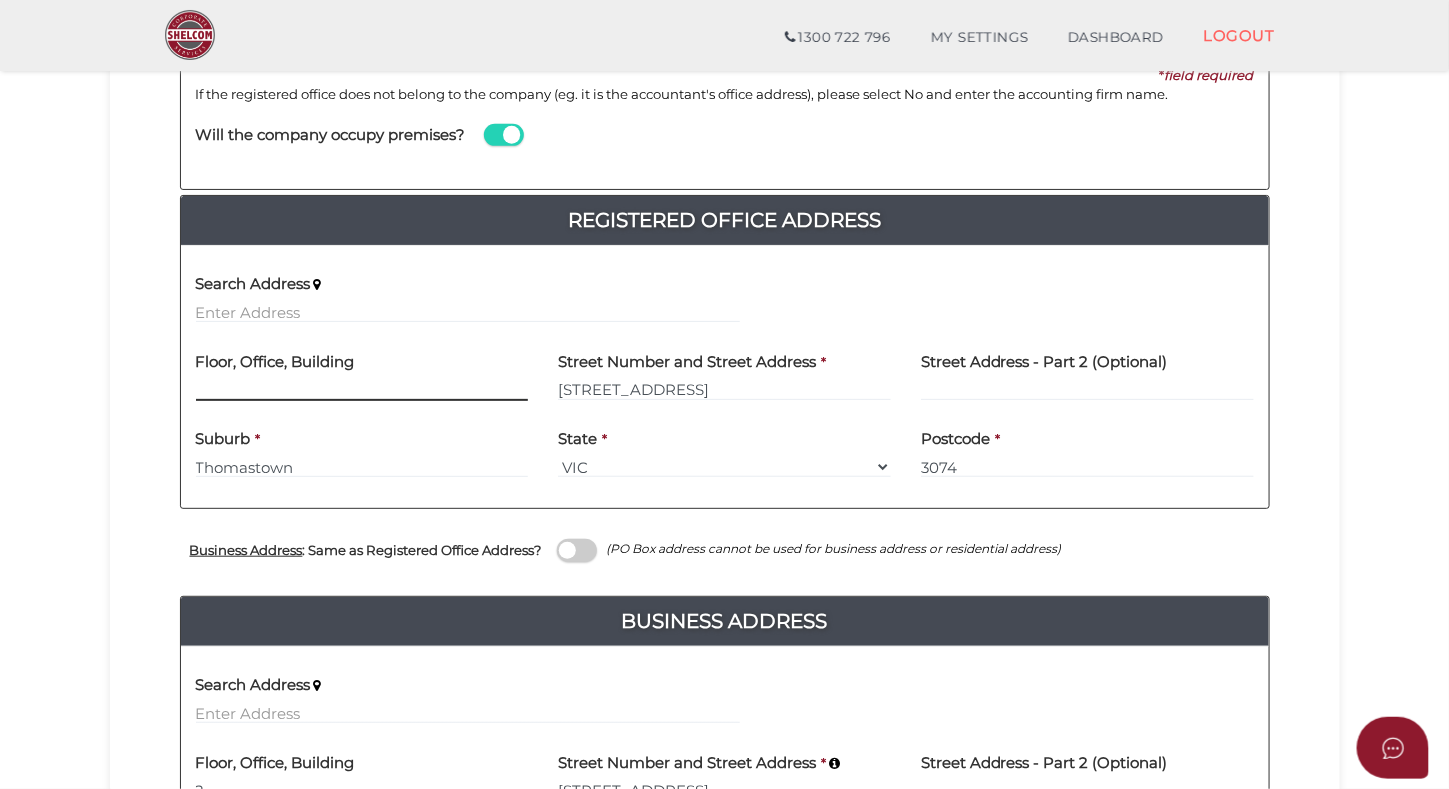 type 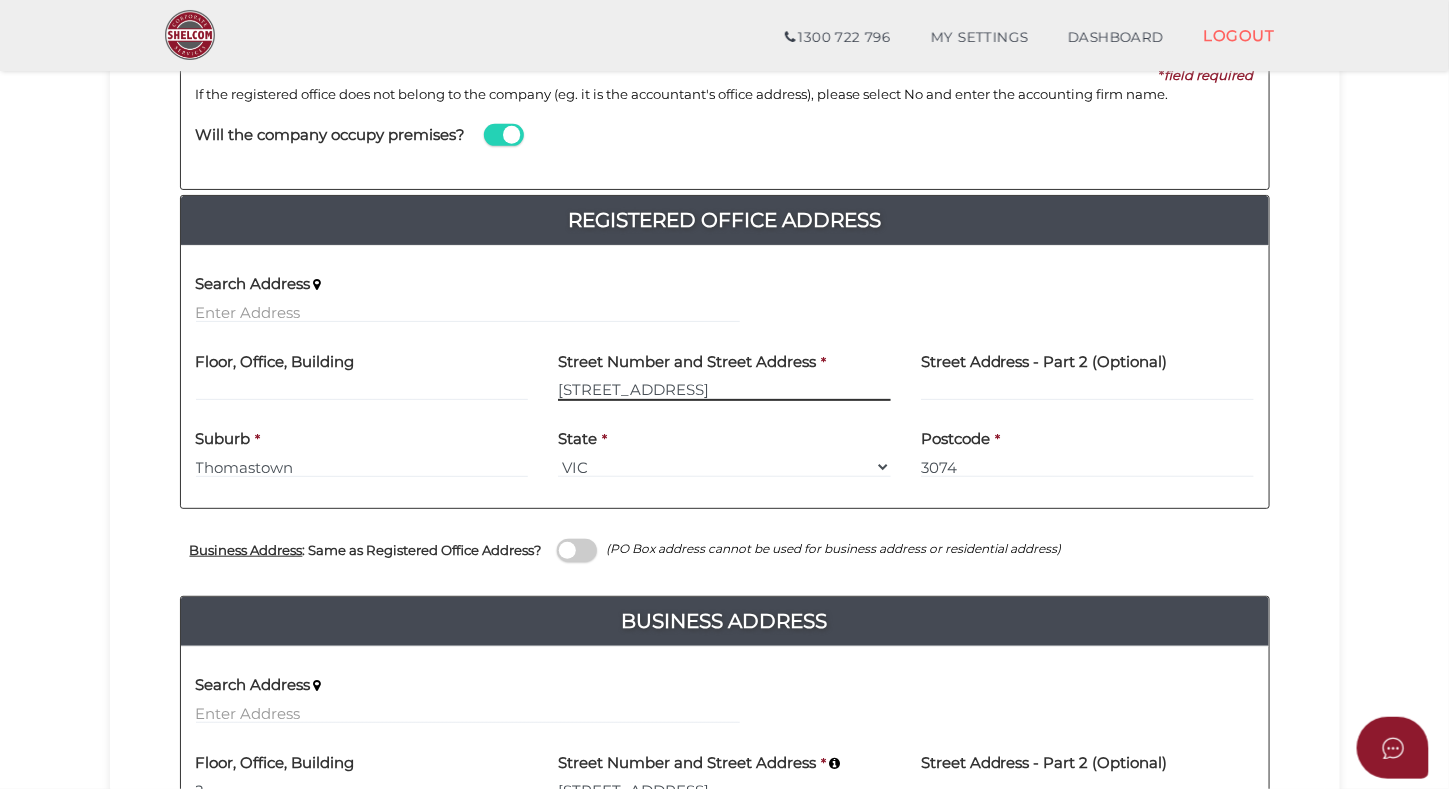 click on "72 Northgate Drive" at bounding box center (724, 390) 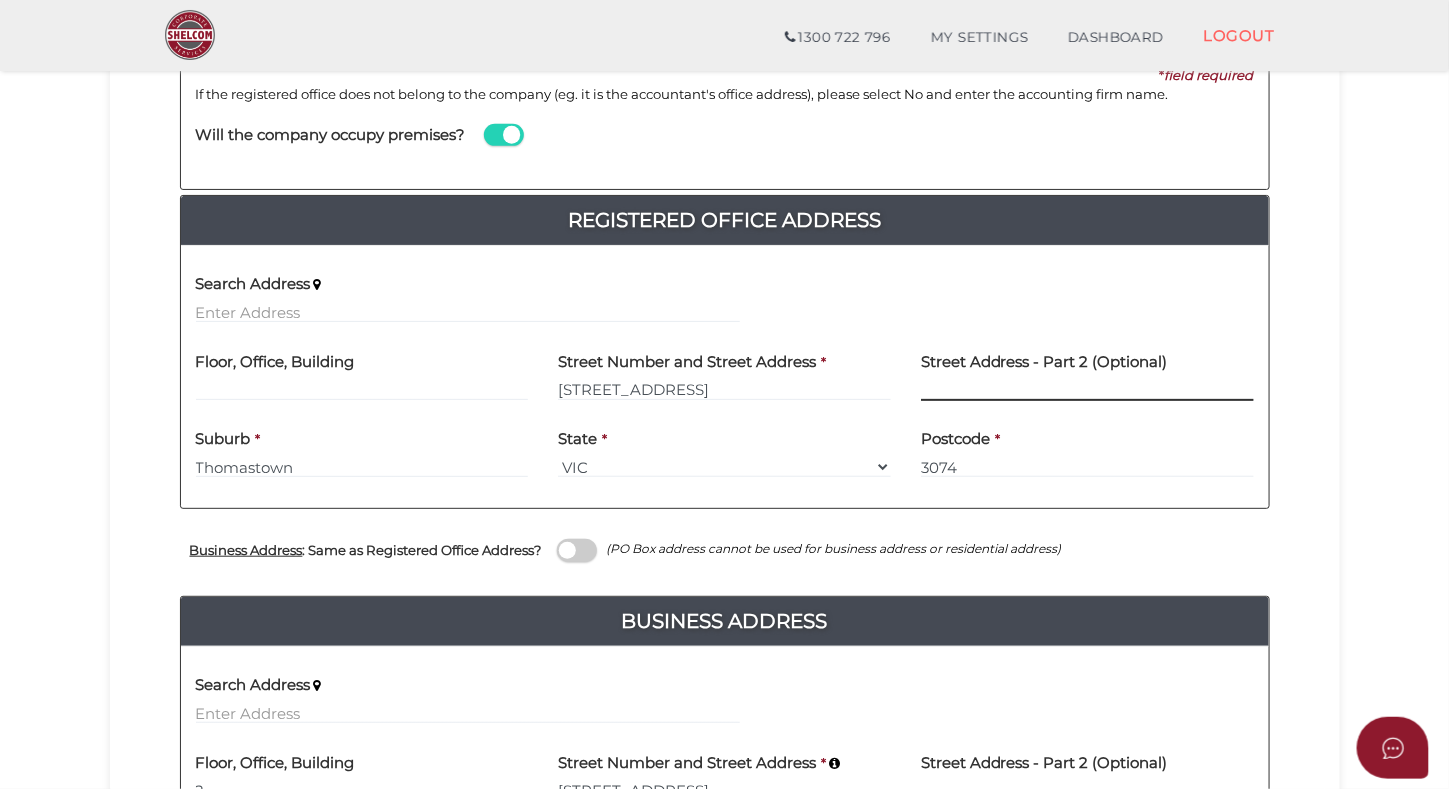 click at bounding box center [1087, 390] 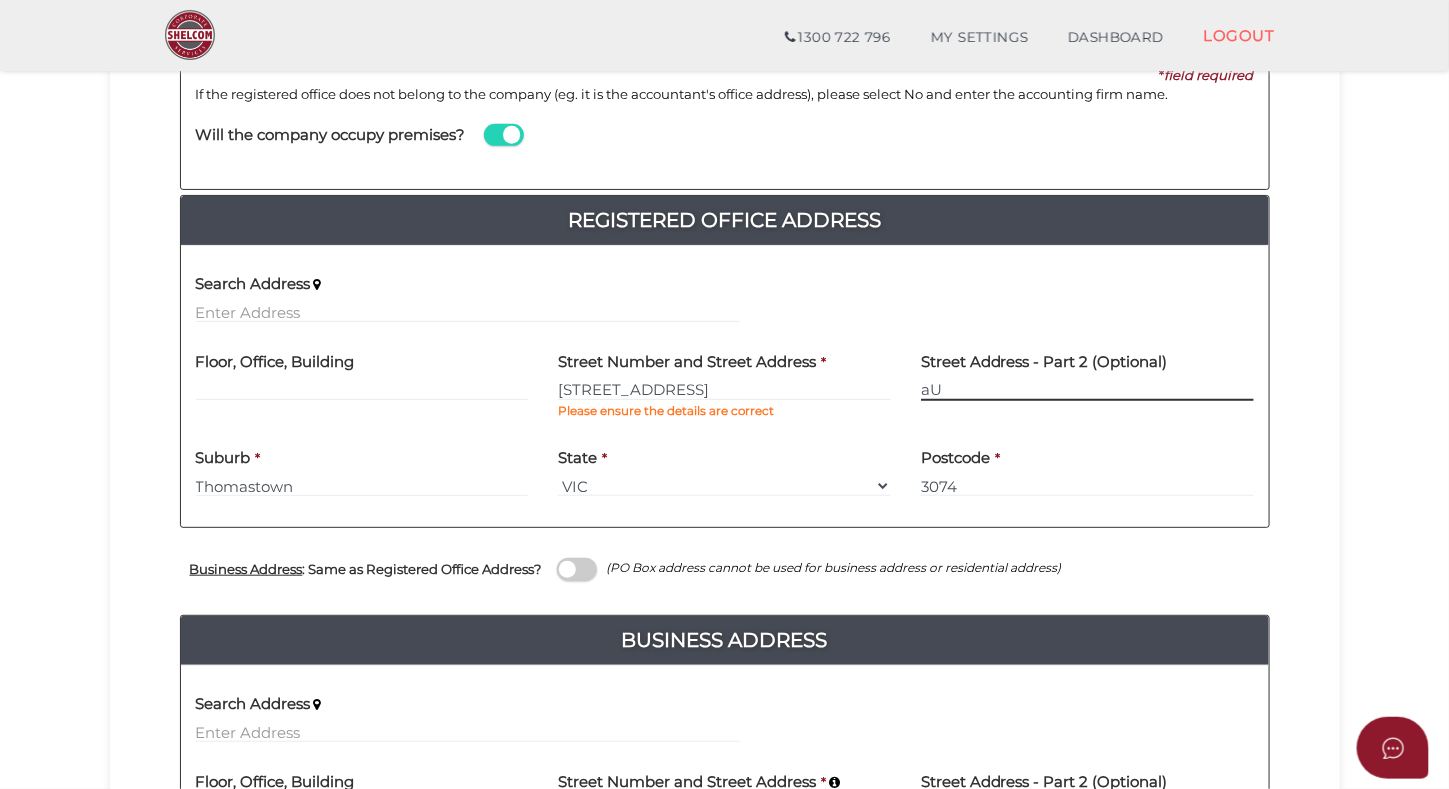 type on "a" 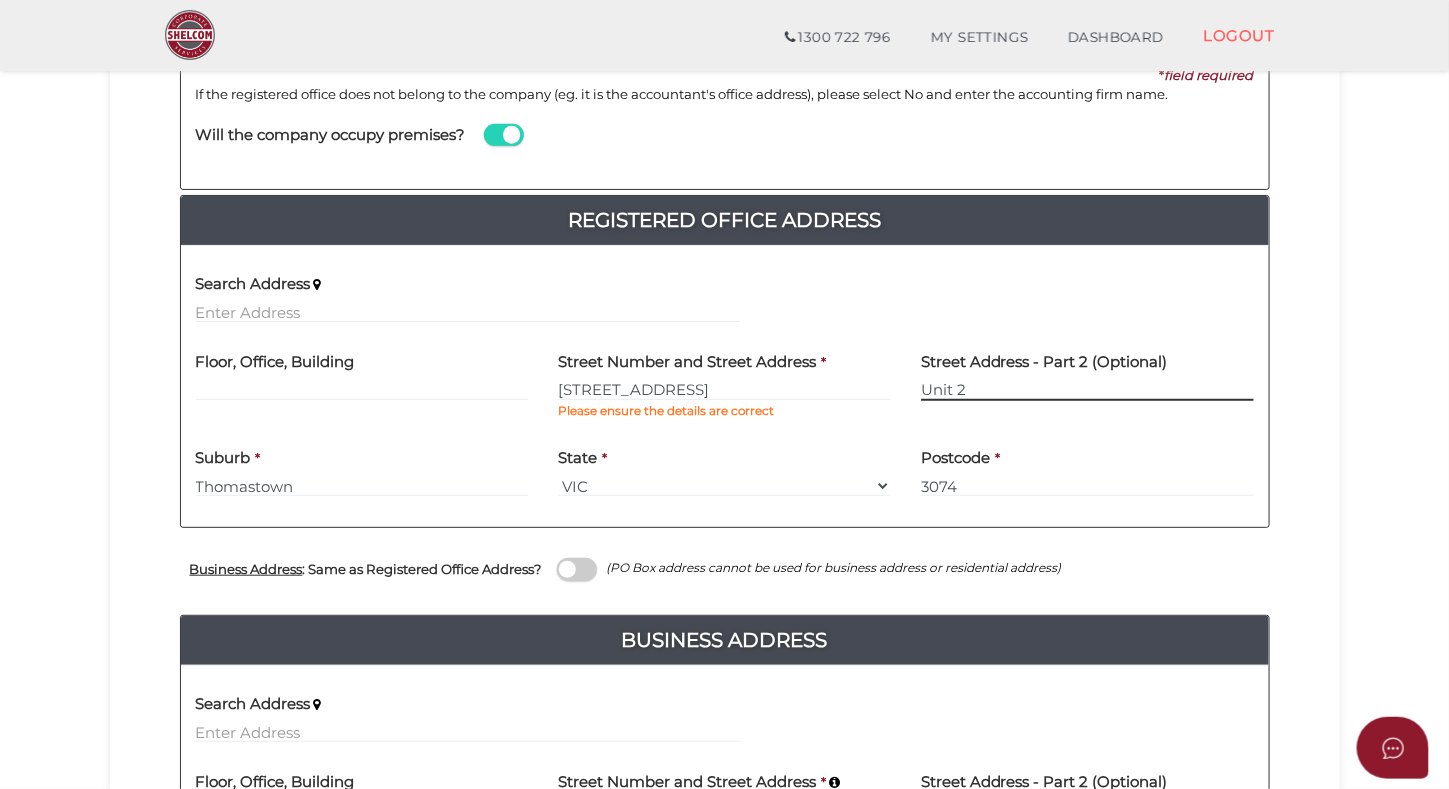 type on "Unit 2" 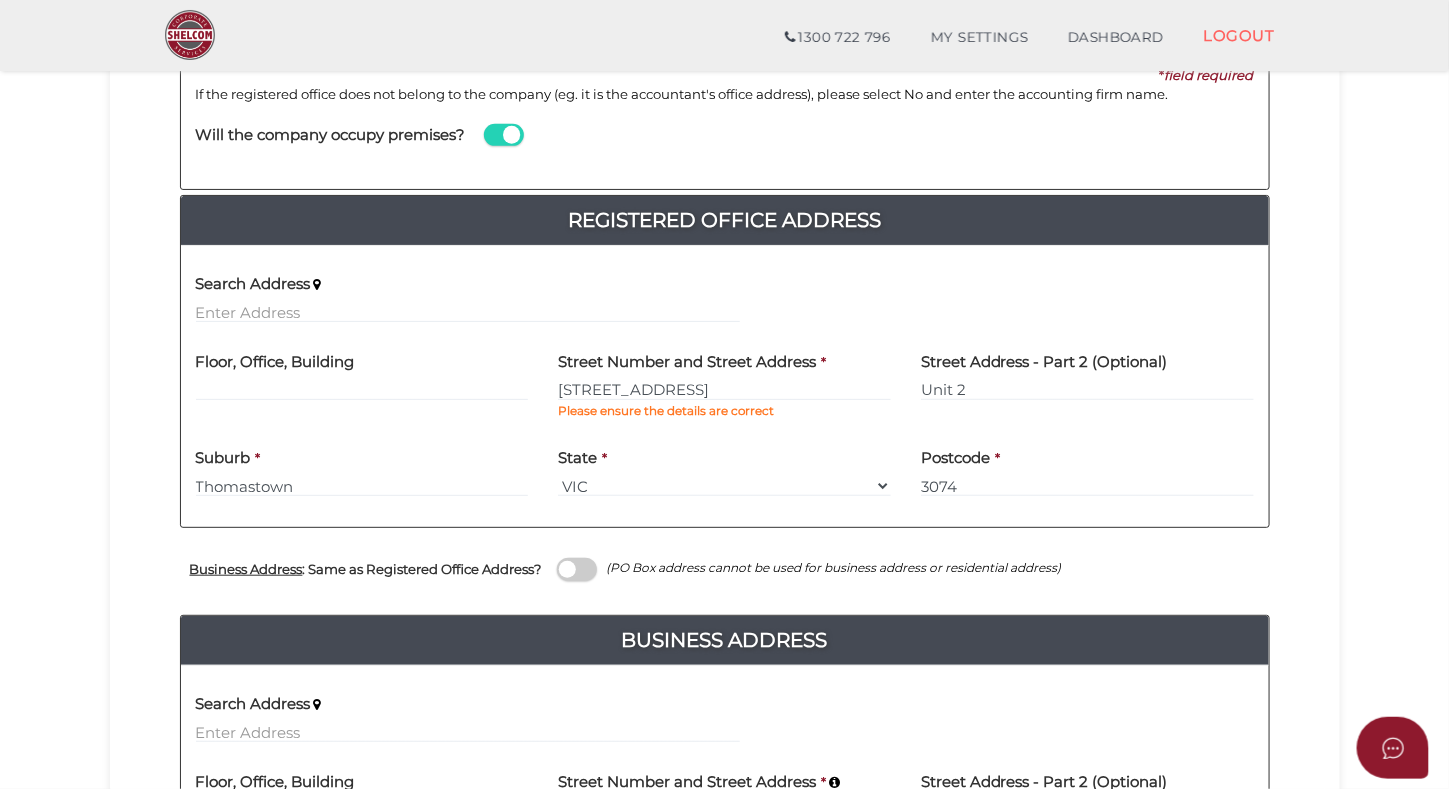 drag, startPoint x: 844, startPoint y: 465, endPoint x: 835, endPoint y: 474, distance: 12.727922 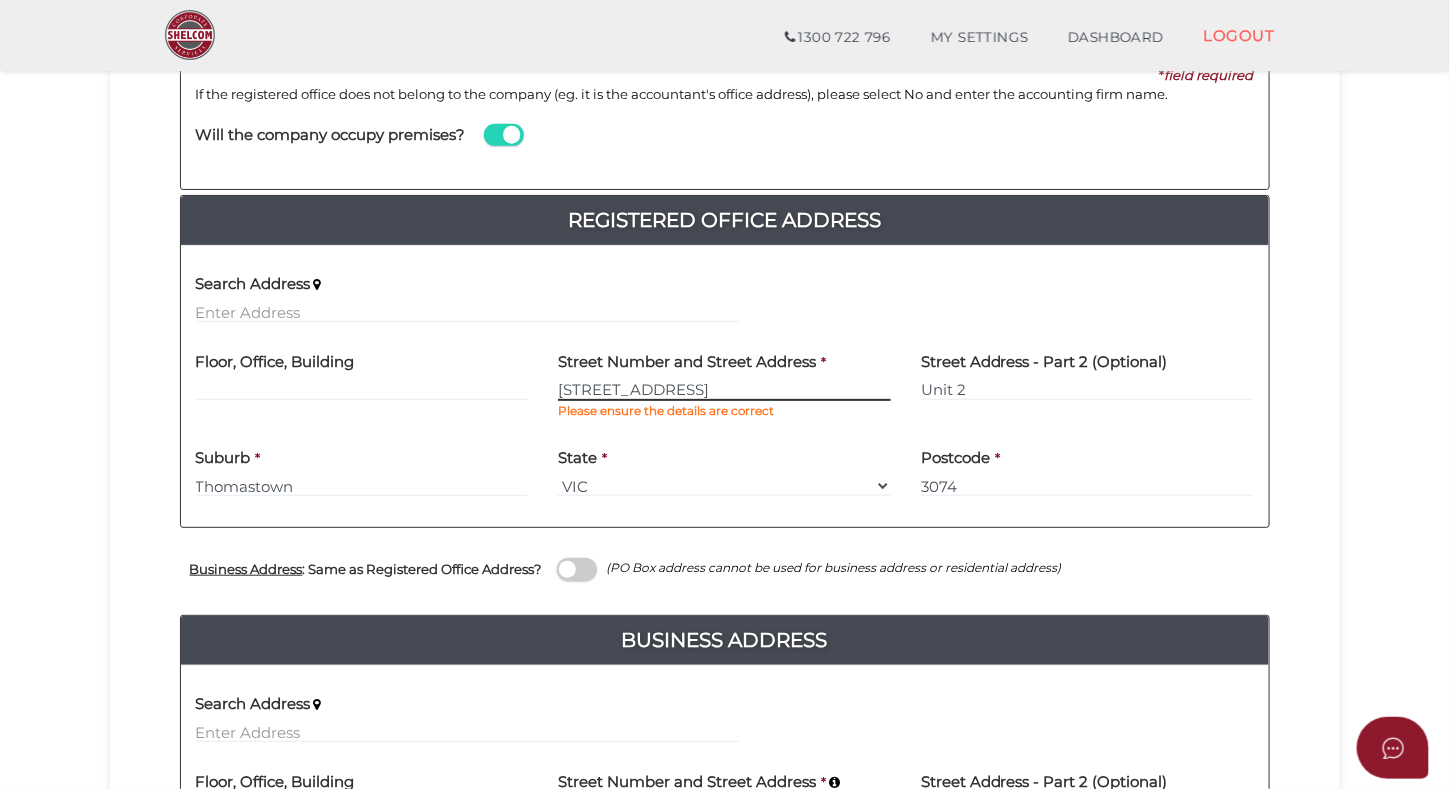 click on "[STREET_ADDRESS]" at bounding box center (724, 390) 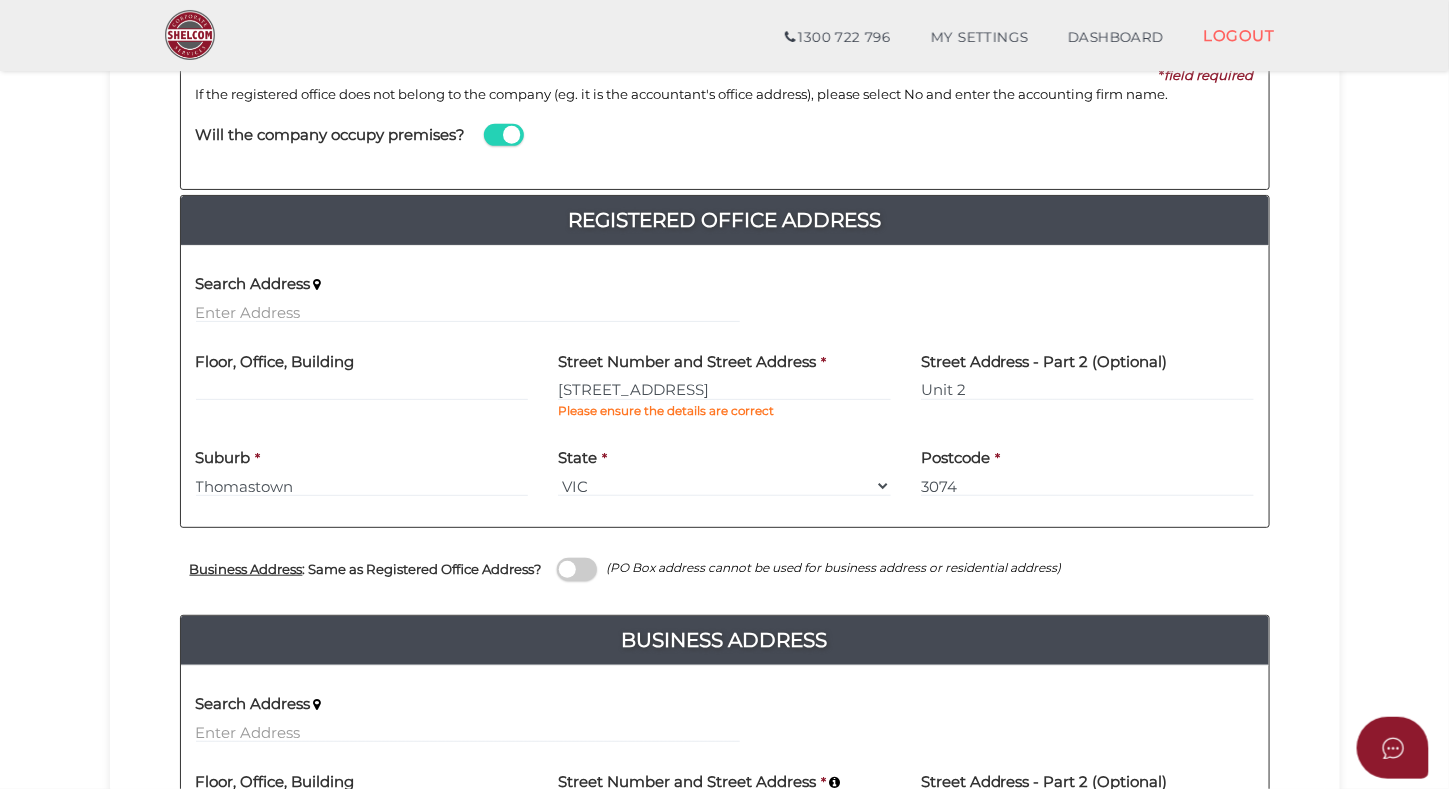 click on "Street Number and Street Address *
72 Northgate Drive Please ensure the details are correct" at bounding box center (724, 386) 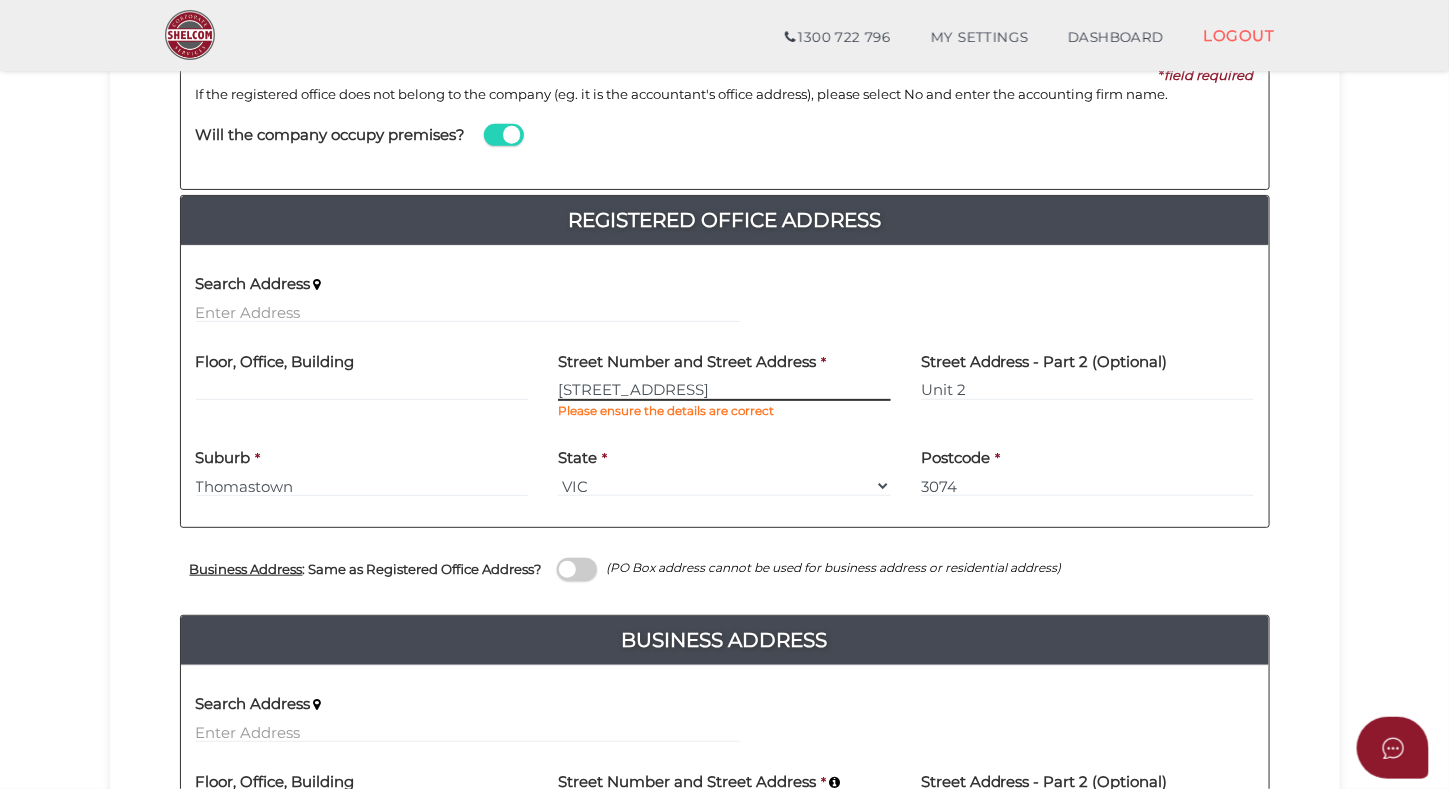 click on "[STREET_ADDRESS]" at bounding box center [724, 390] 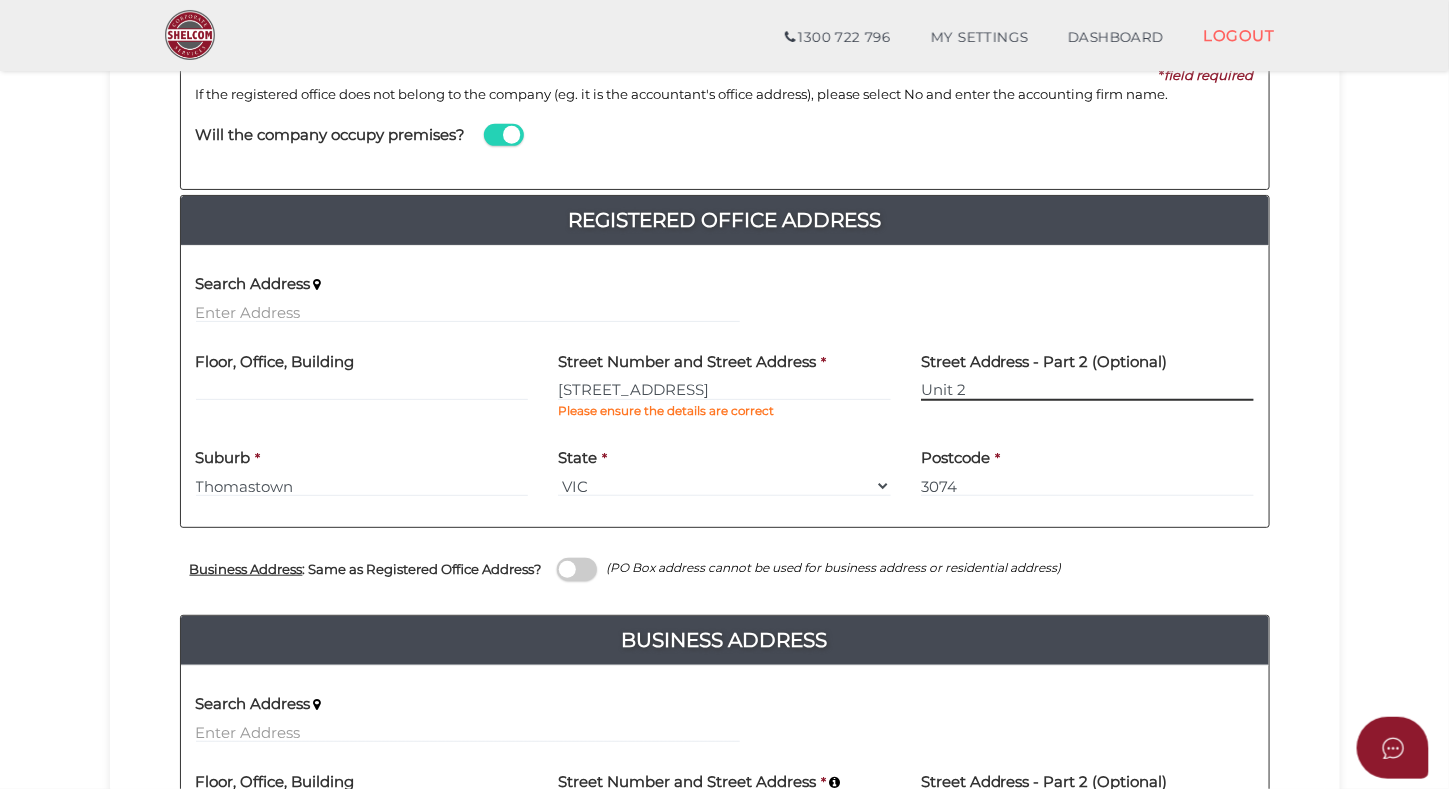 click on "Unit 2" at bounding box center (1087, 390) 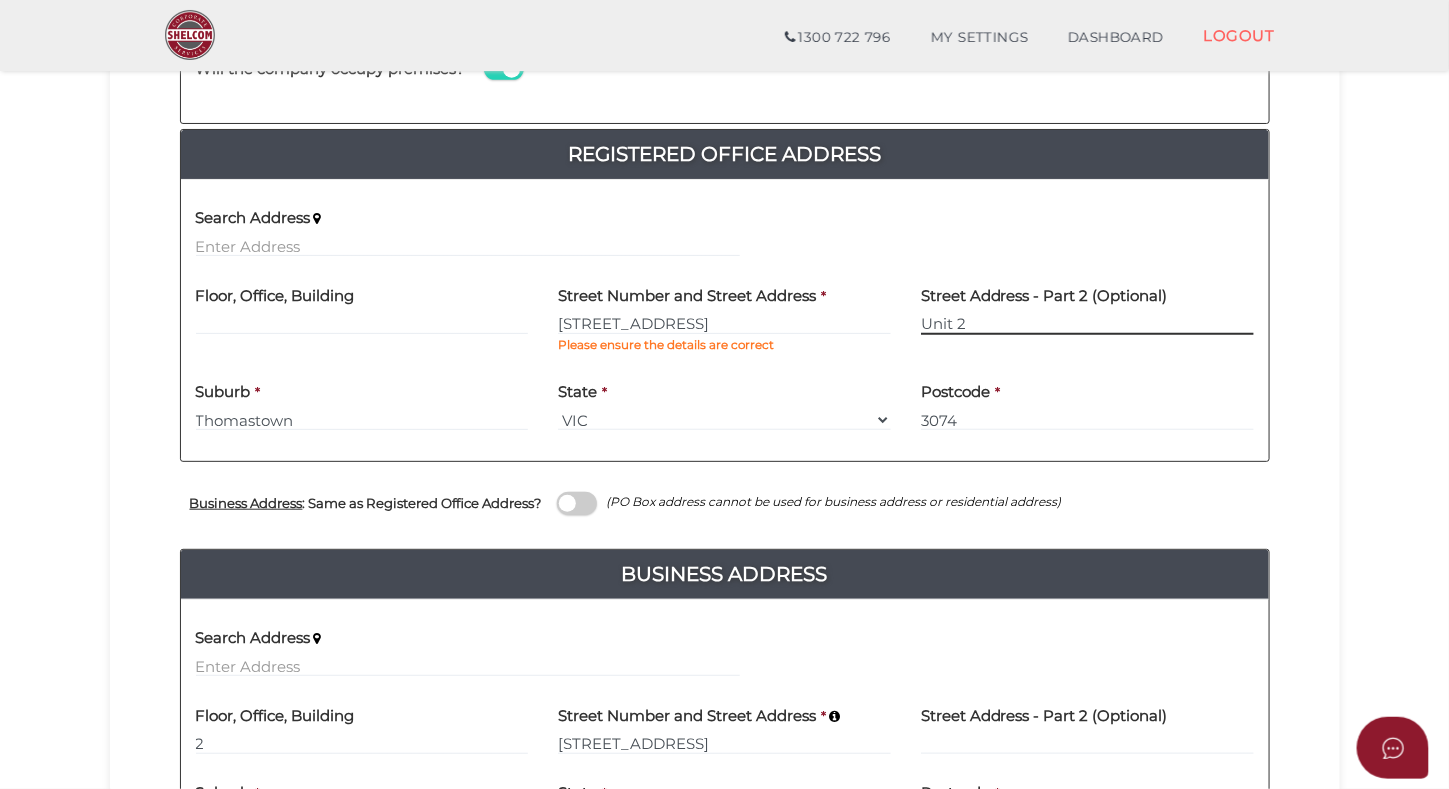 scroll, scrollTop: 400, scrollLeft: 0, axis: vertical 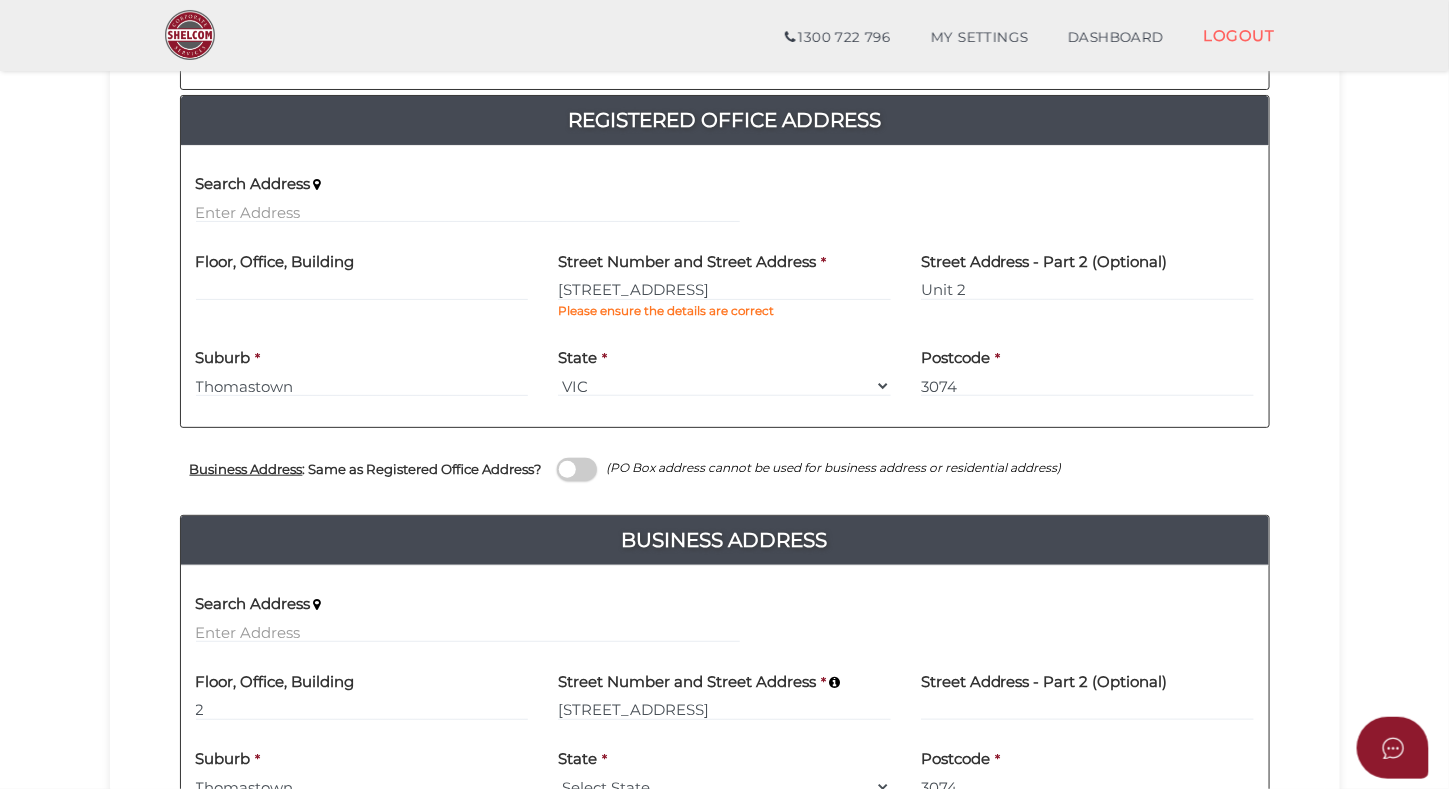 click at bounding box center [577, 469] 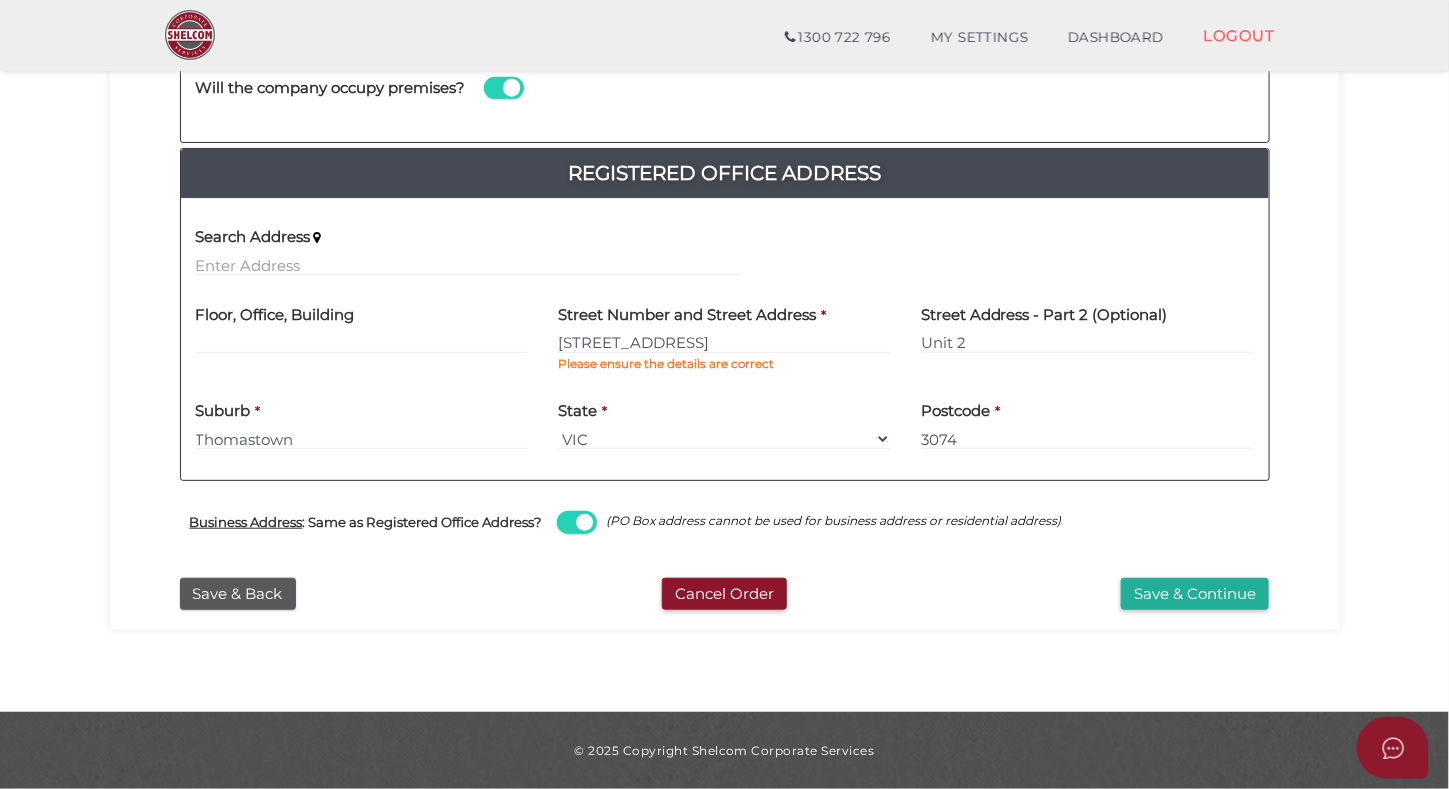 scroll, scrollTop: 347, scrollLeft: 0, axis: vertical 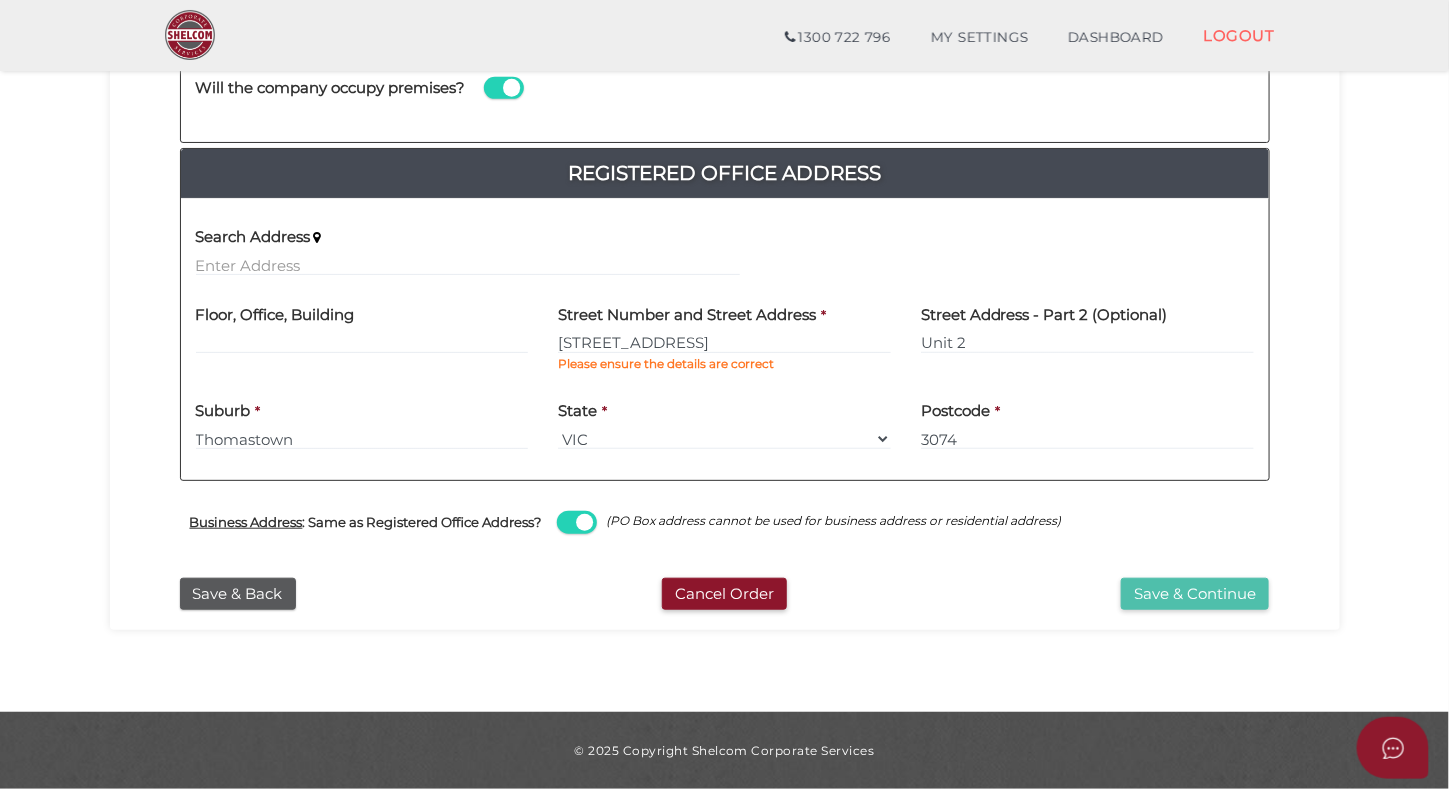 click on "Save & Continue" at bounding box center [1195, 594] 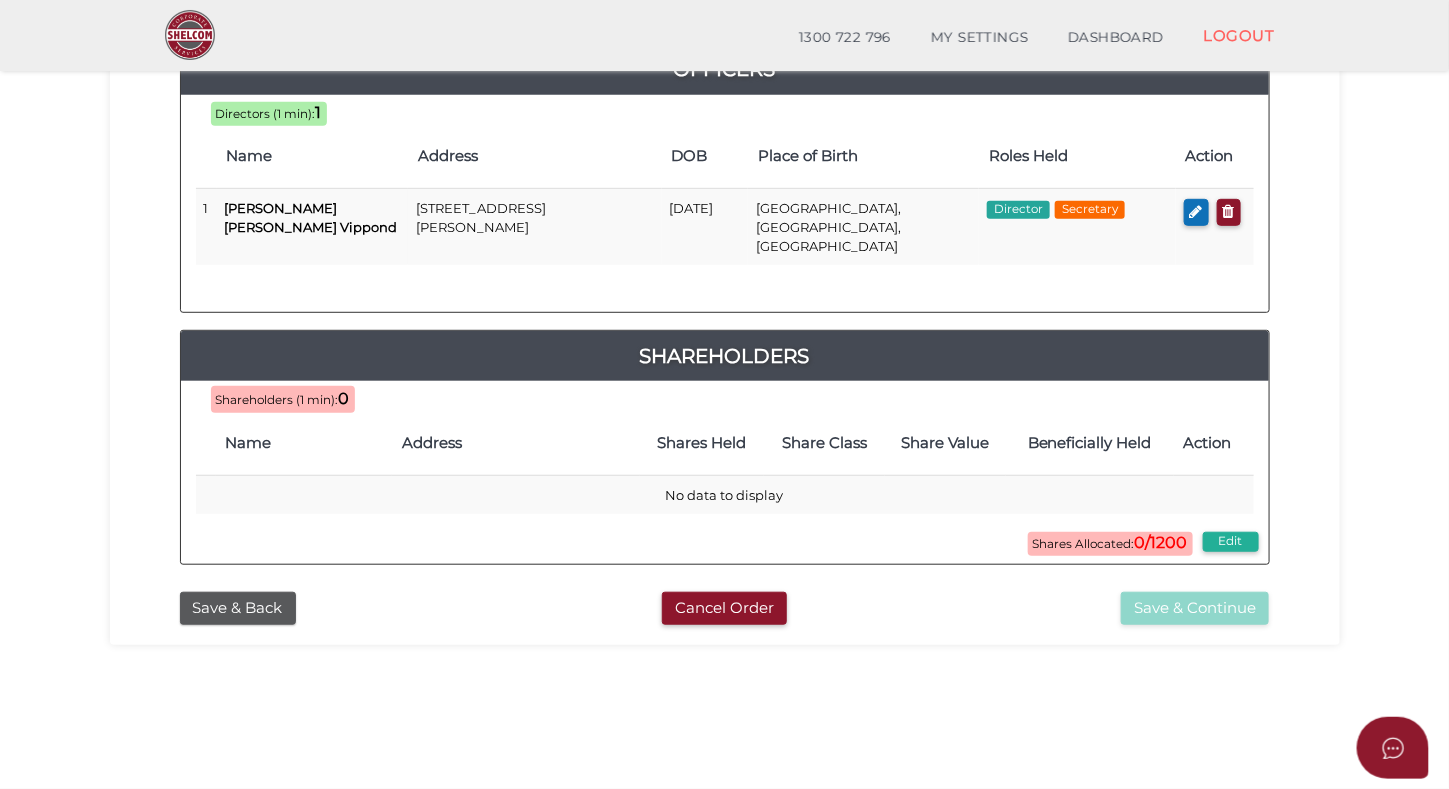 scroll, scrollTop: 200, scrollLeft: 0, axis: vertical 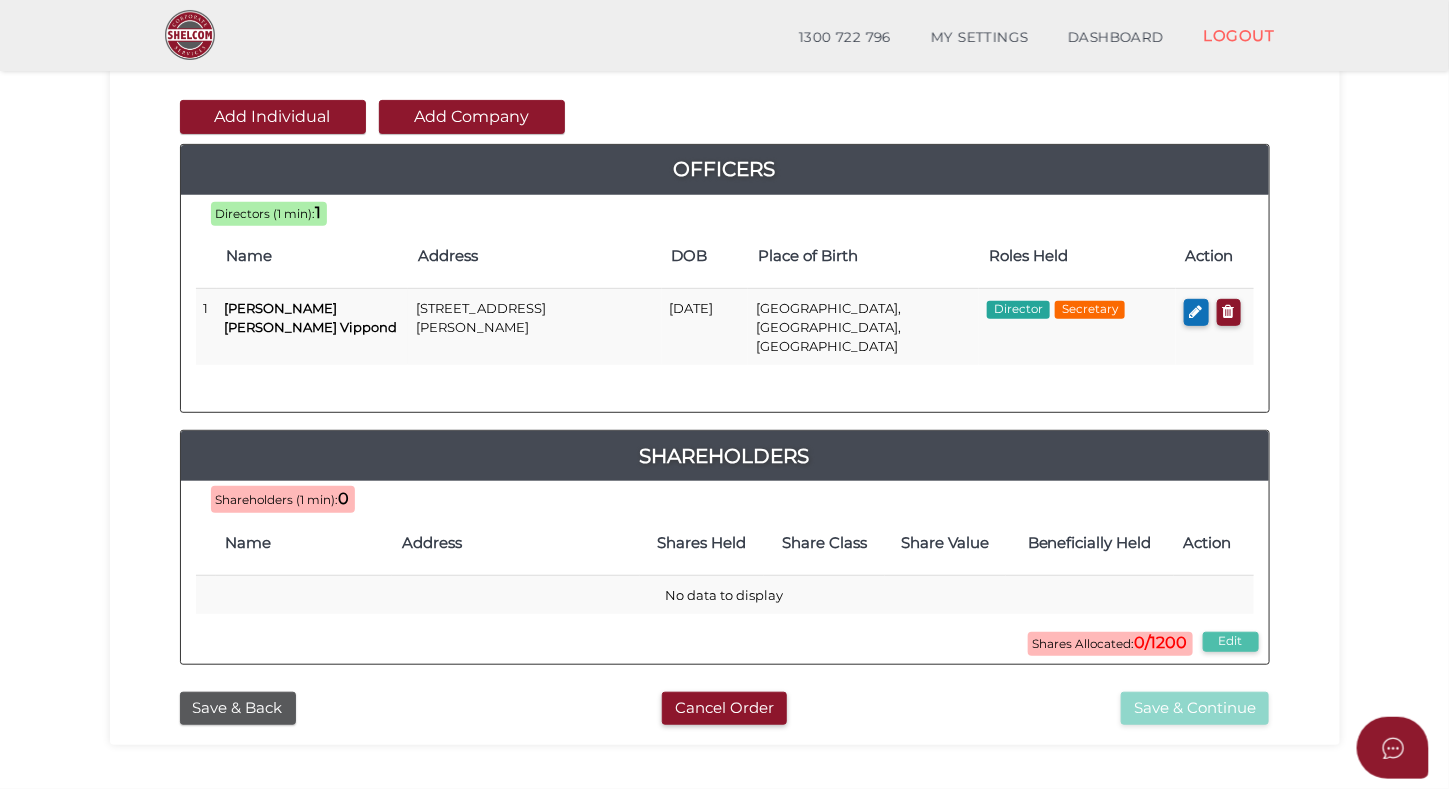 click on "Edit" at bounding box center [1231, 642] 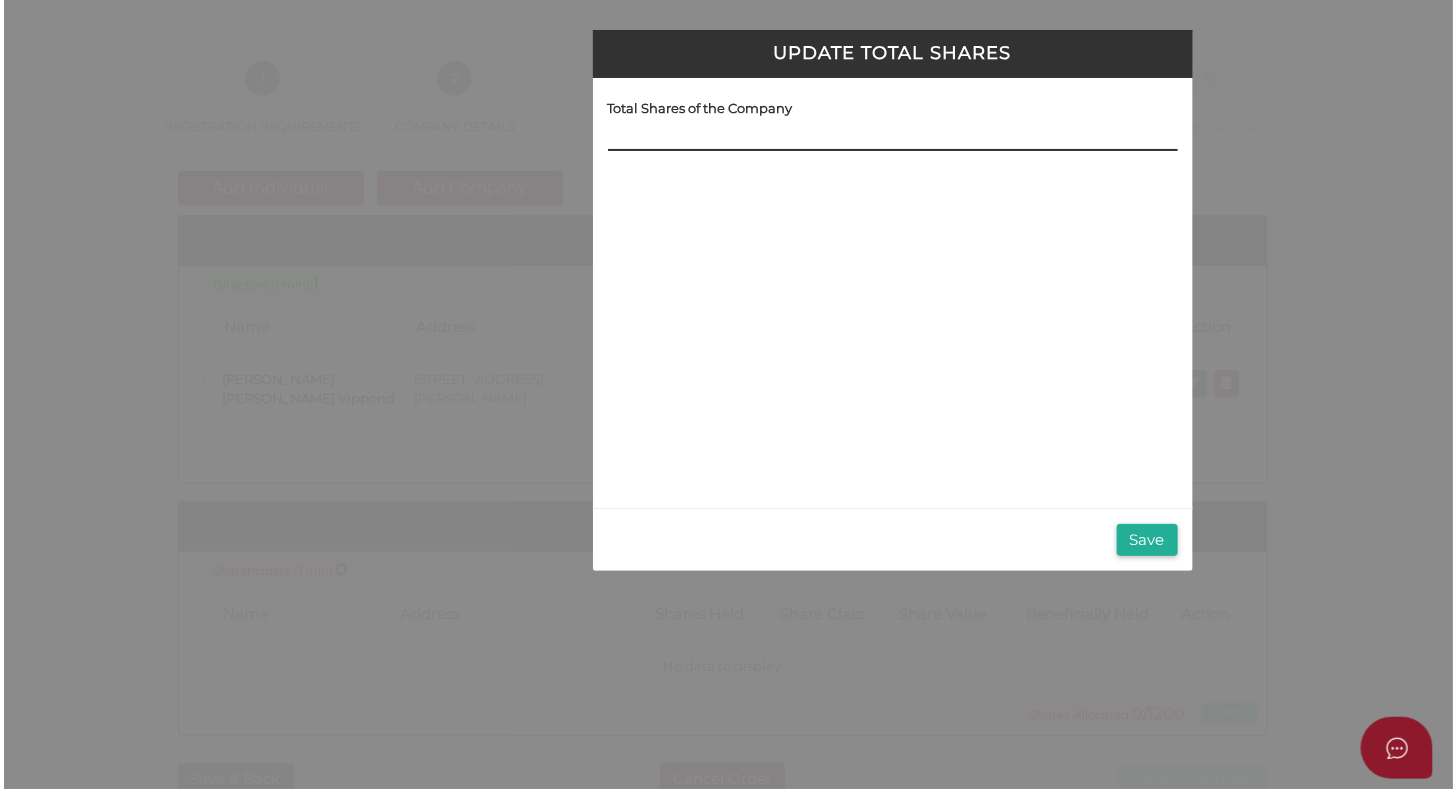 scroll, scrollTop: 0, scrollLeft: 0, axis: both 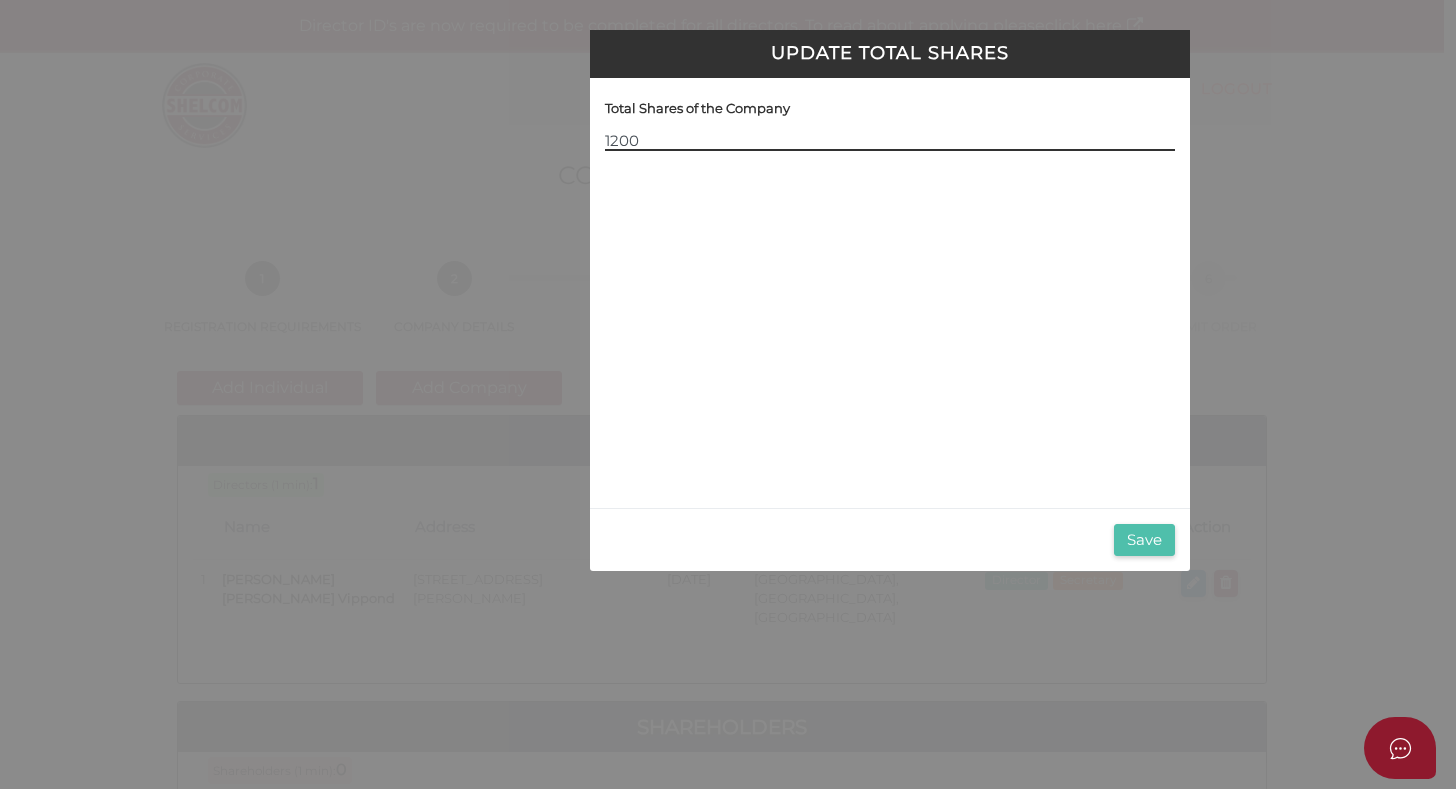 type on "1200" 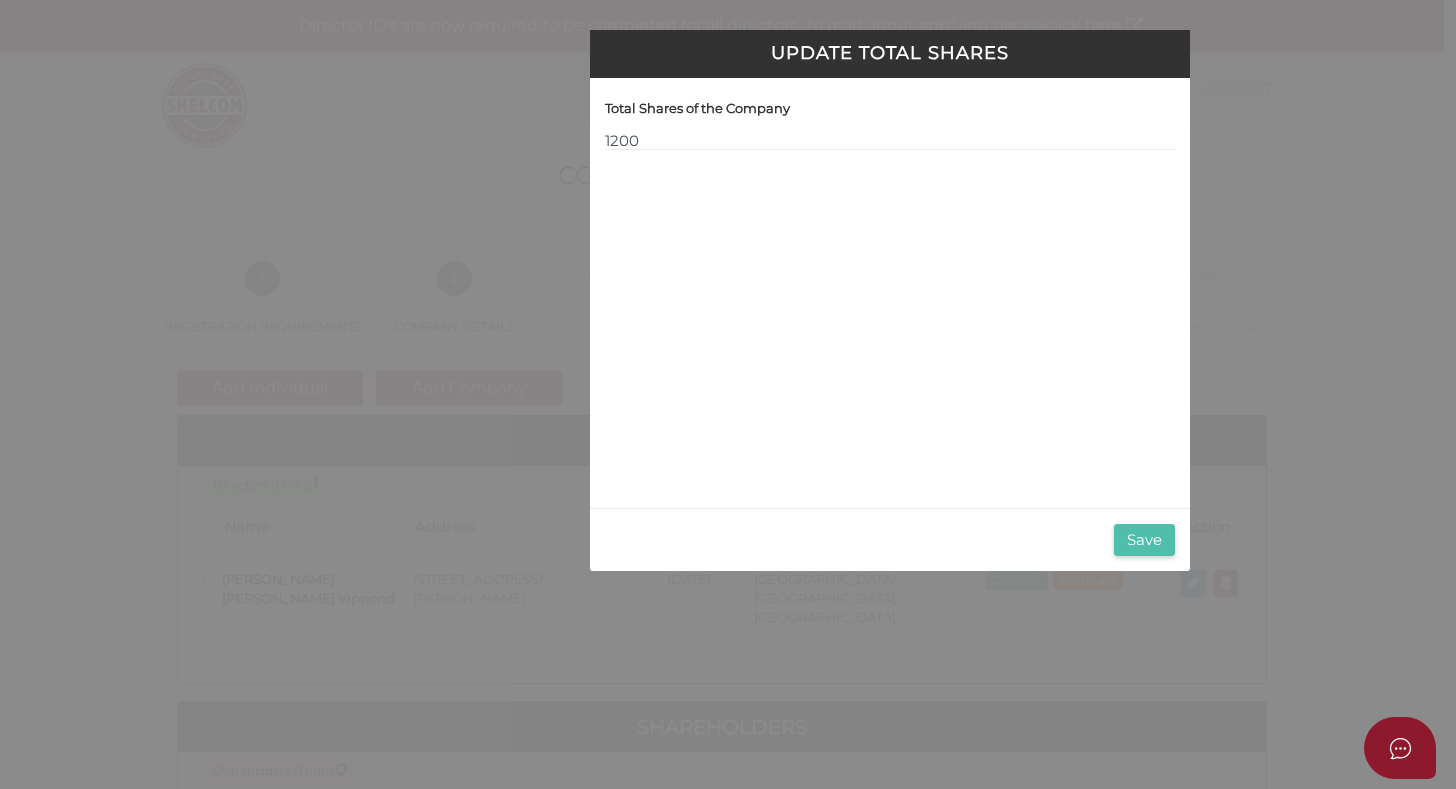 click on "Save" at bounding box center [1144, 540] 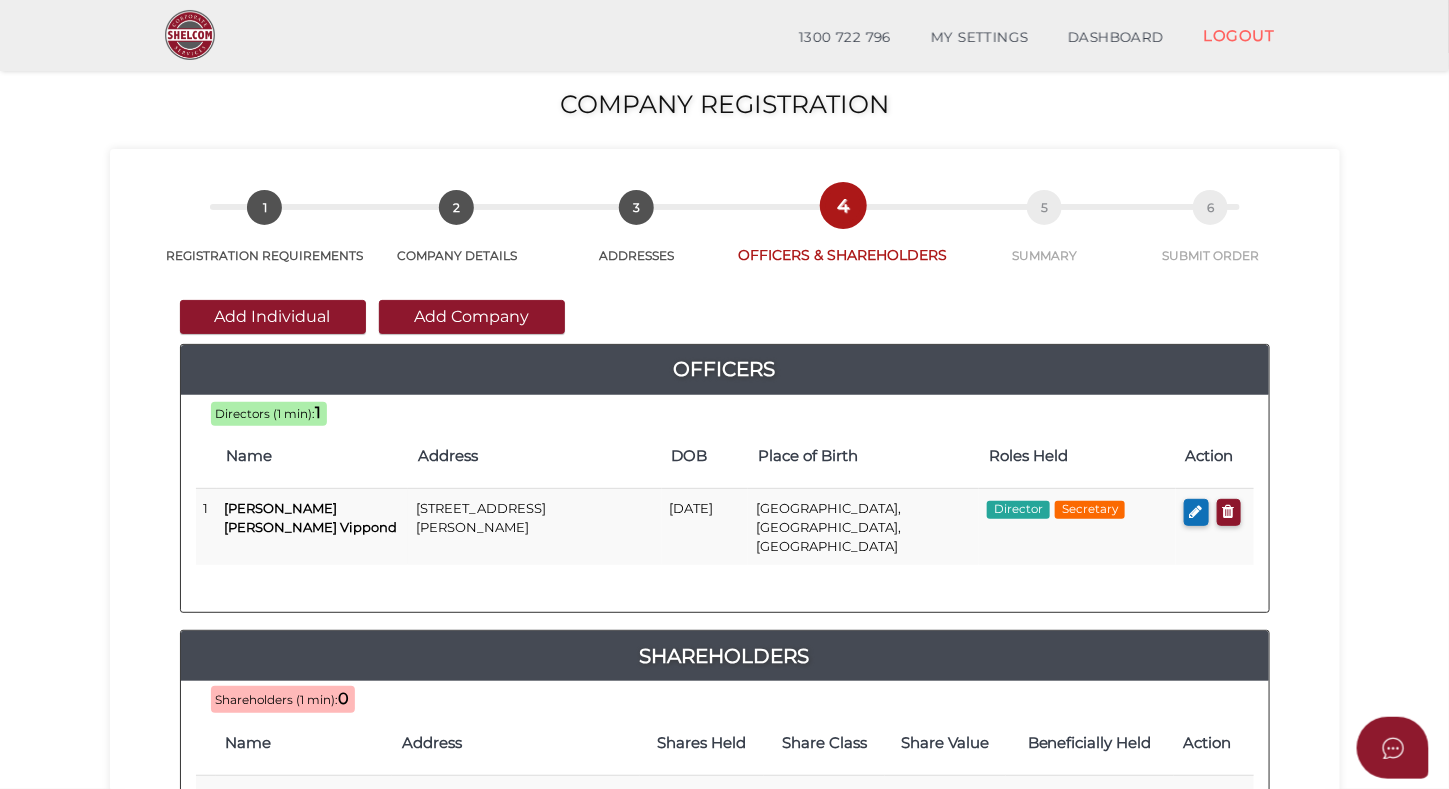 scroll, scrollTop: 300, scrollLeft: 0, axis: vertical 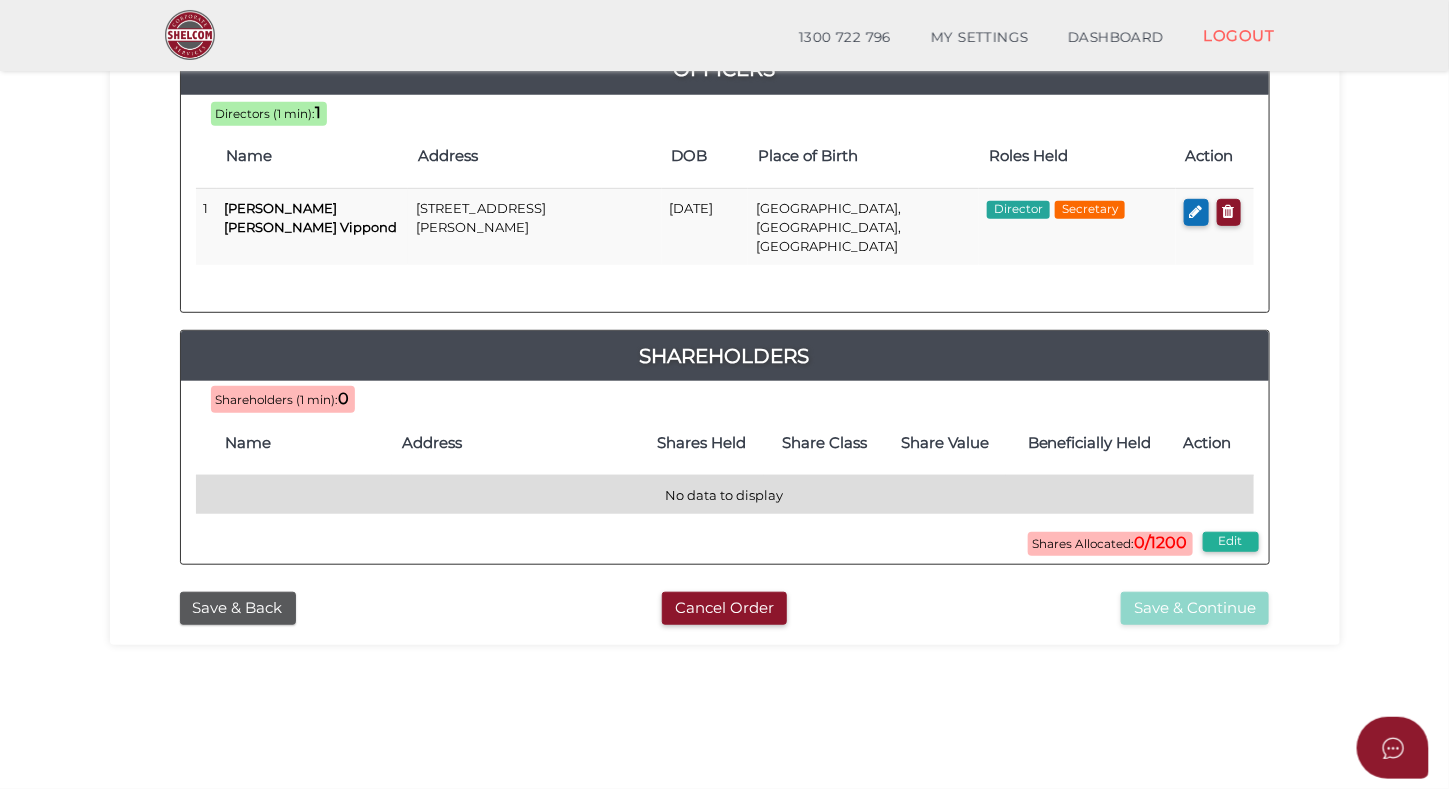 click on "No data to display" at bounding box center [725, 494] 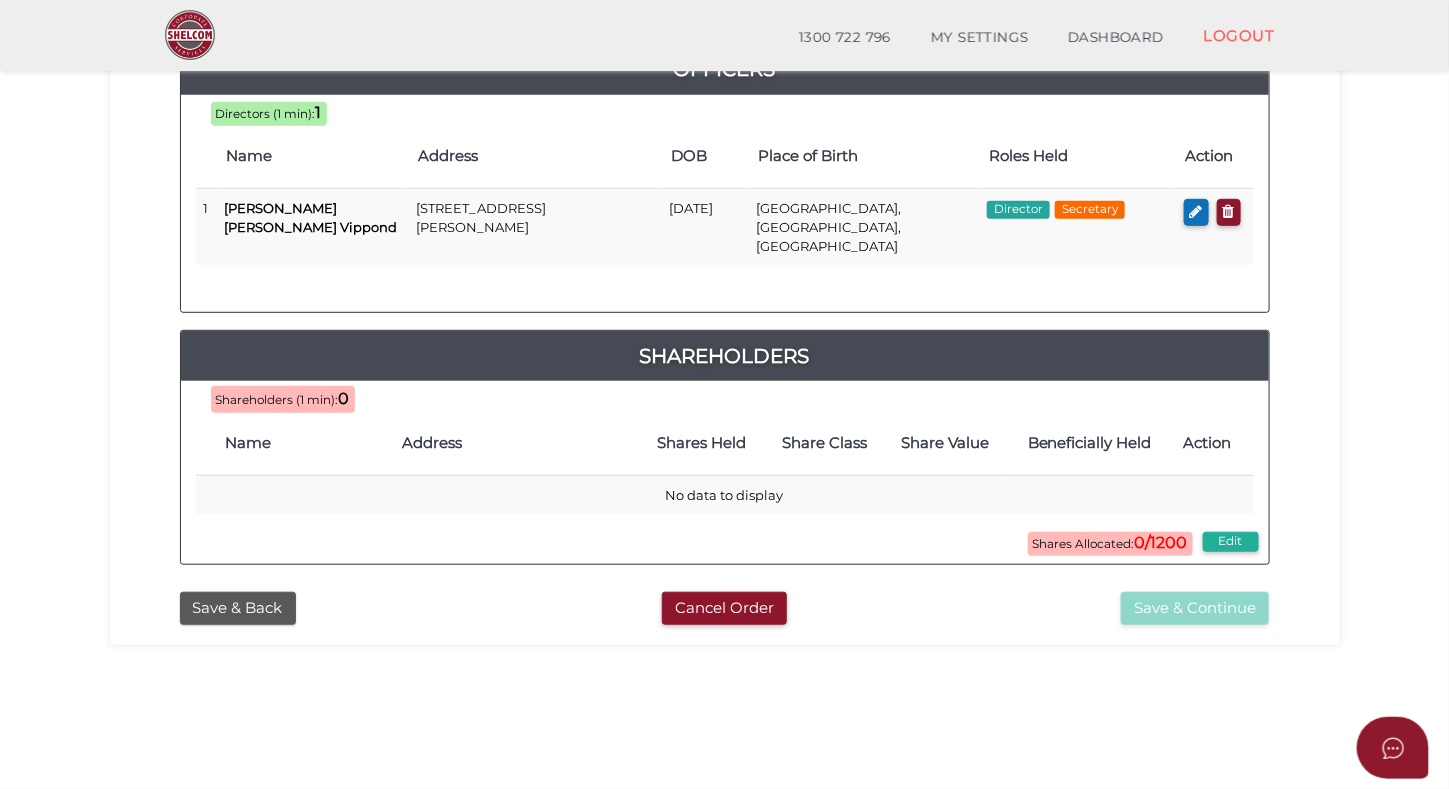 click on "Shareholders (1 min):  0
Shares Allocated:  0/1200
Edit
Name
Address
Shares Held
Share Class
Share Value
Beneficially Held
Action
No data to display" at bounding box center (725, 472) 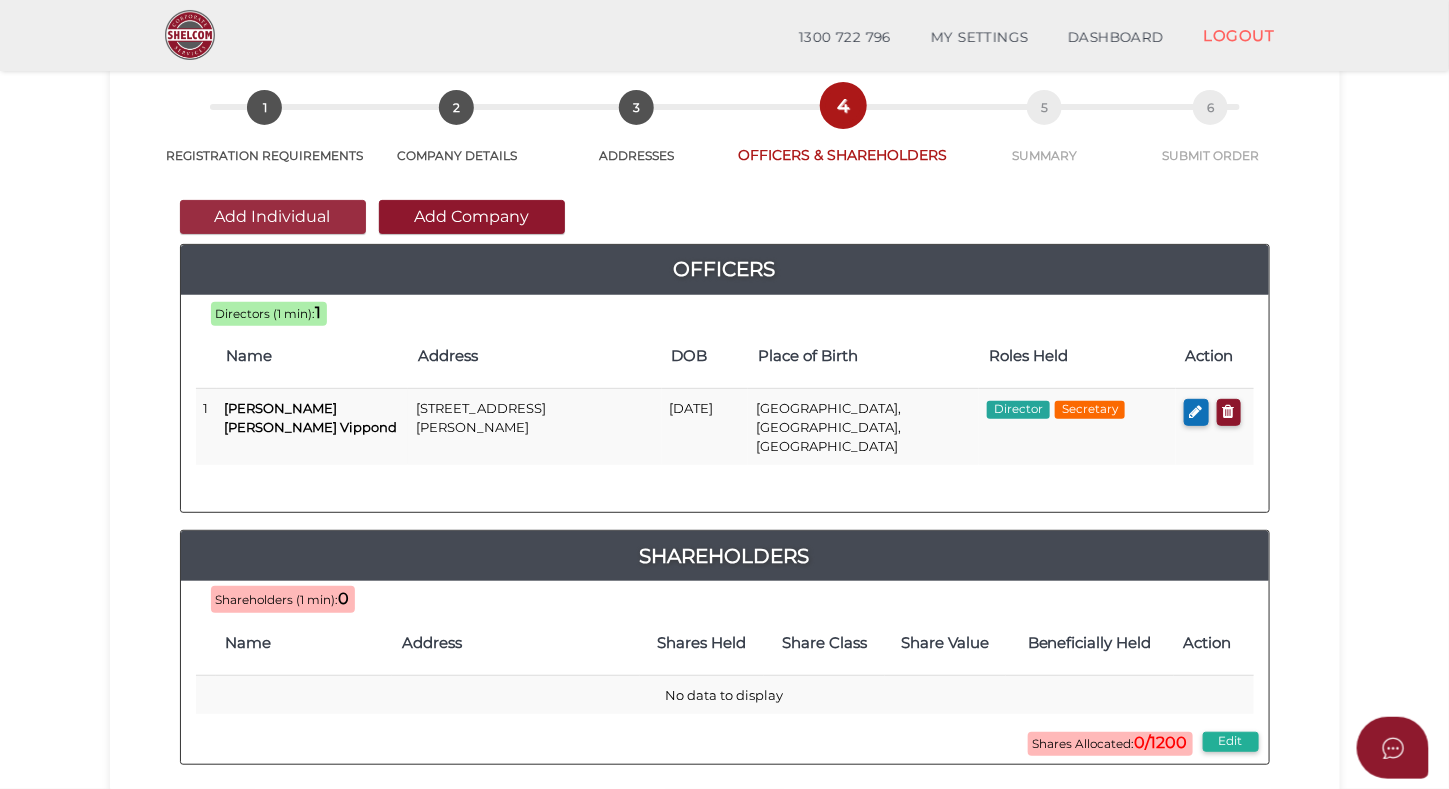 click on "Add Individual" at bounding box center (273, 217) 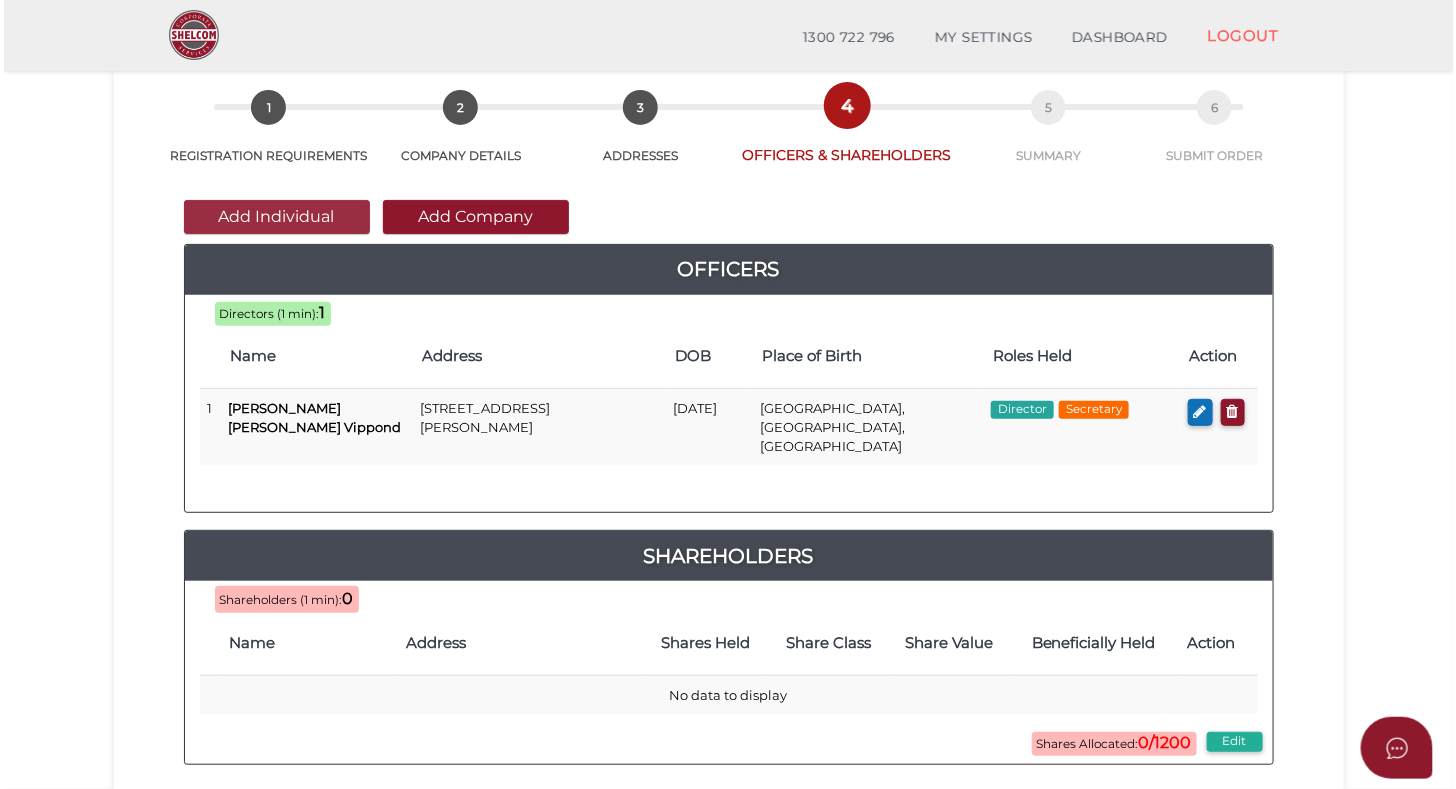 scroll, scrollTop: 0, scrollLeft: 0, axis: both 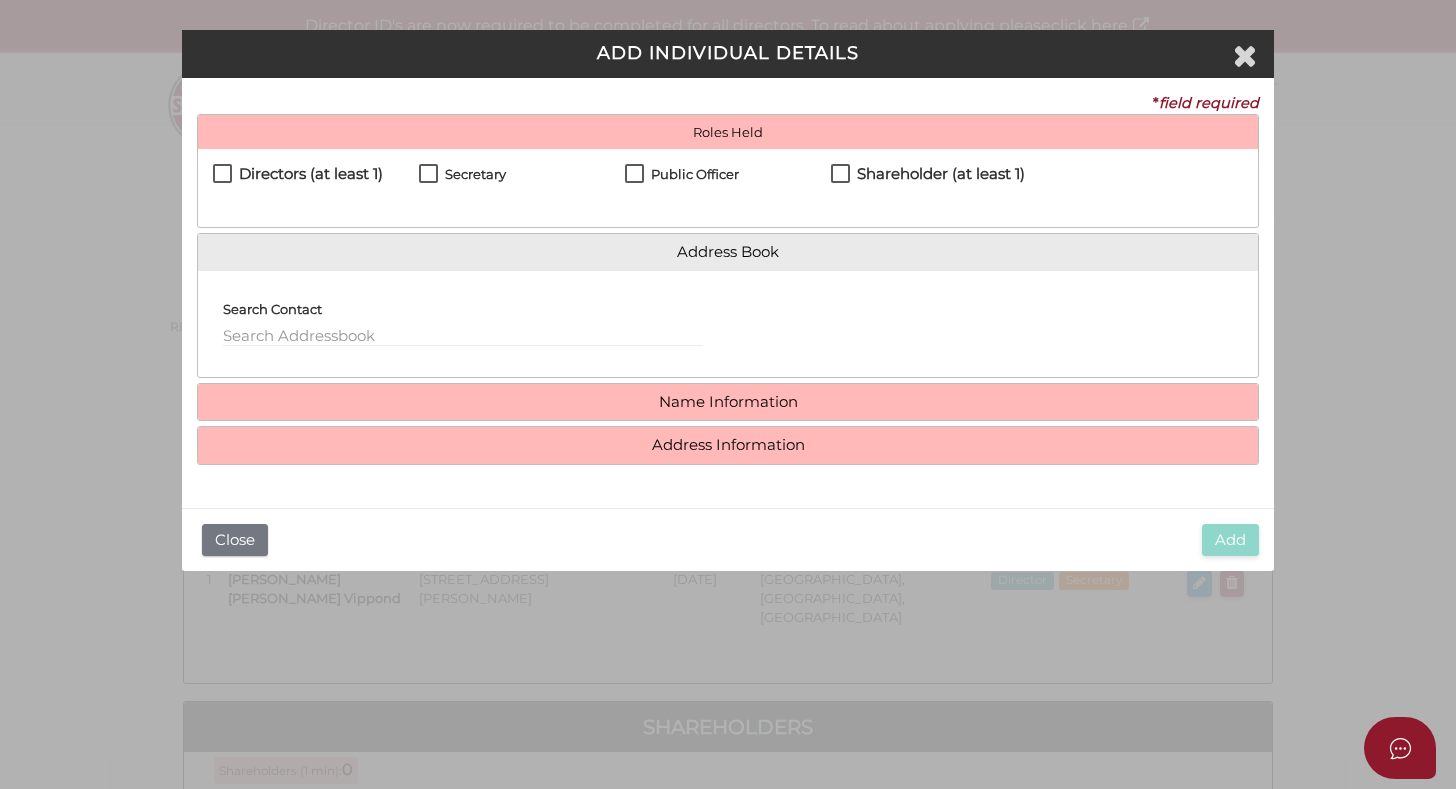 click on "Shareholder (at least 1)" at bounding box center [928, 178] 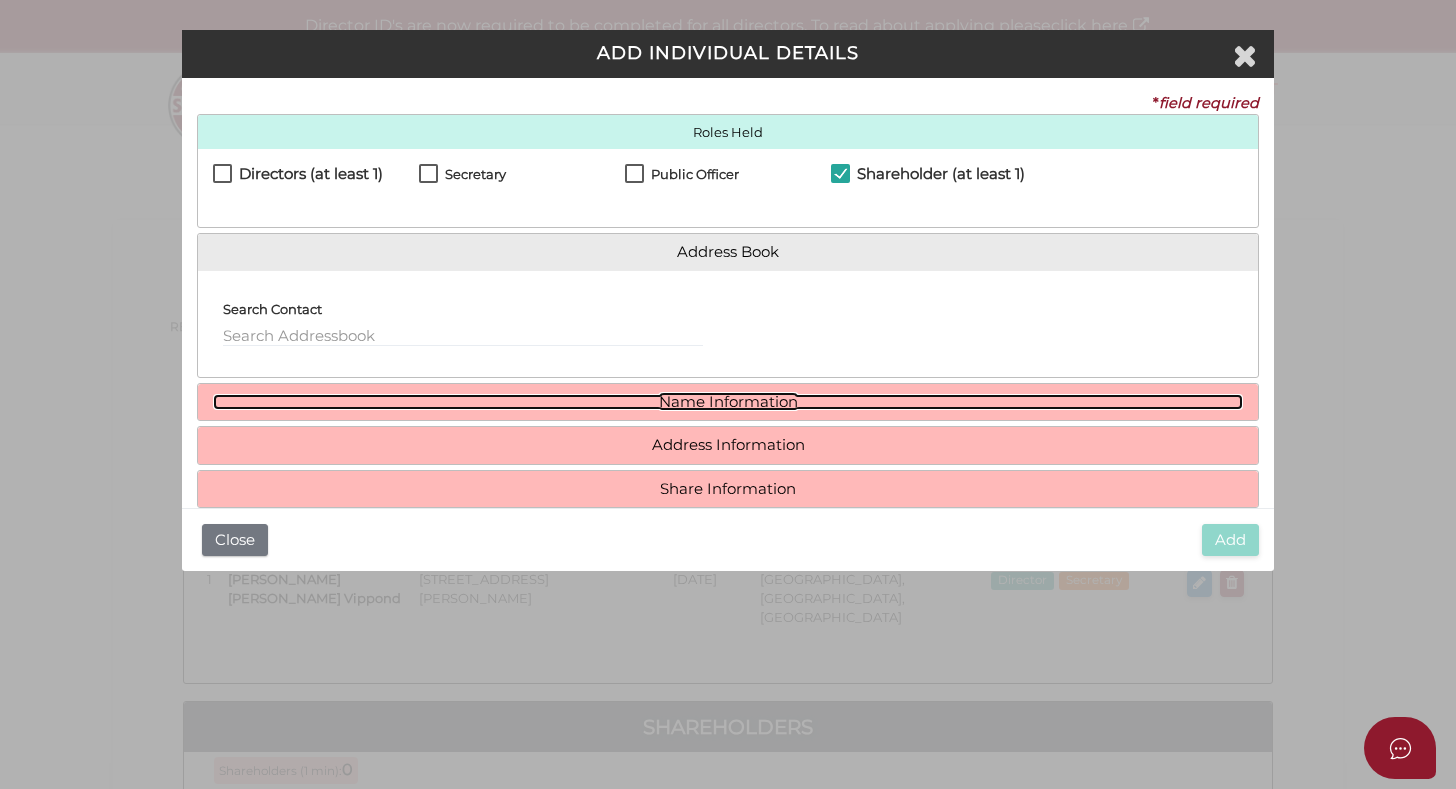 click on "Name Information" at bounding box center (728, 402) 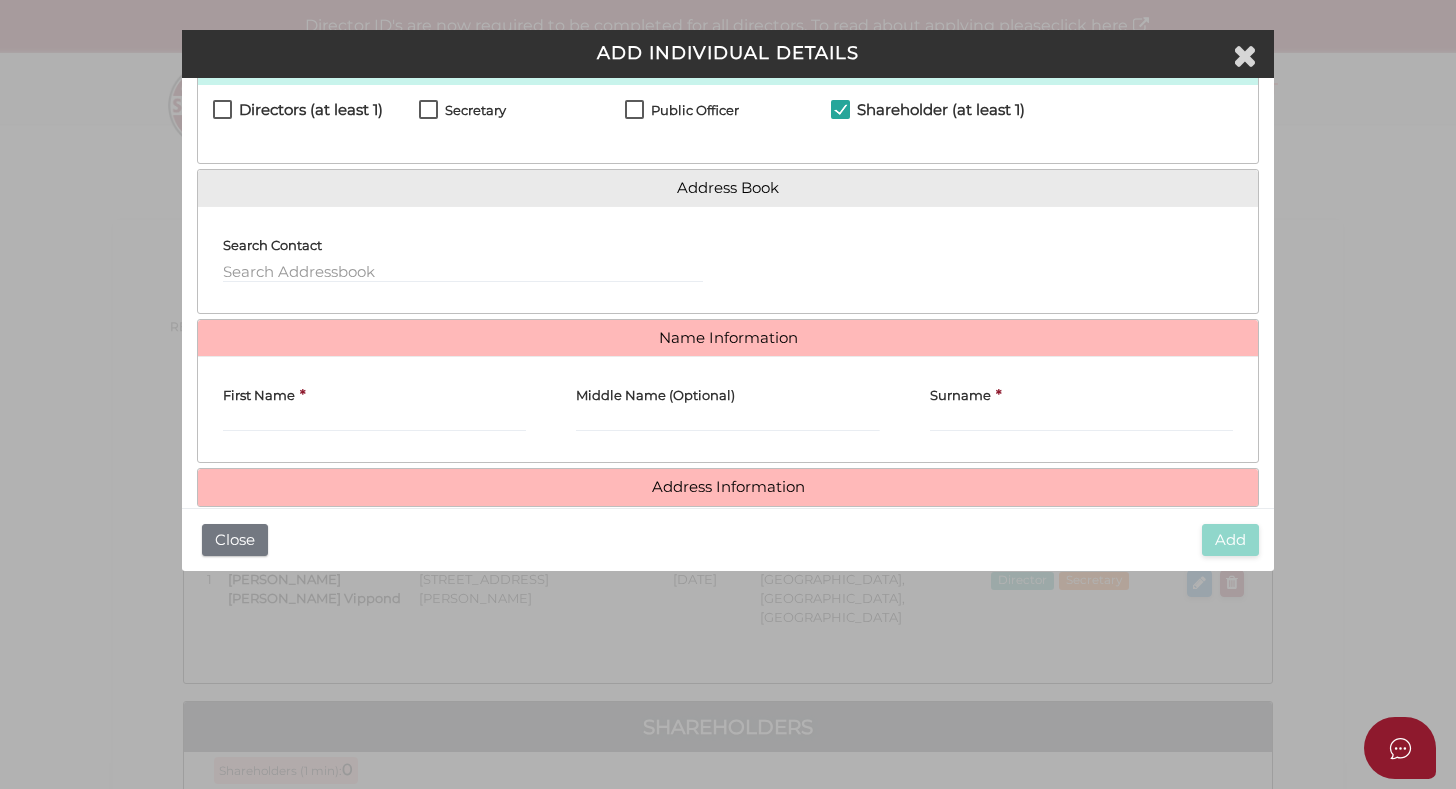 scroll, scrollTop: 139, scrollLeft: 0, axis: vertical 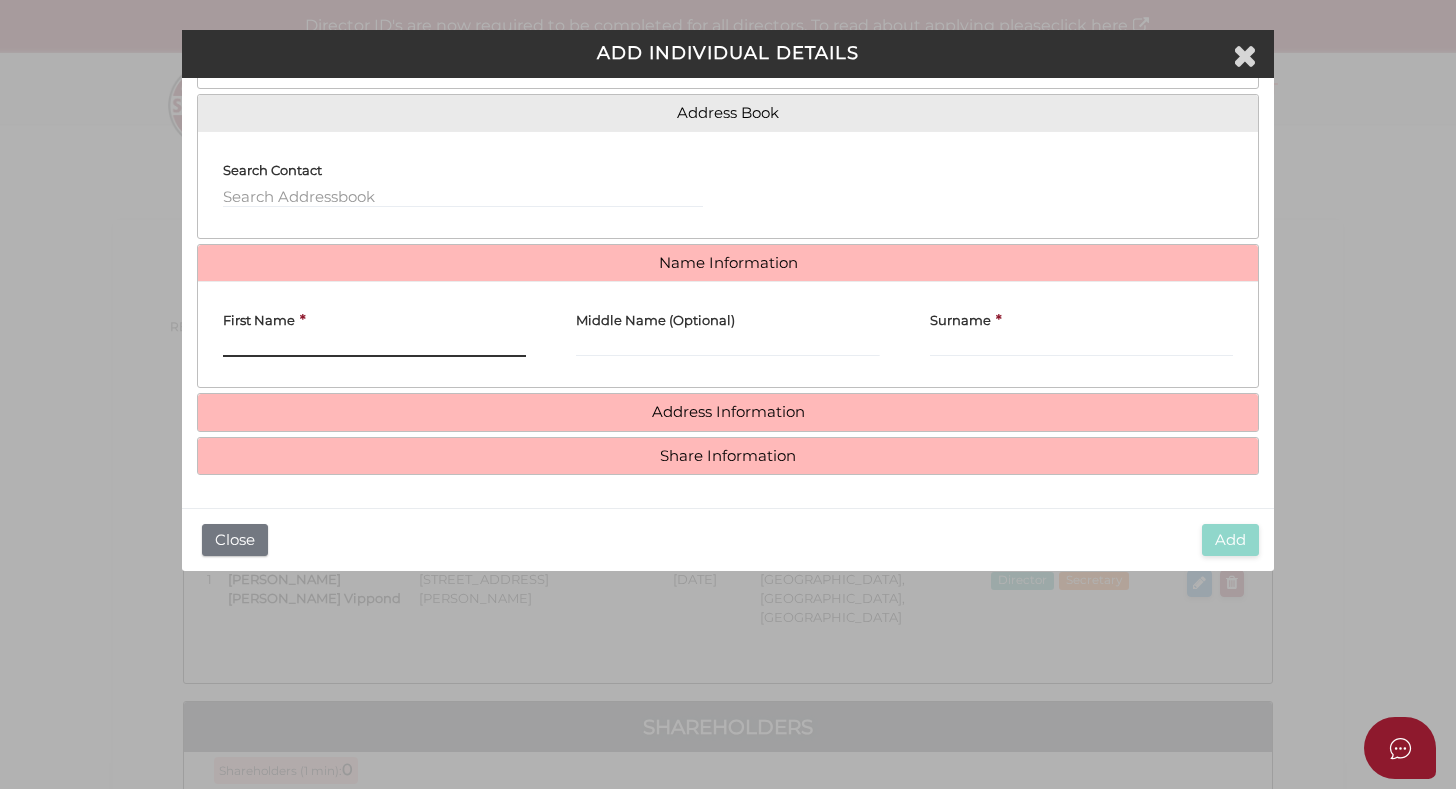 click on "First Name" at bounding box center [374, 346] 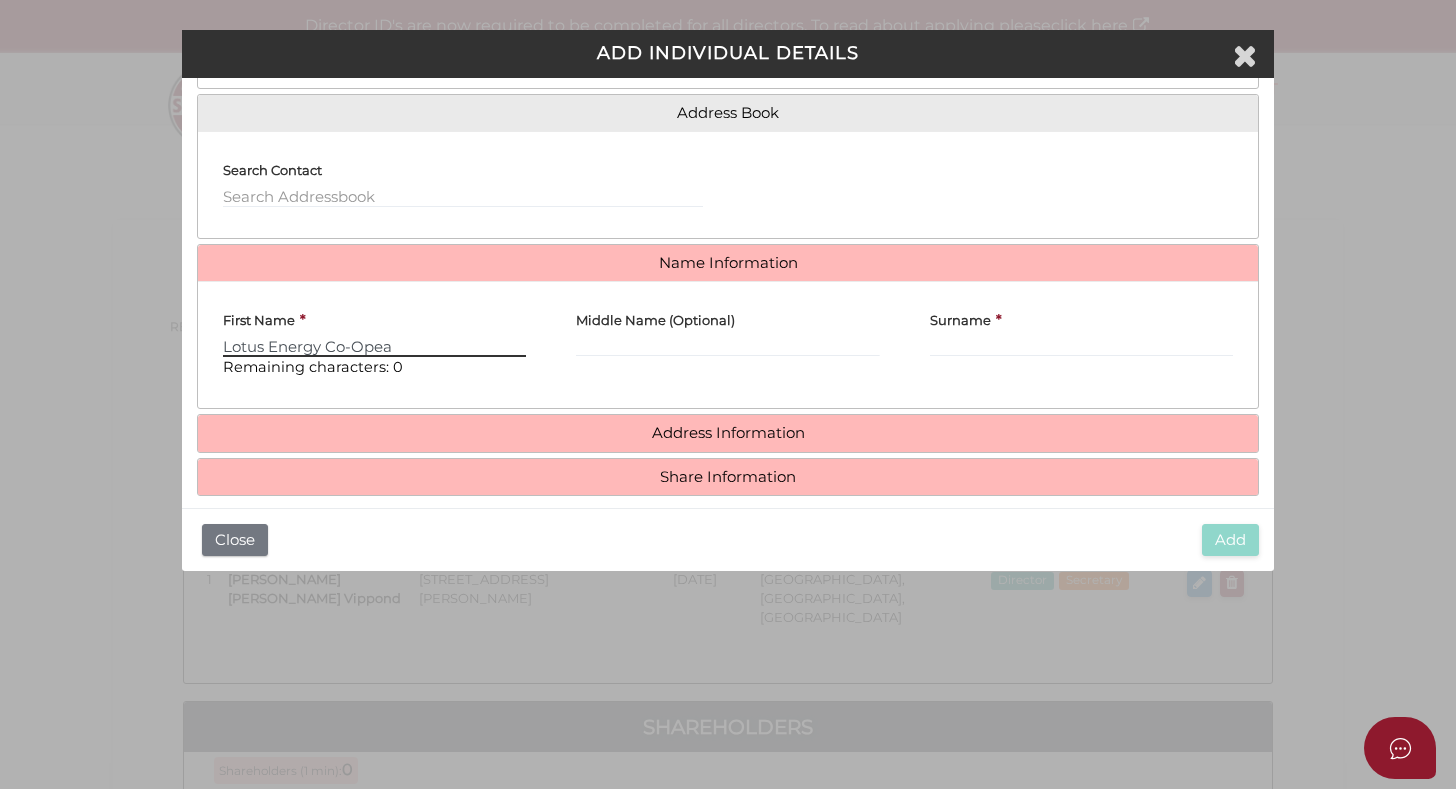 drag, startPoint x: 417, startPoint y: 348, endPoint x: 326, endPoint y: 348, distance: 91 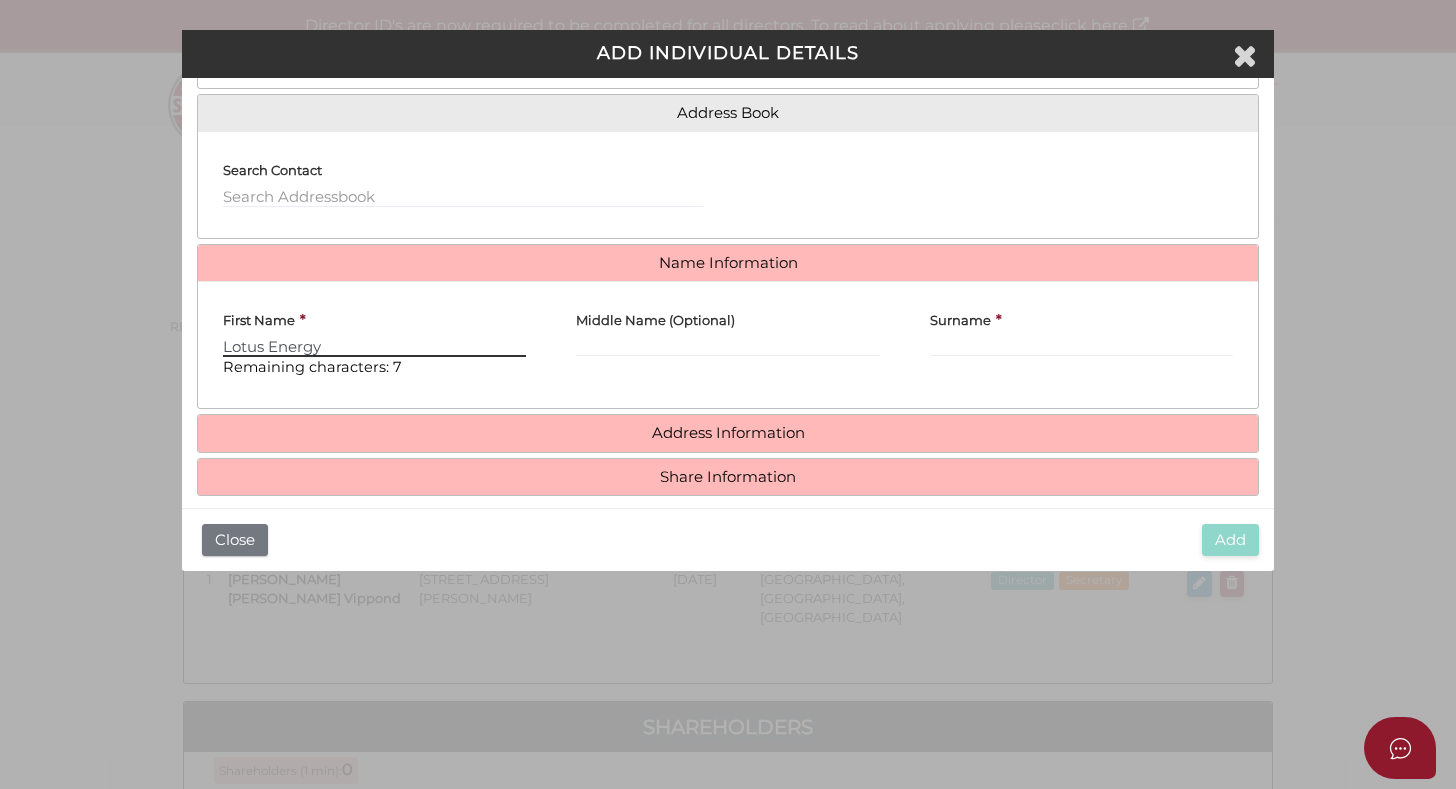 type on "Lotus Energy" 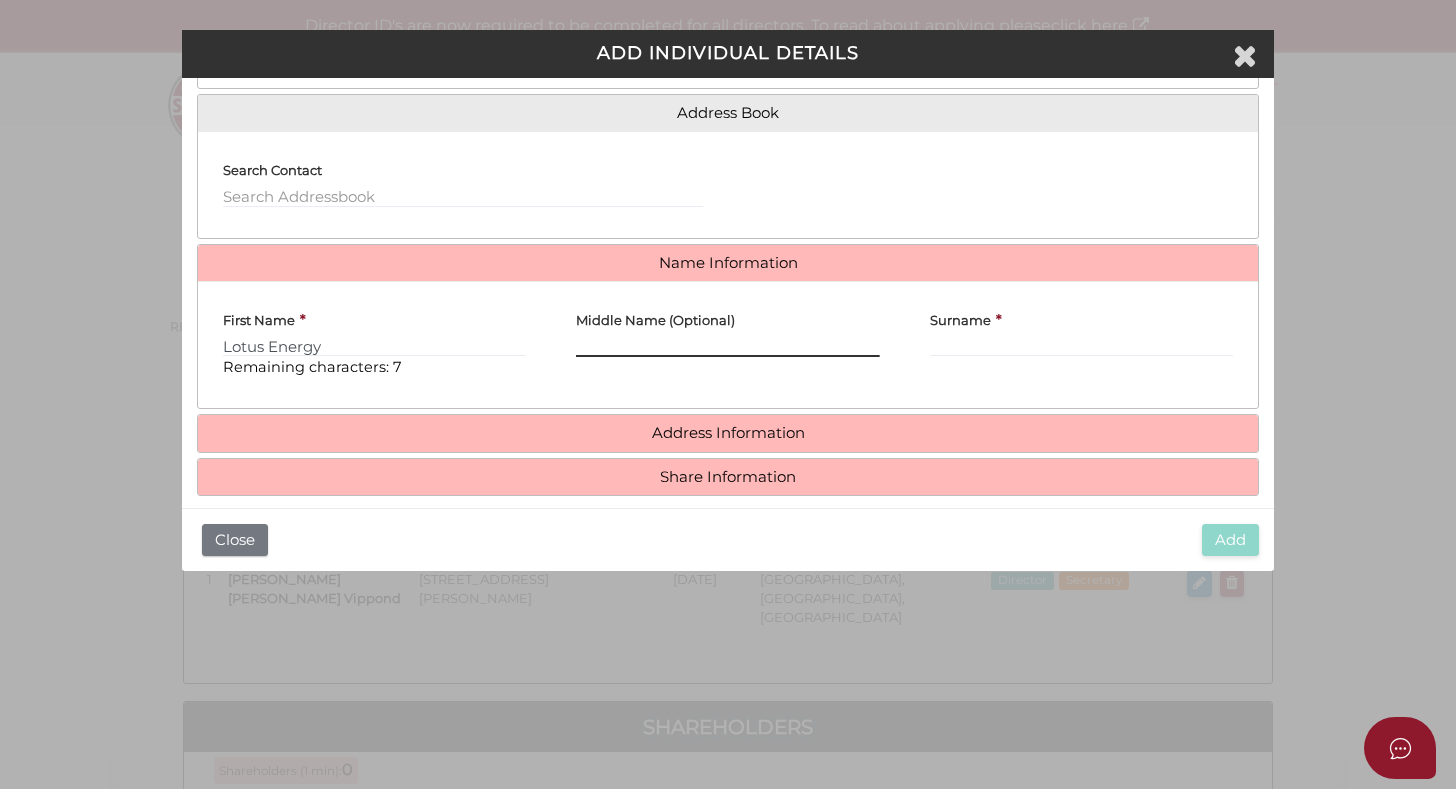 click on "Middle Name (Optional)" at bounding box center (727, 346) 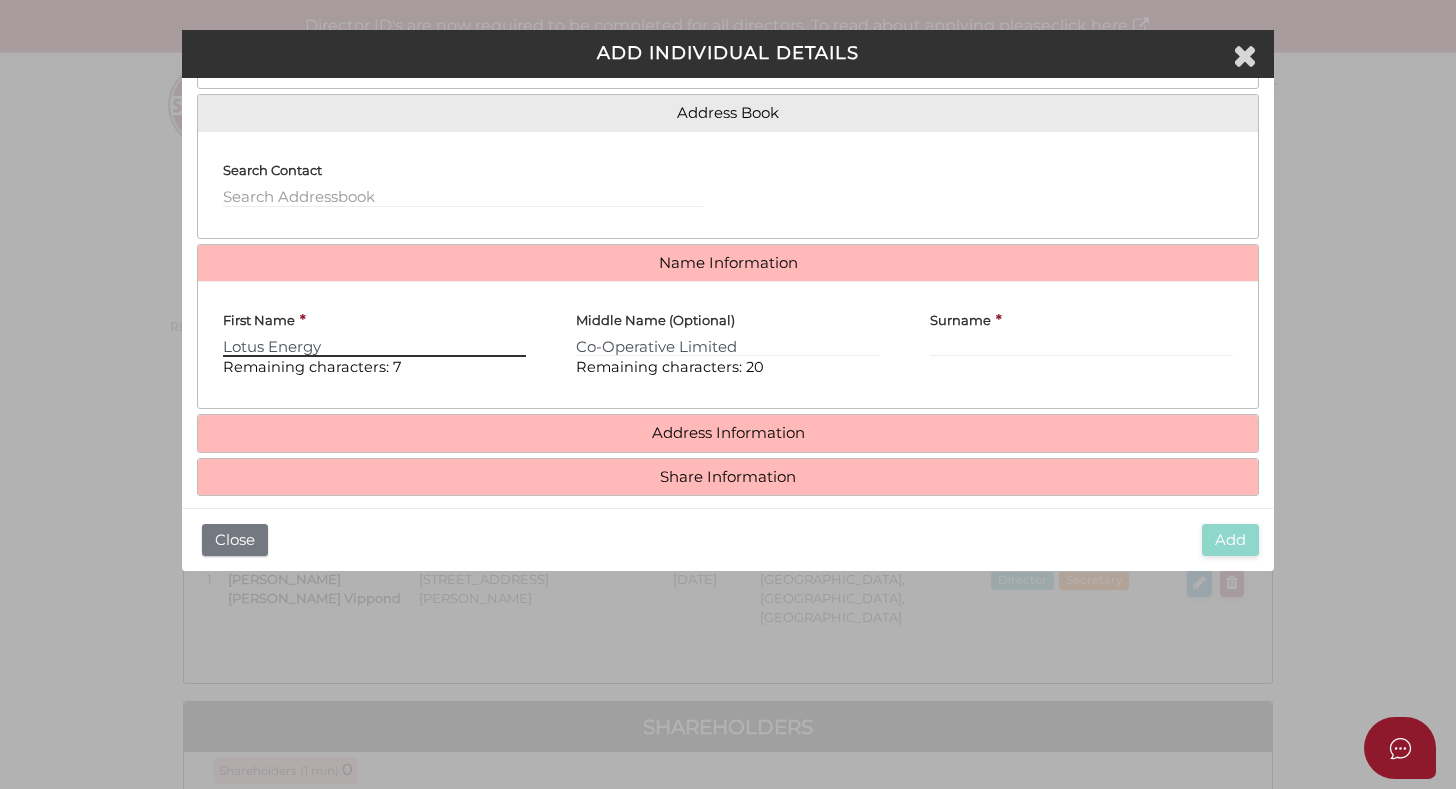drag, startPoint x: 291, startPoint y: 341, endPoint x: 198, endPoint y: 341, distance: 93 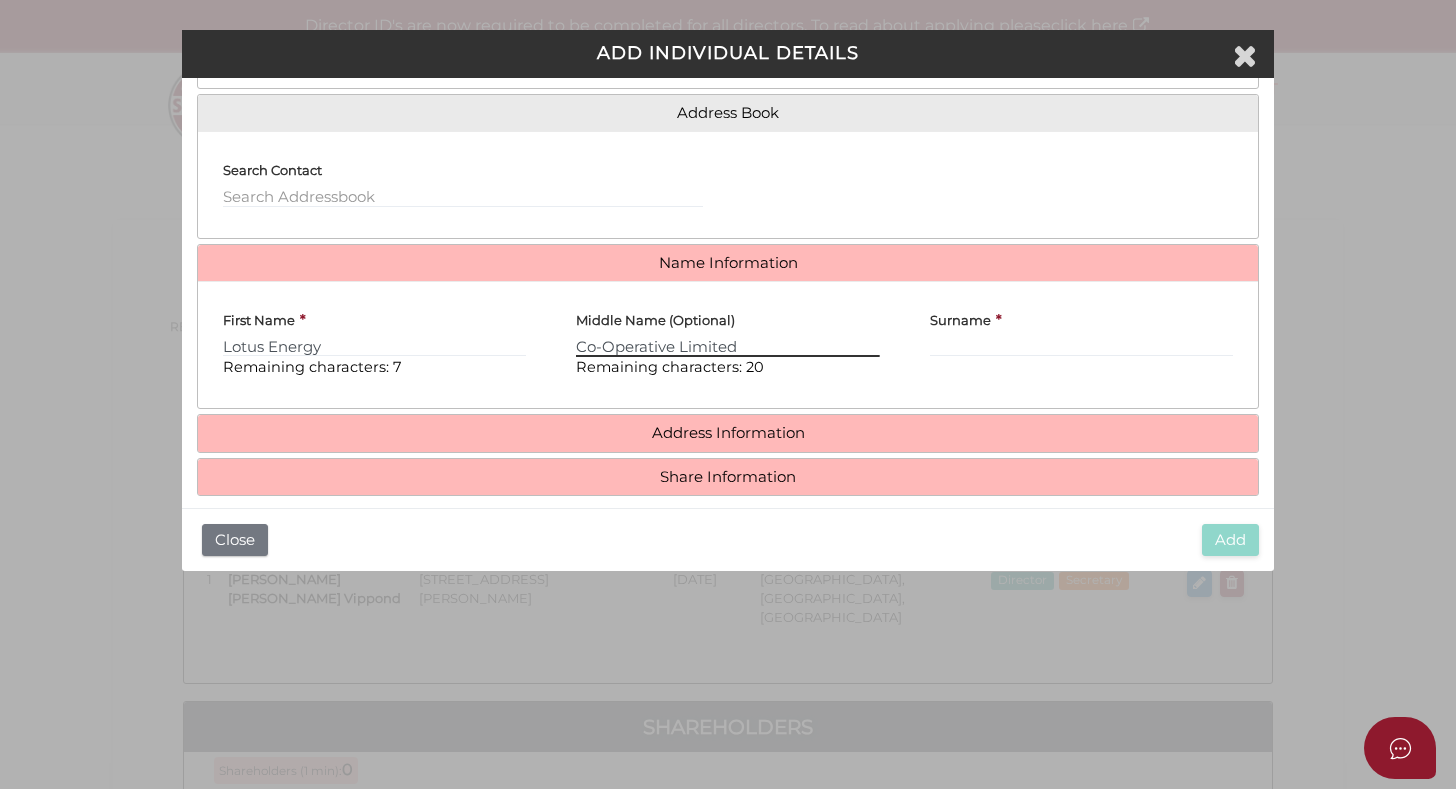 click on "Co-Operative Limited" at bounding box center (727, 346) 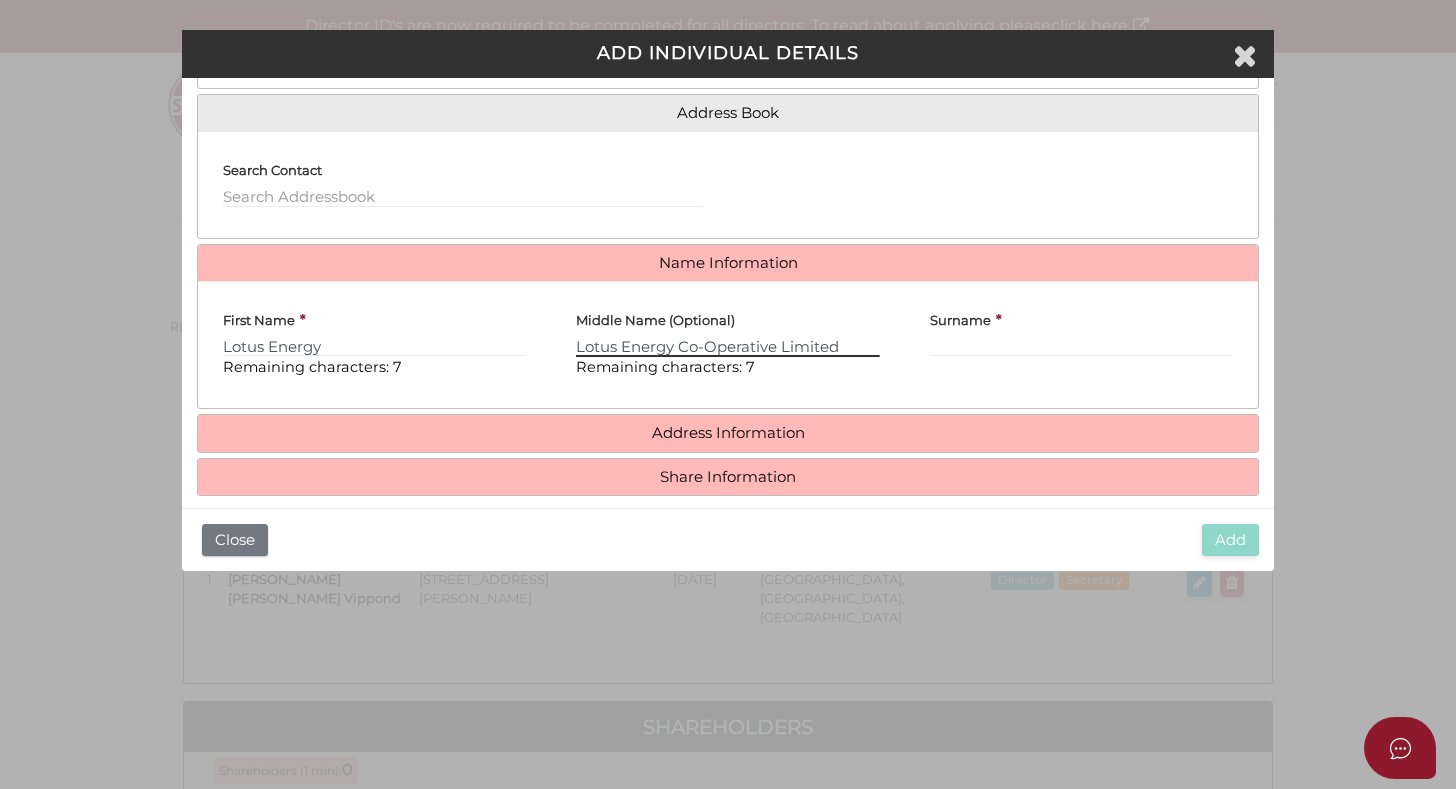 type on "Lotus Energy Co-Operative Limited" 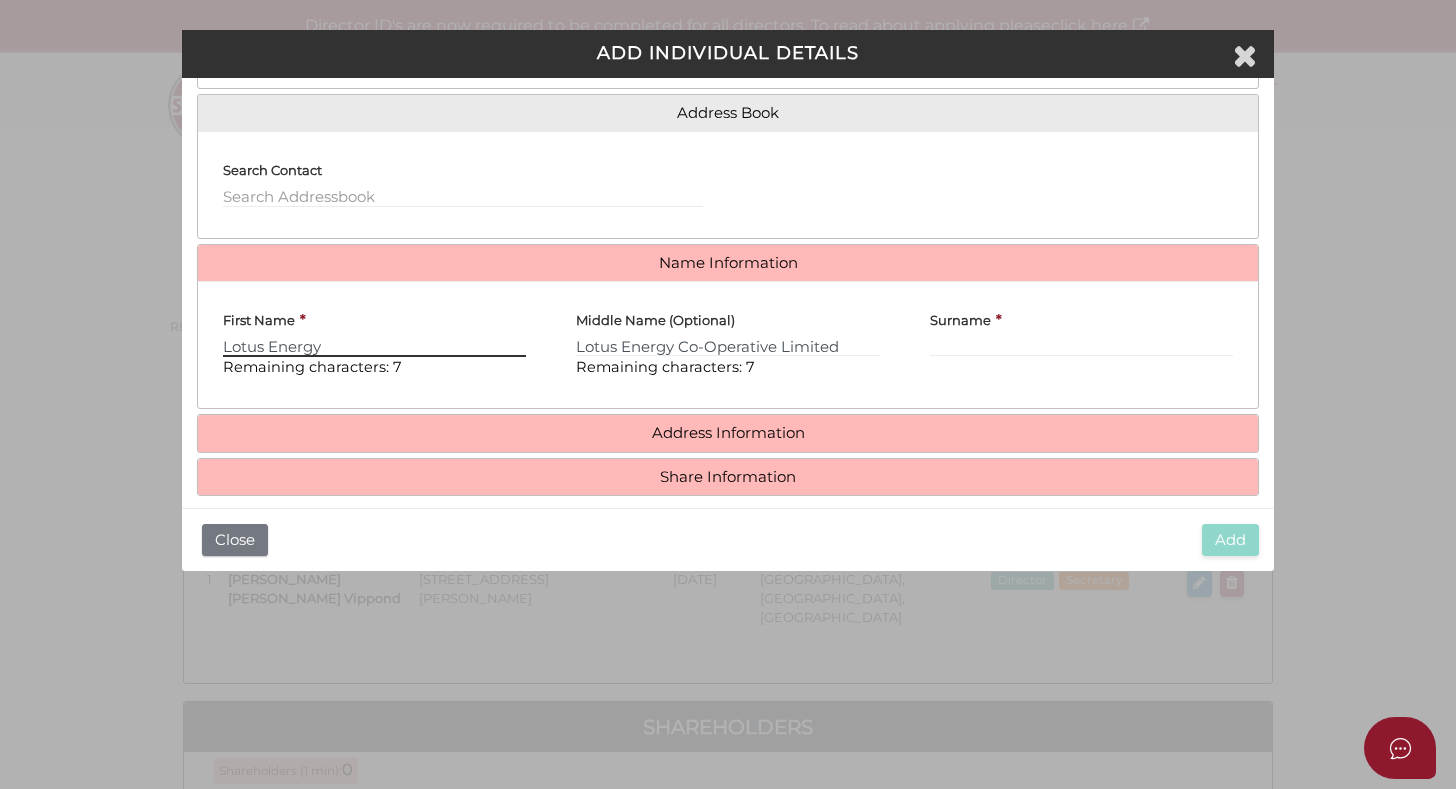 drag, startPoint x: 231, startPoint y: 345, endPoint x: 179, endPoint y: 349, distance: 52.153618 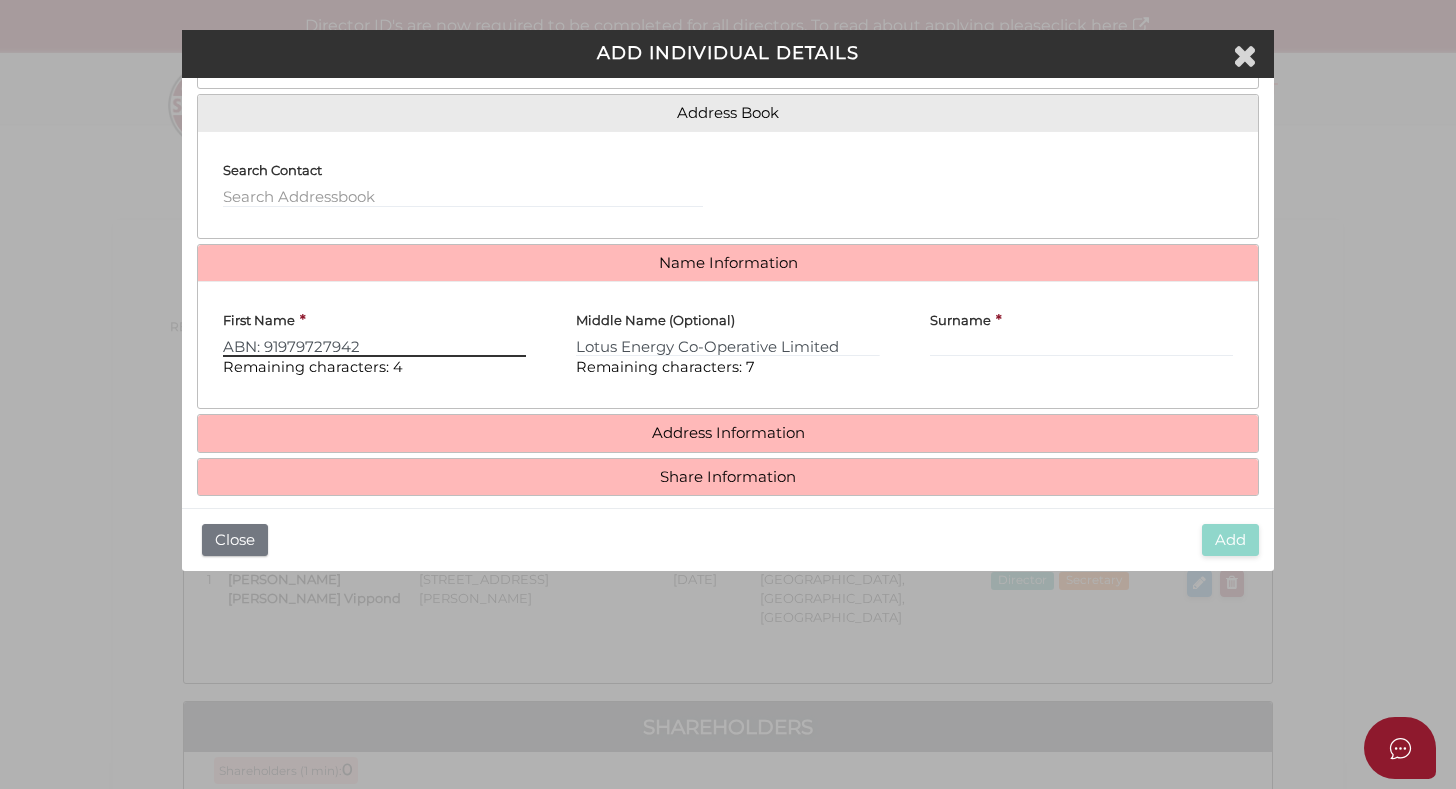 click on "ABN: 91979727942" at bounding box center [374, 346] 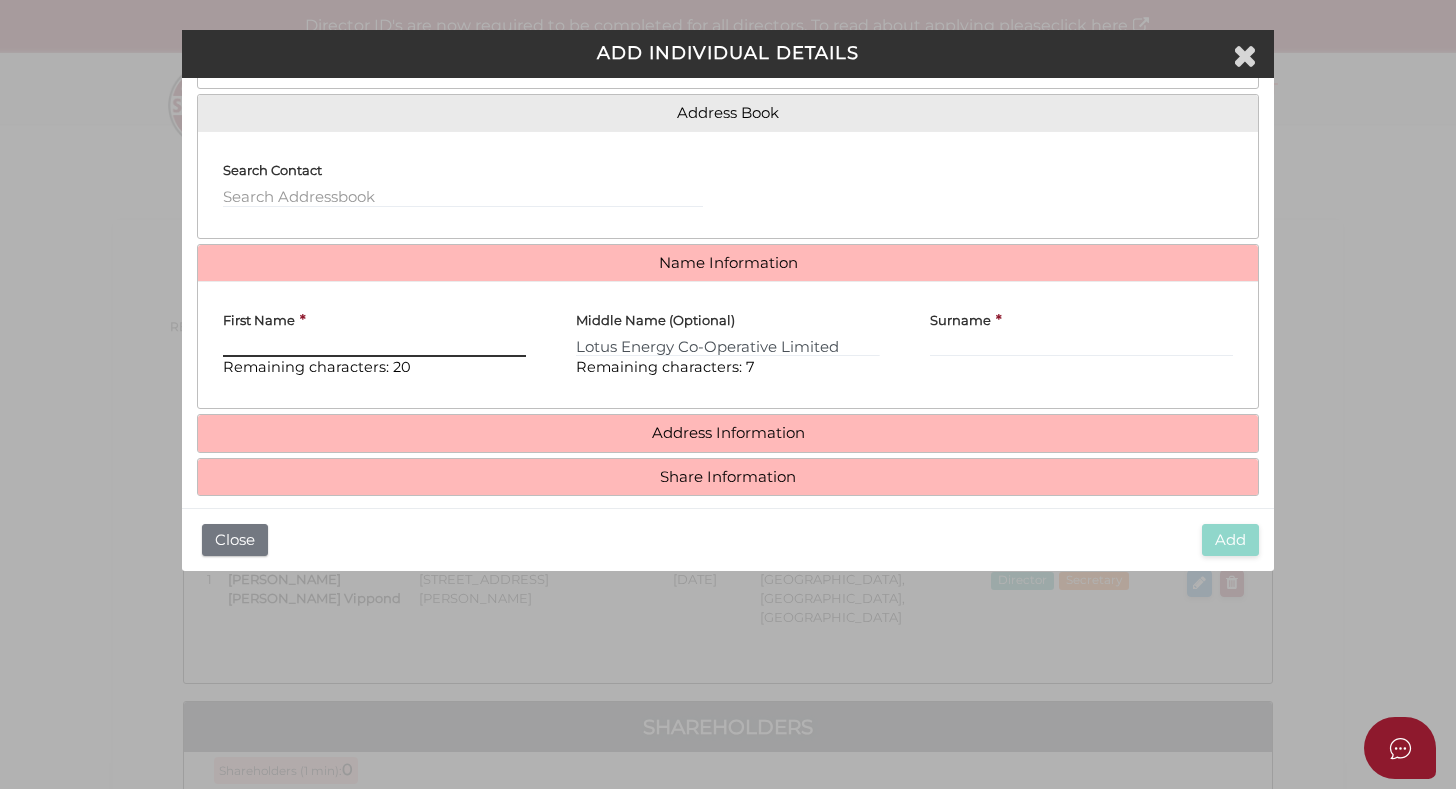 type 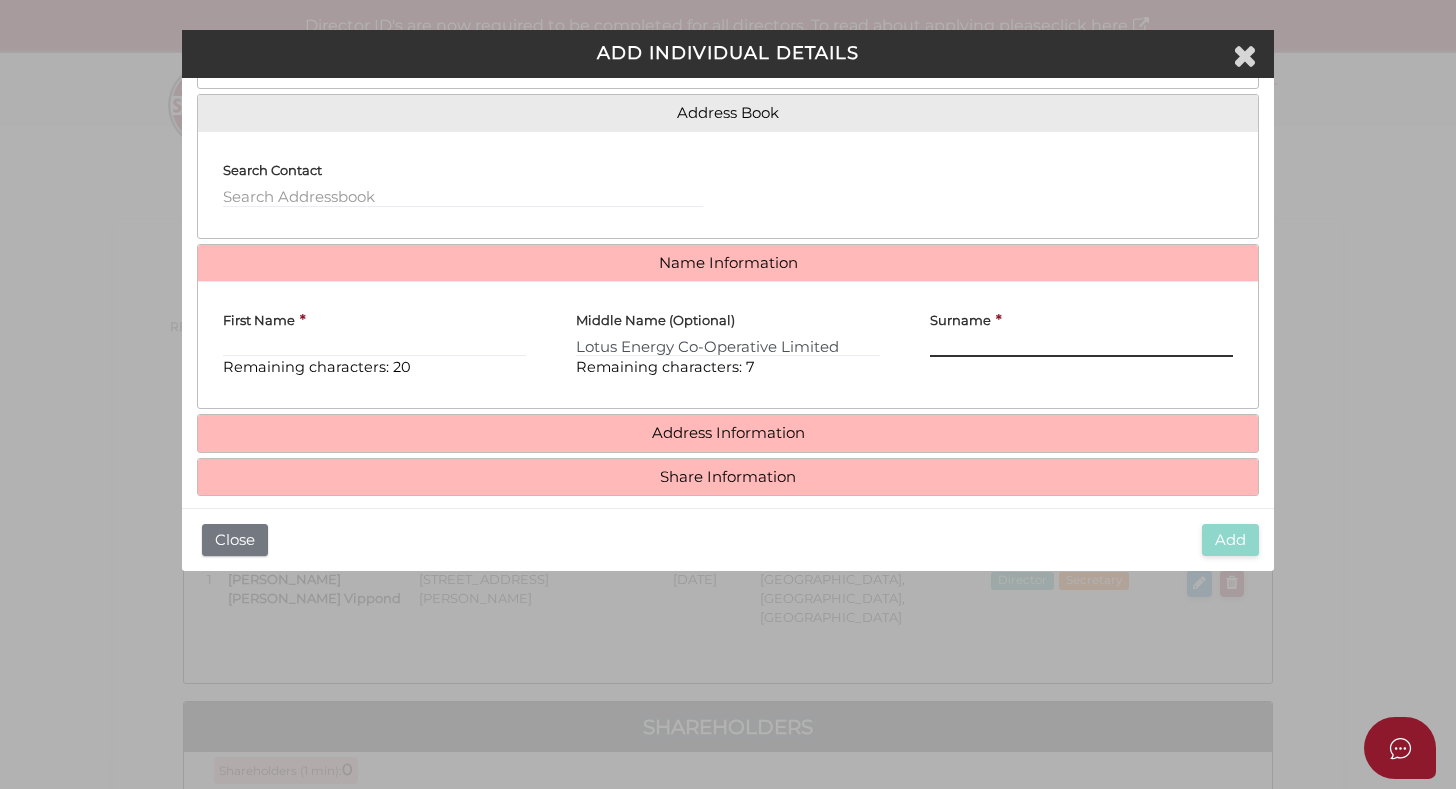 click on "Surname" at bounding box center [1081, 346] 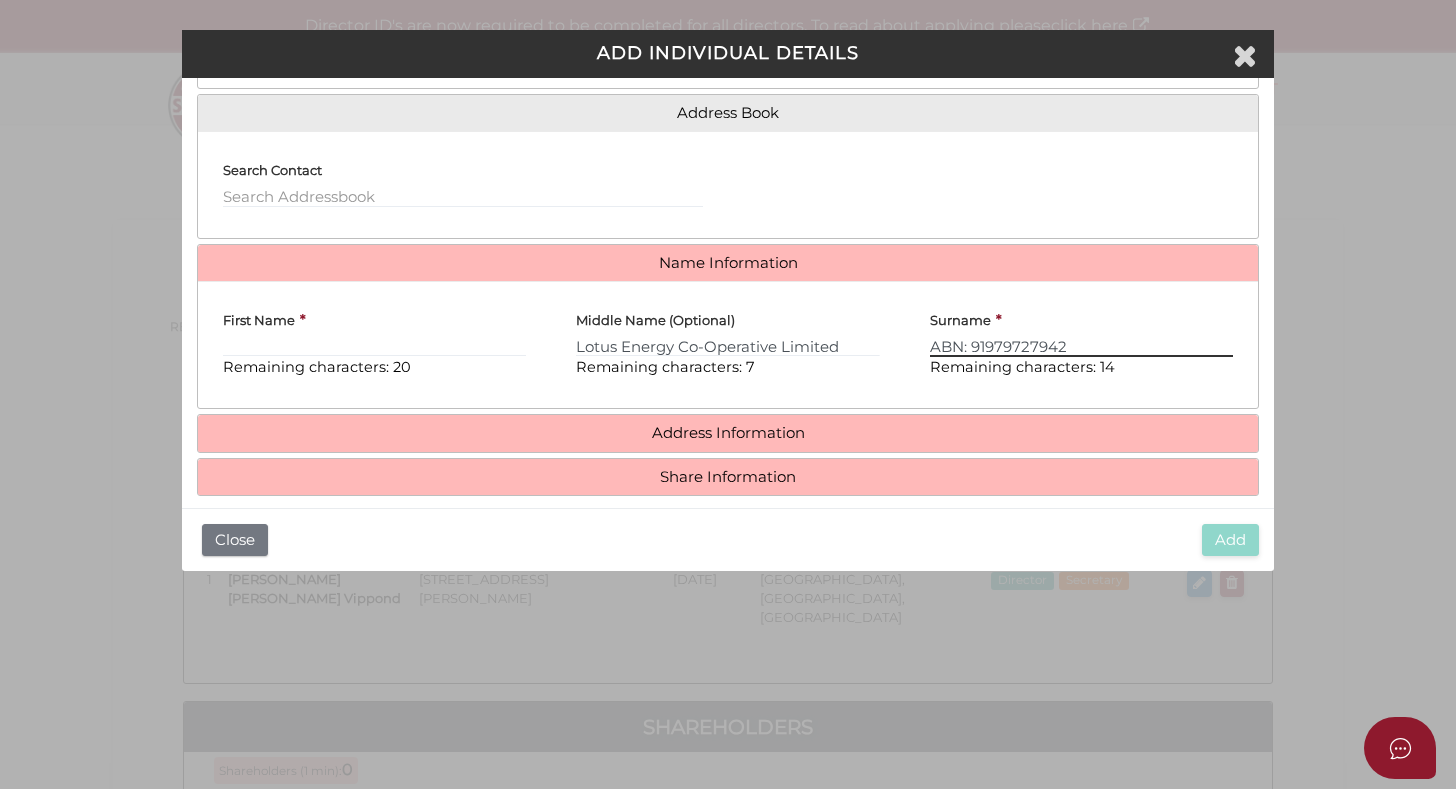 type on "ABN: 91979727942" 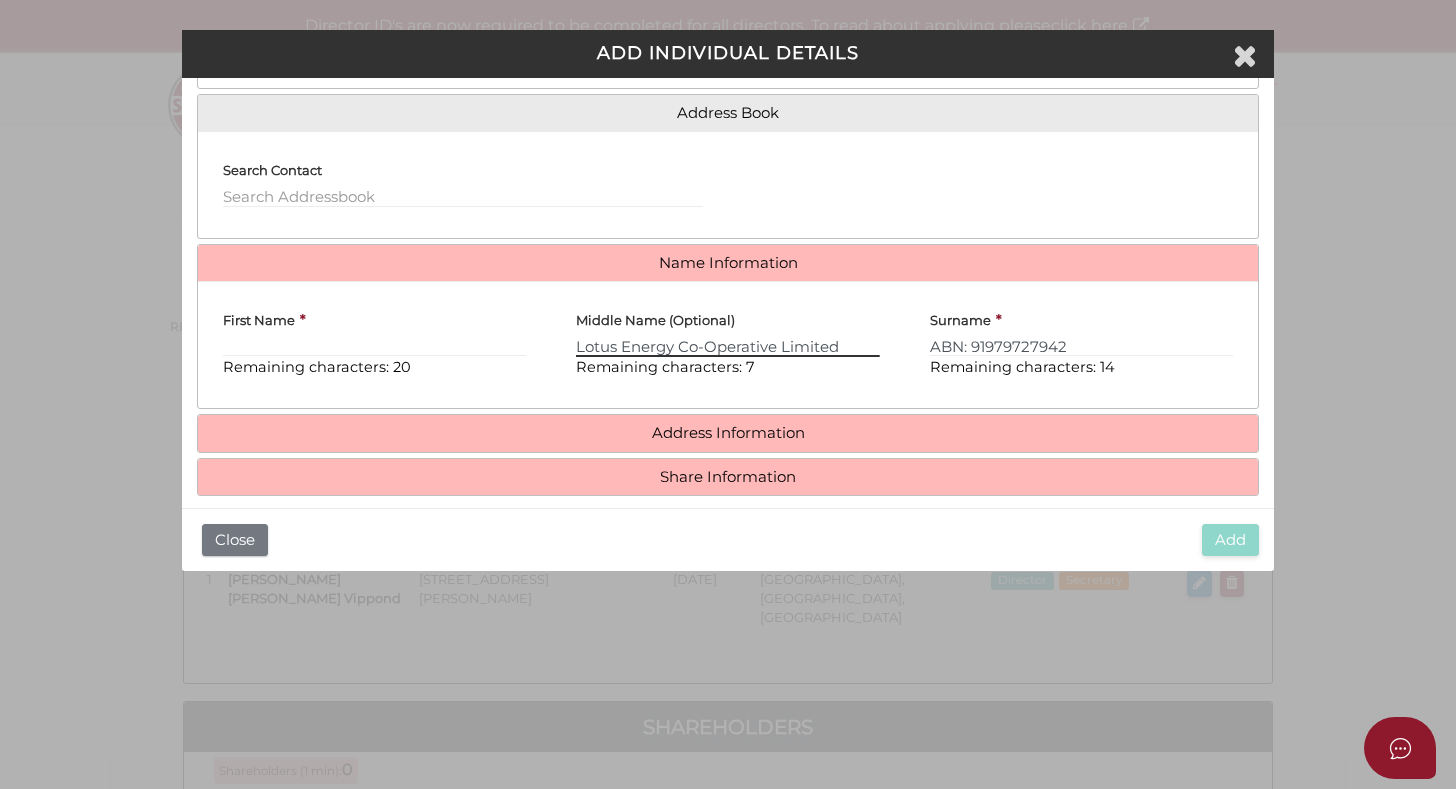 drag, startPoint x: 828, startPoint y: 338, endPoint x: 560, endPoint y: 341, distance: 268.01678 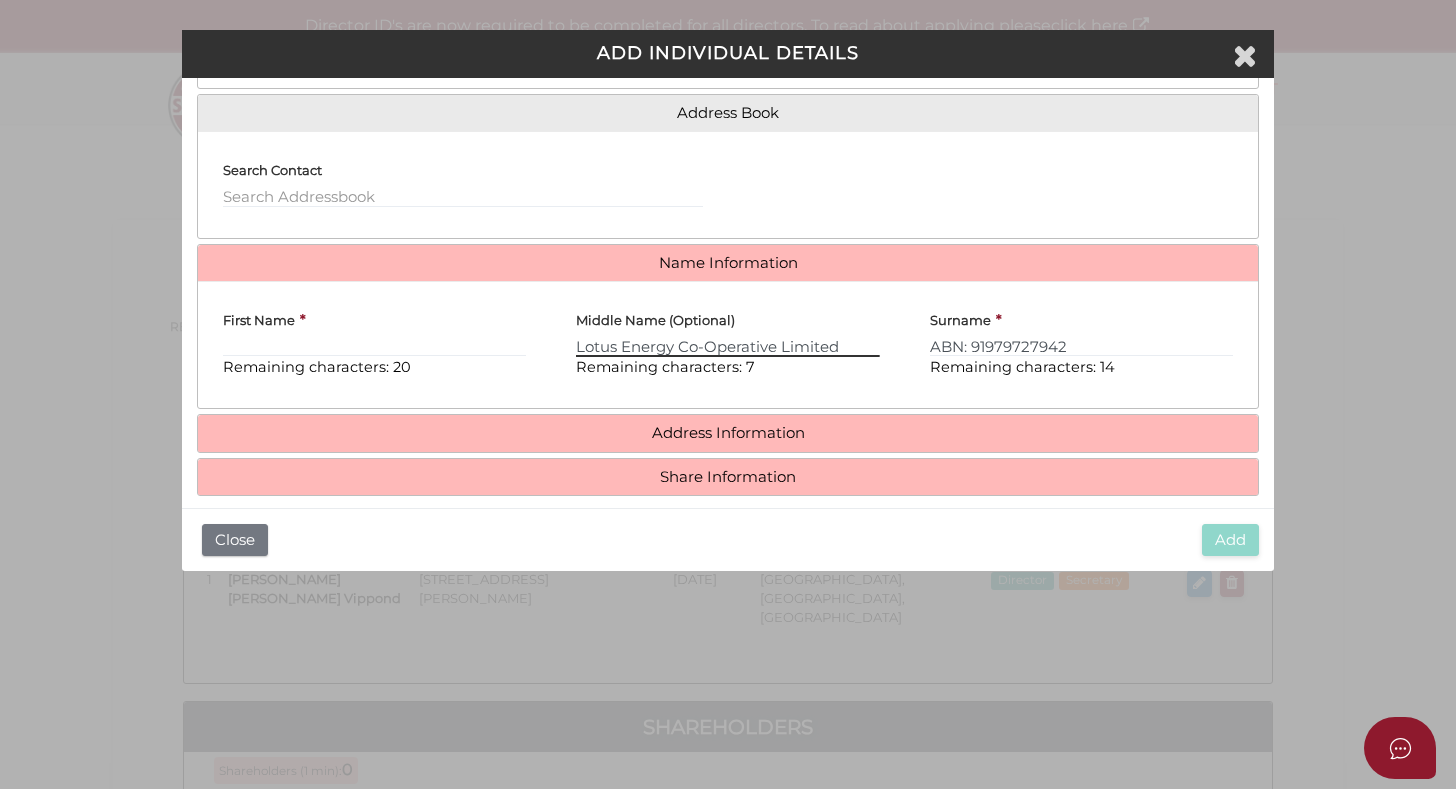 click on "Middle Name (Optional)
Lotus Energy Co-Operative Limited Remaining characters: 7" at bounding box center (727, 345) 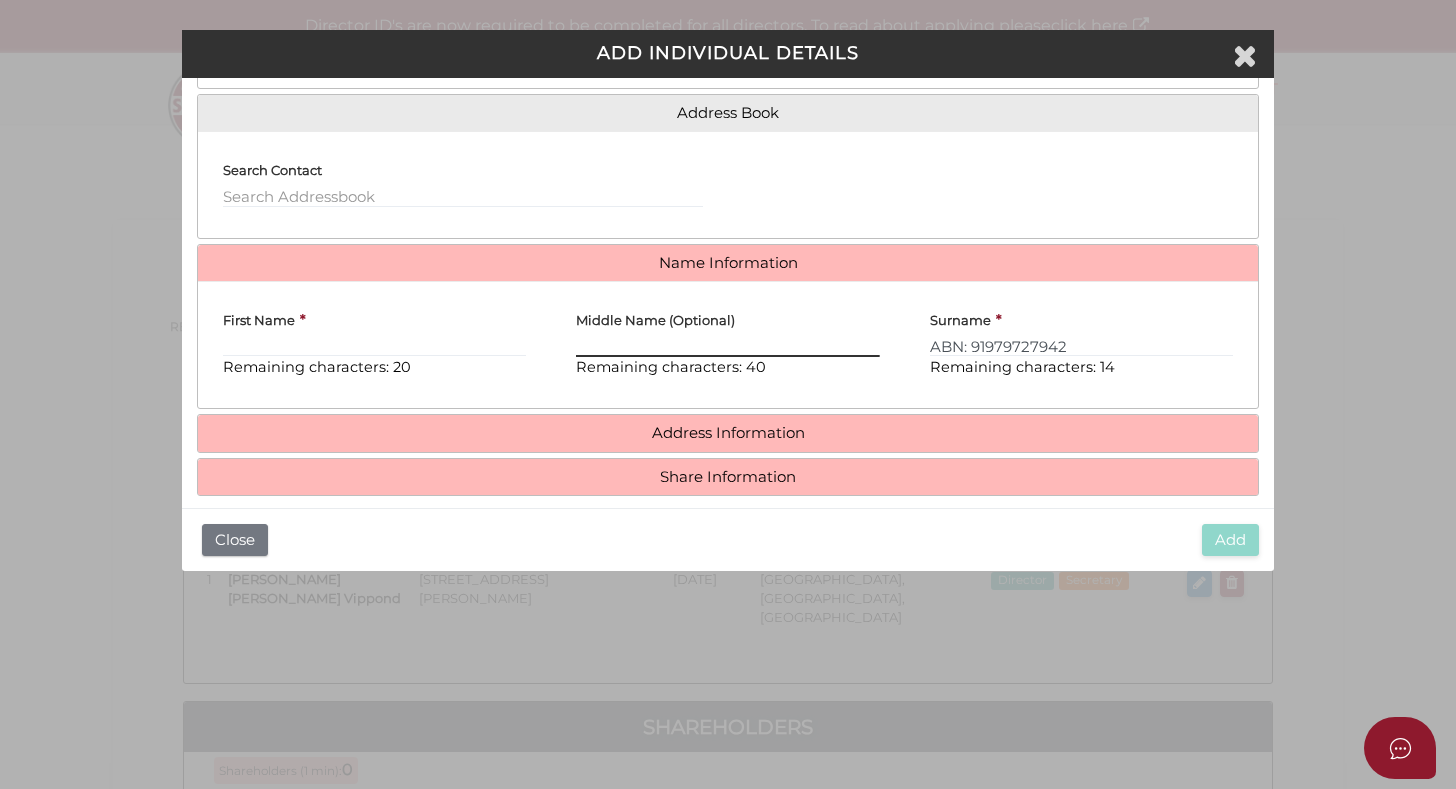 type 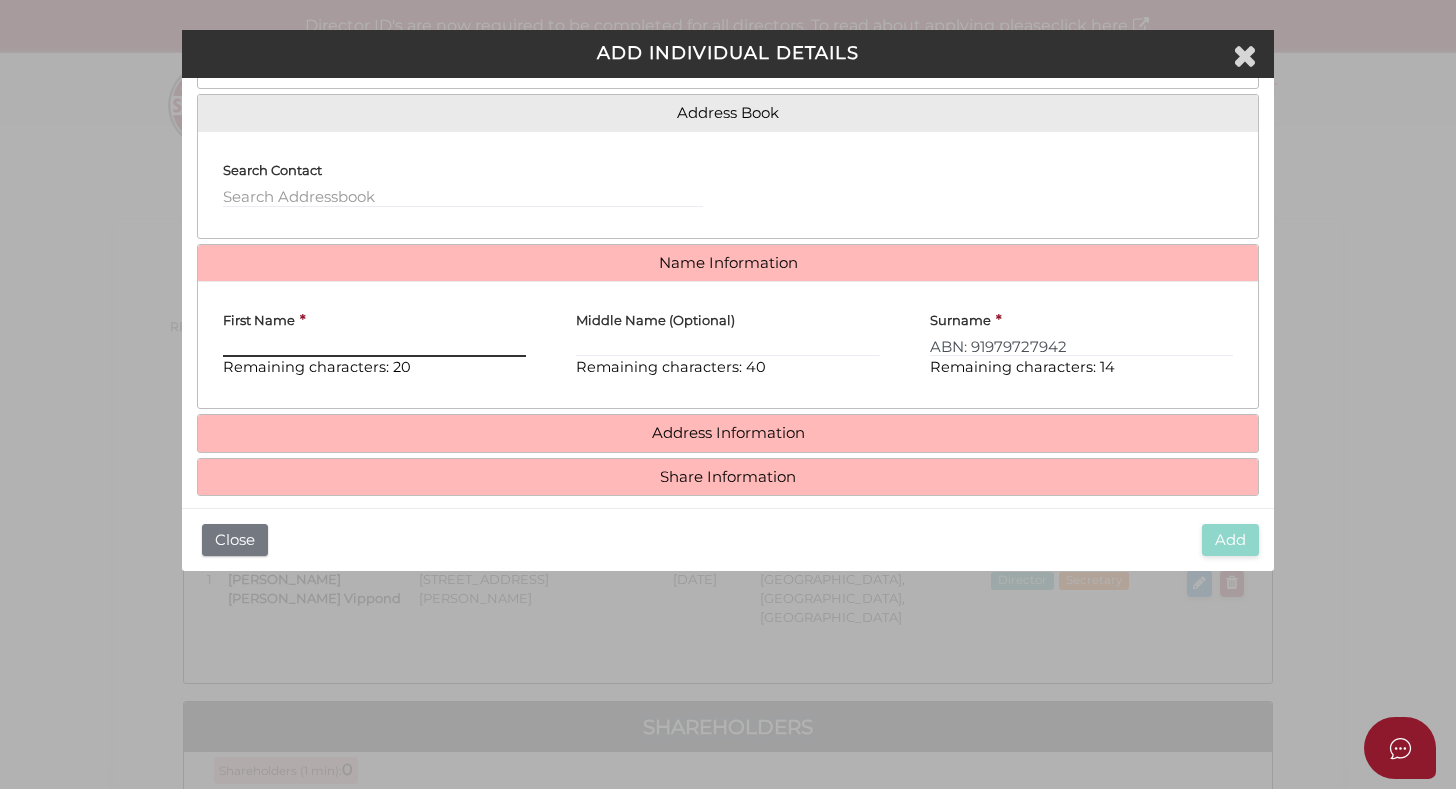 click on "First Name" at bounding box center [374, 346] 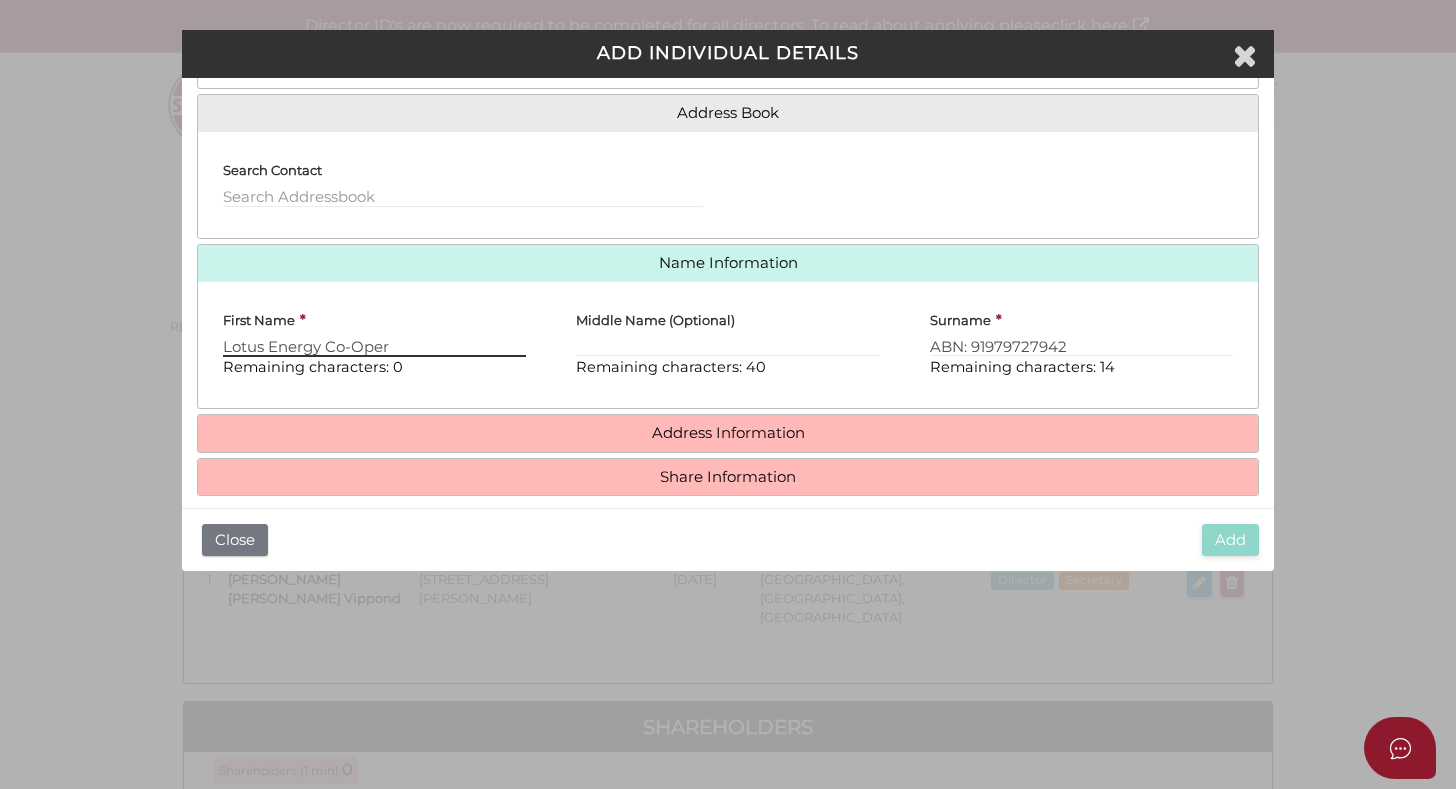 drag, startPoint x: 377, startPoint y: 341, endPoint x: 156, endPoint y: 345, distance: 221.0362 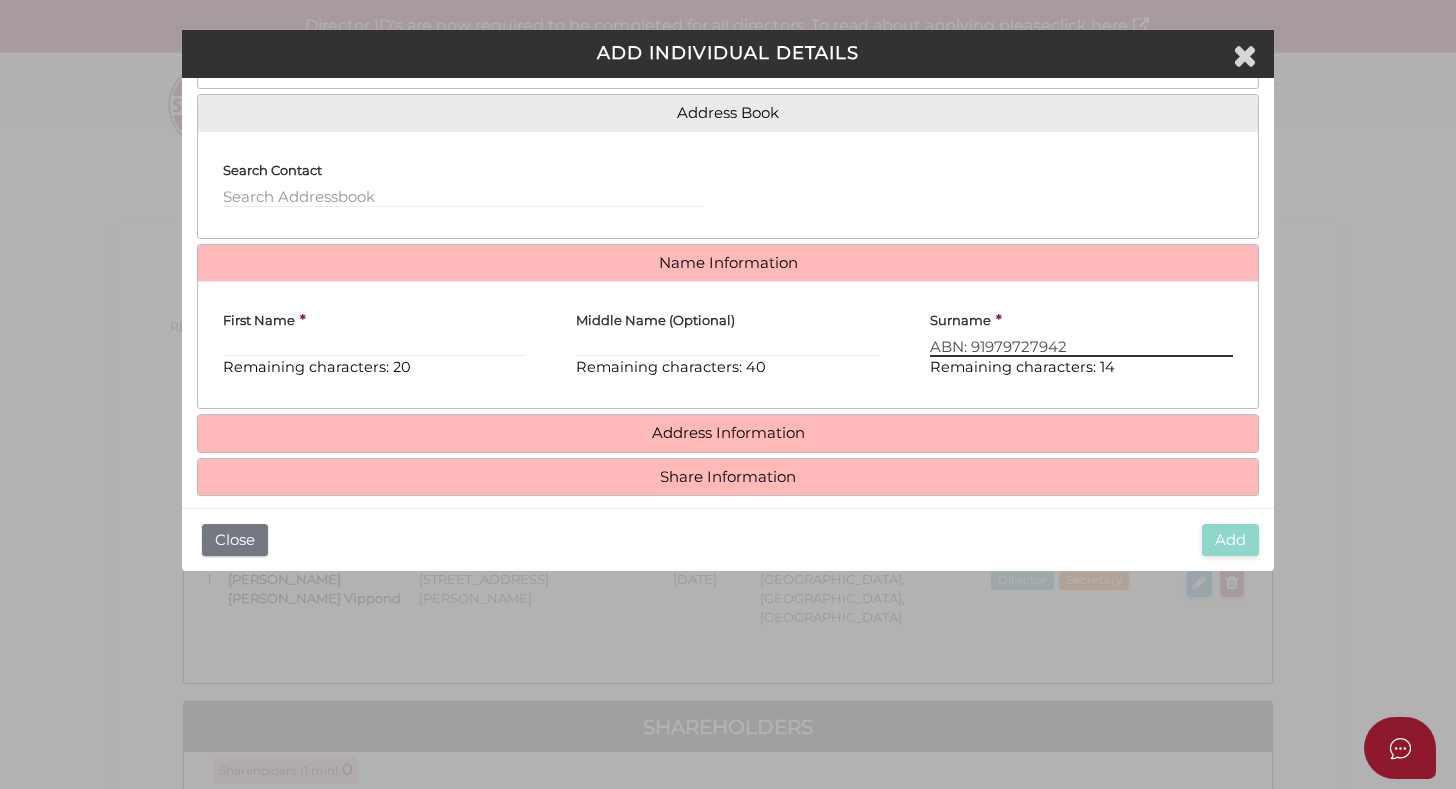 drag, startPoint x: 1089, startPoint y: 340, endPoint x: 887, endPoint y: 338, distance: 202.0099 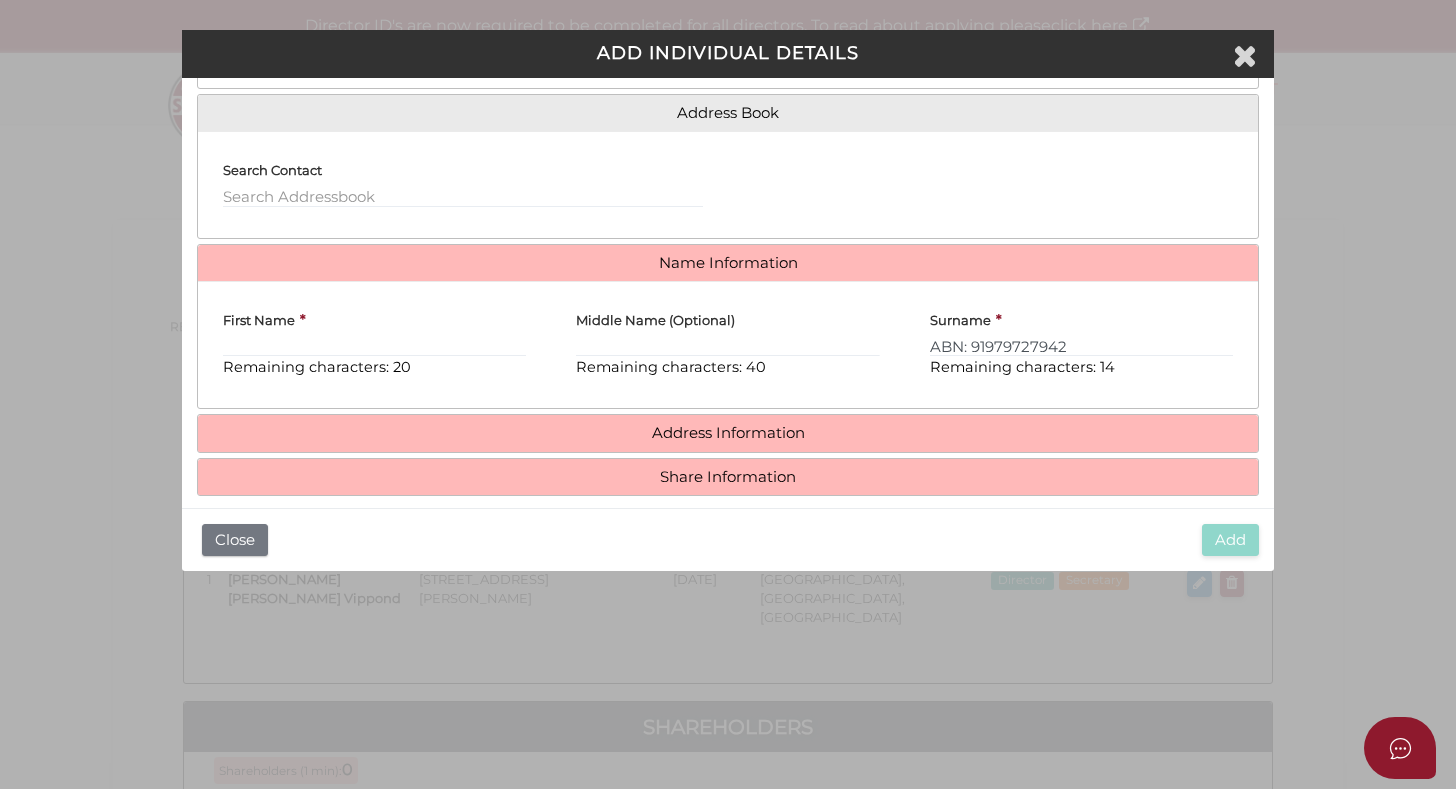 click on "Middle Name (Optional)
Remaining characters: 40" at bounding box center (727, 345) 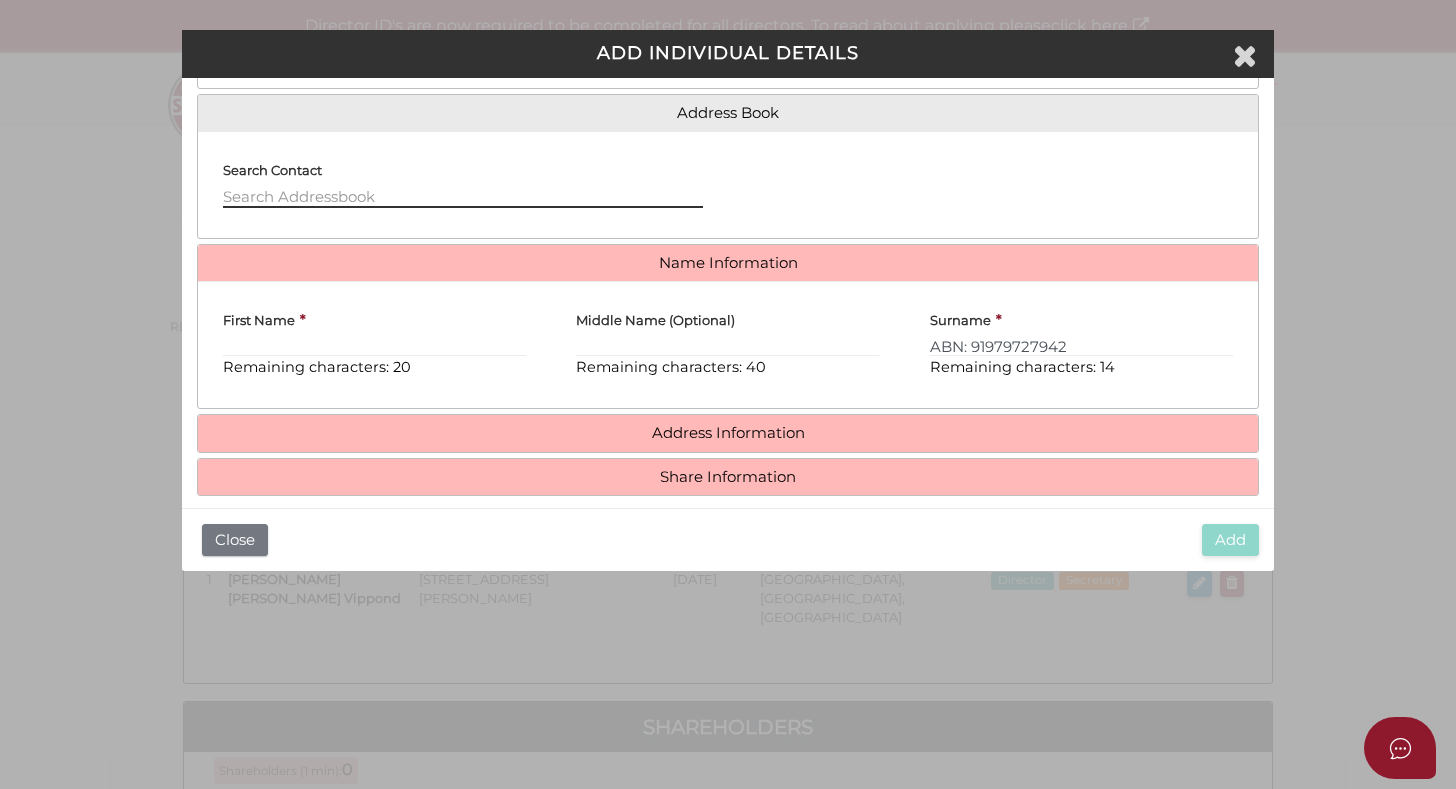 click at bounding box center (463, 197) 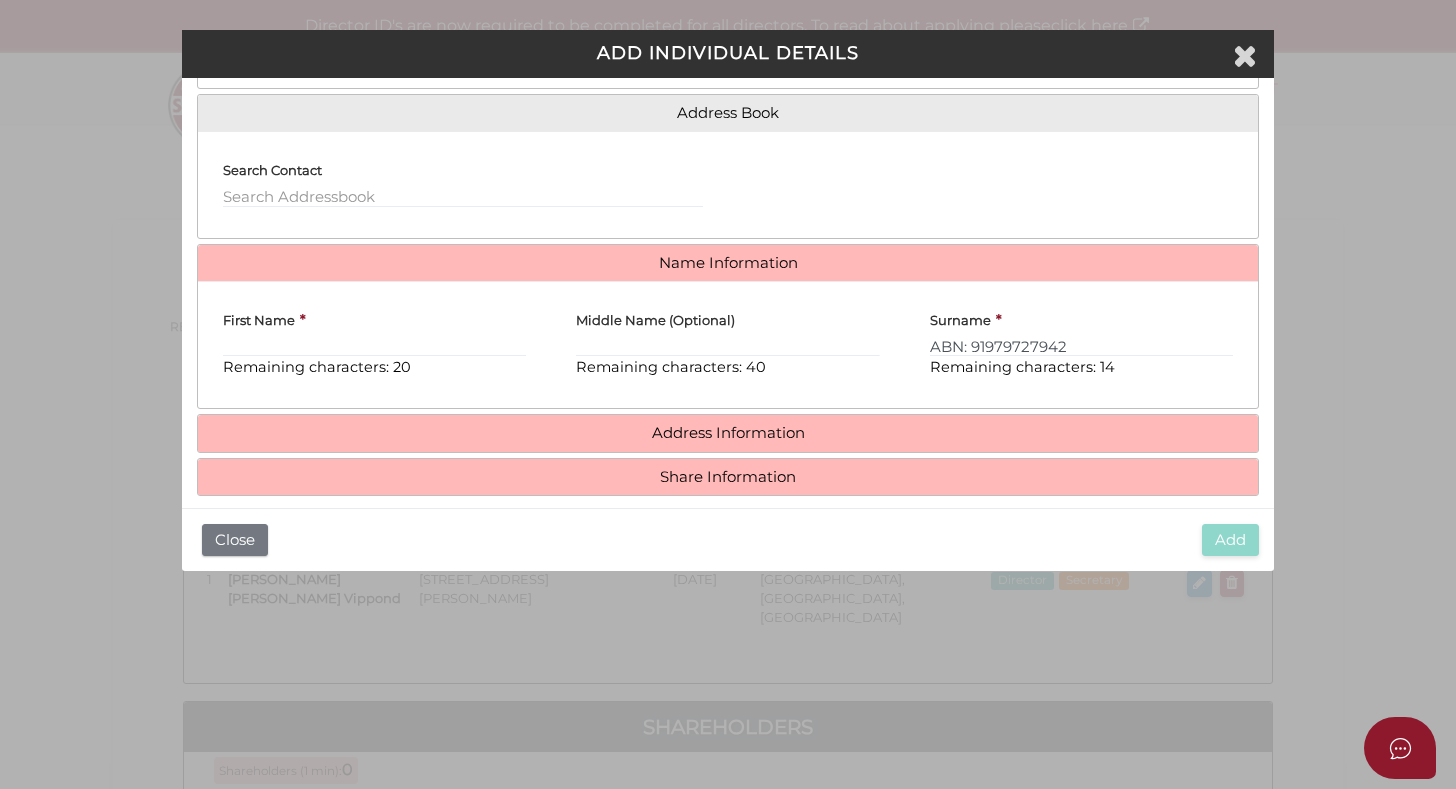 drag, startPoint x: 961, startPoint y: 52, endPoint x: 982, endPoint y: 22, distance: 36.619667 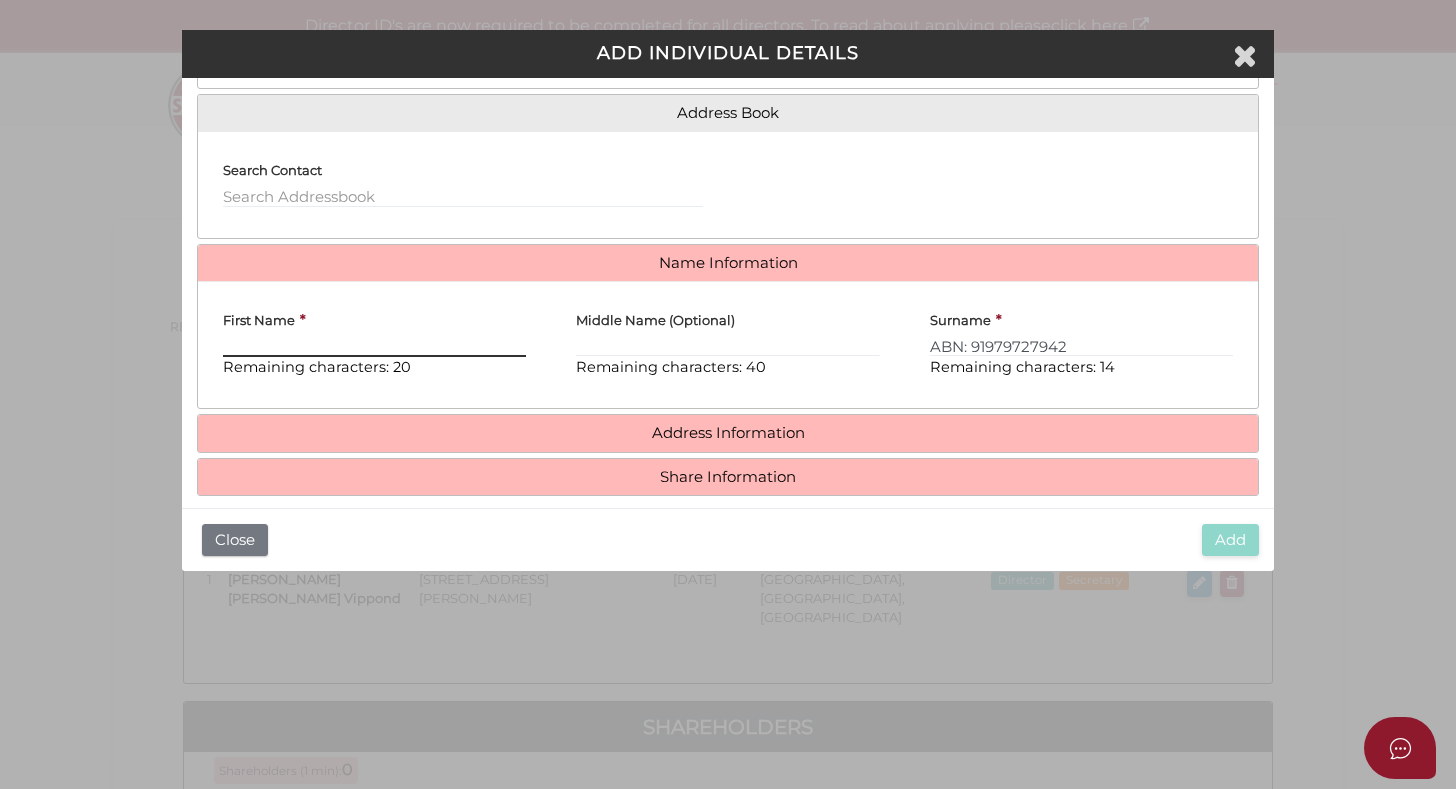 click on "First Name" at bounding box center [374, 346] 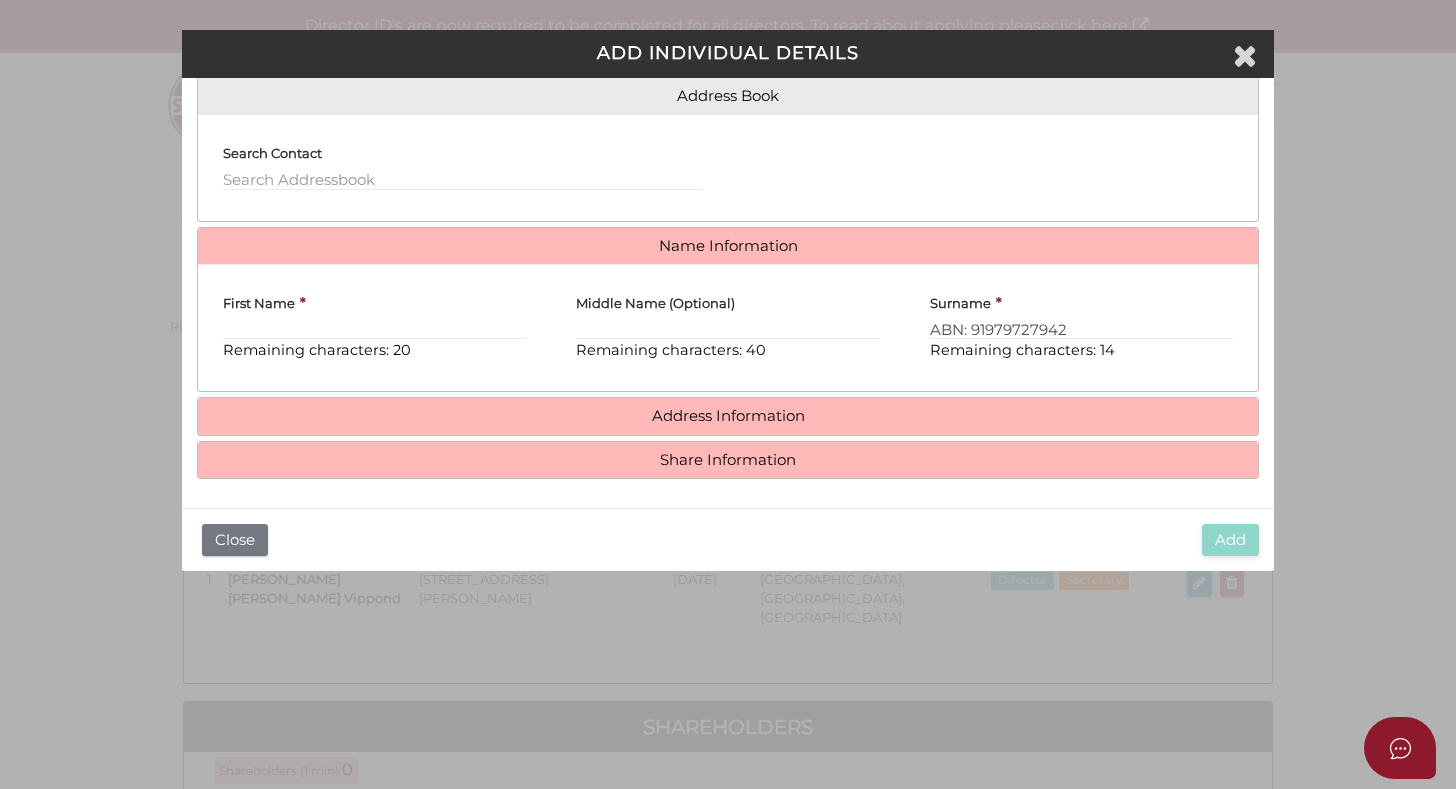 scroll, scrollTop: 160, scrollLeft: 0, axis: vertical 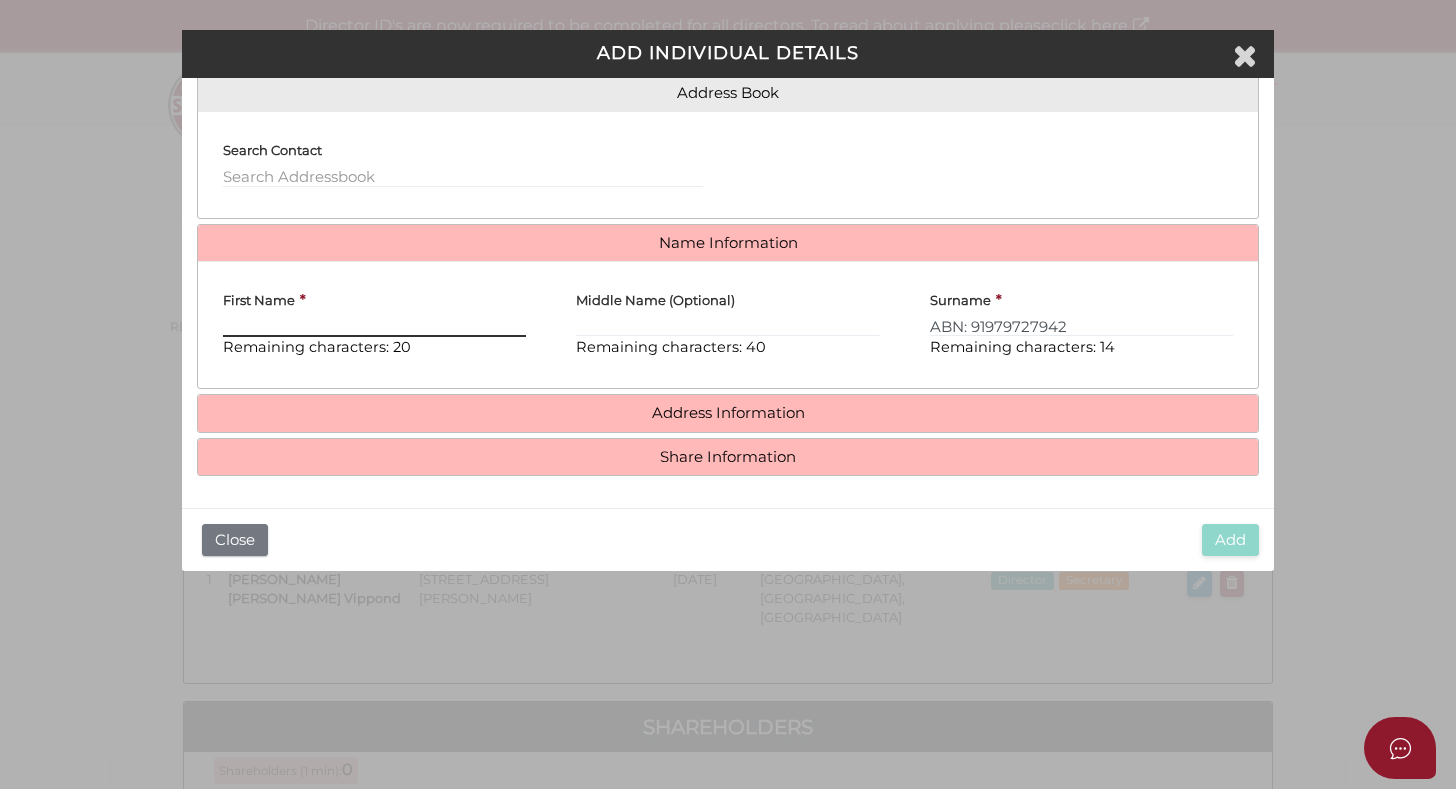 click on "First Name" at bounding box center (374, 326) 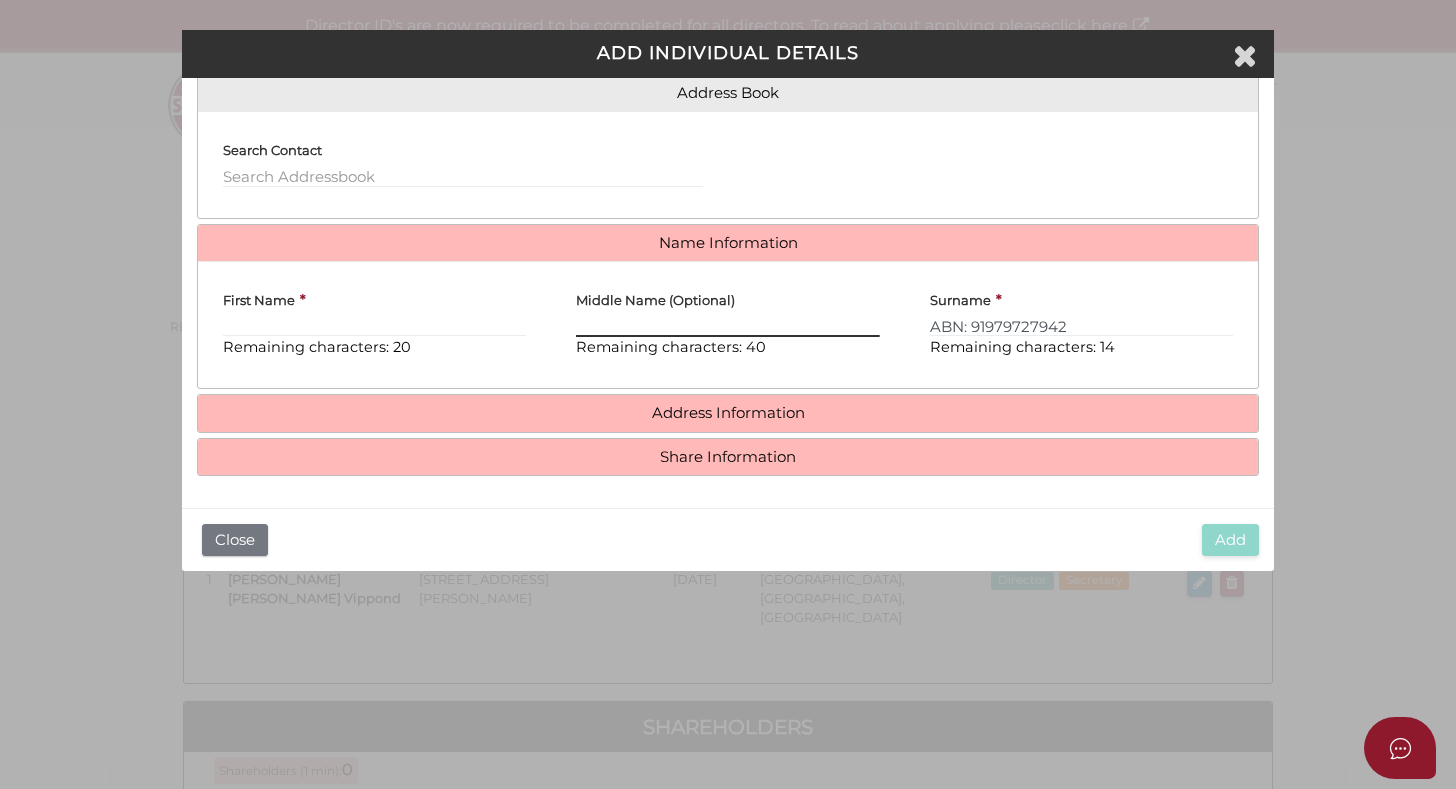 click on "Middle Name (Optional)" at bounding box center (727, 326) 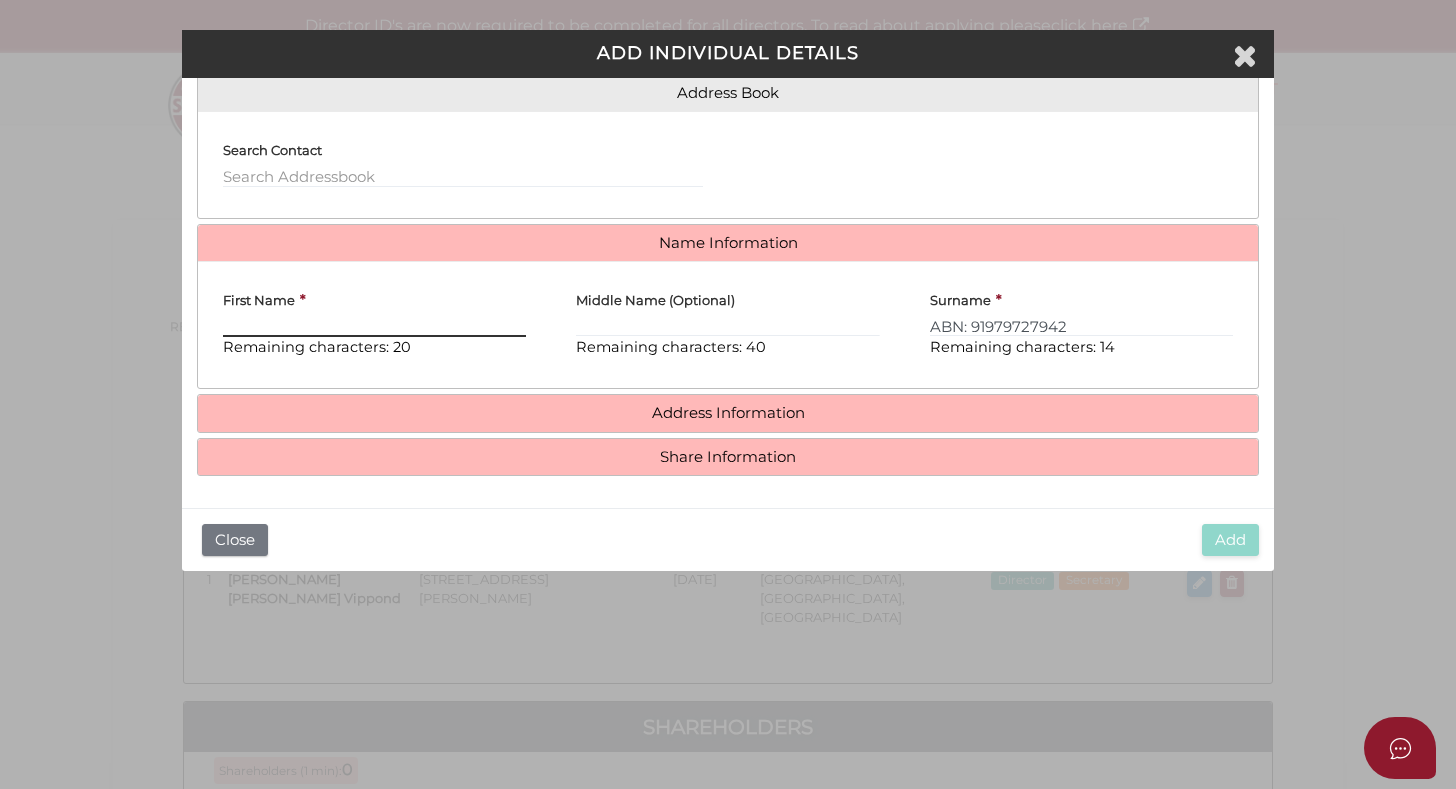click on "First Name" at bounding box center [374, 326] 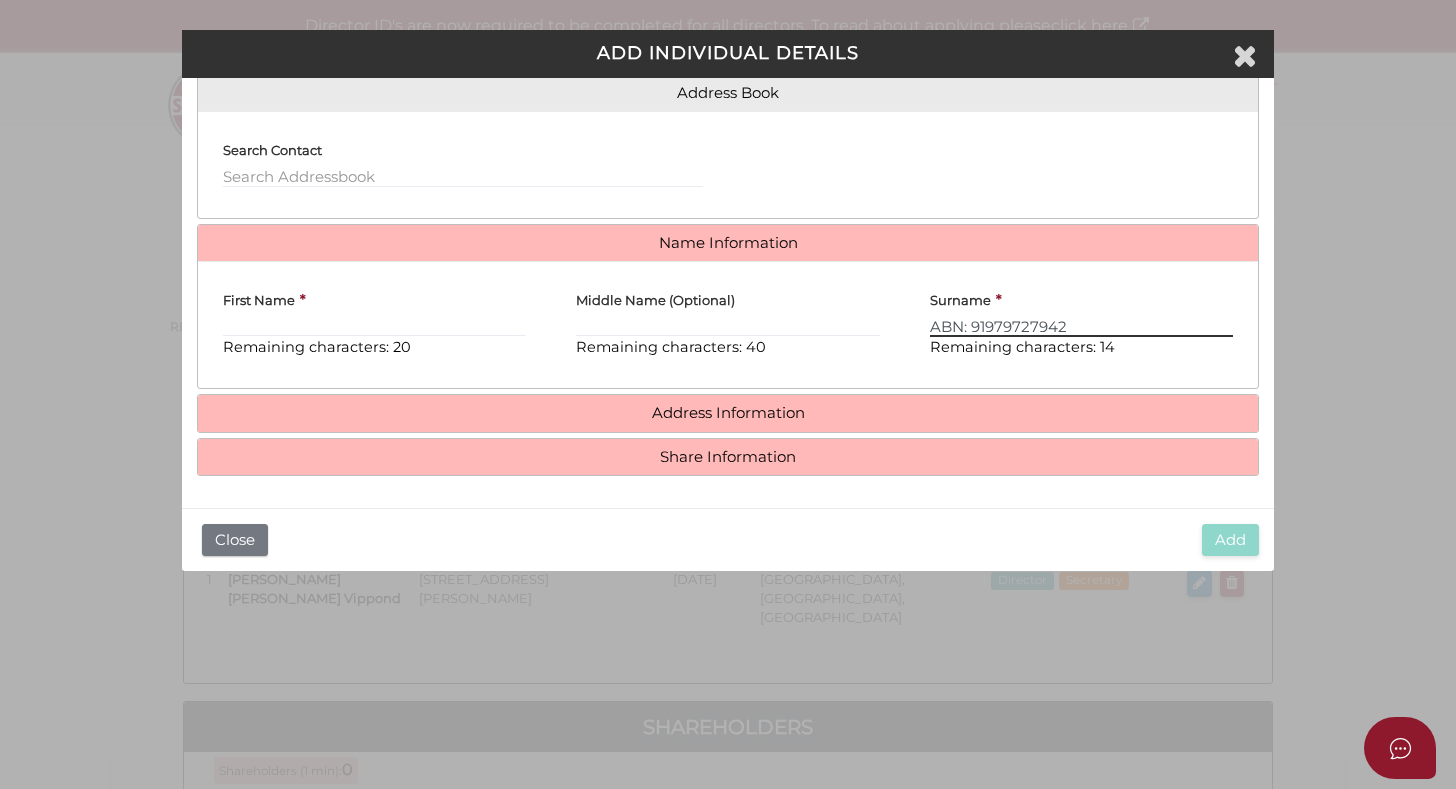 drag, startPoint x: 1099, startPoint y: 321, endPoint x: 918, endPoint y: 334, distance: 181.46625 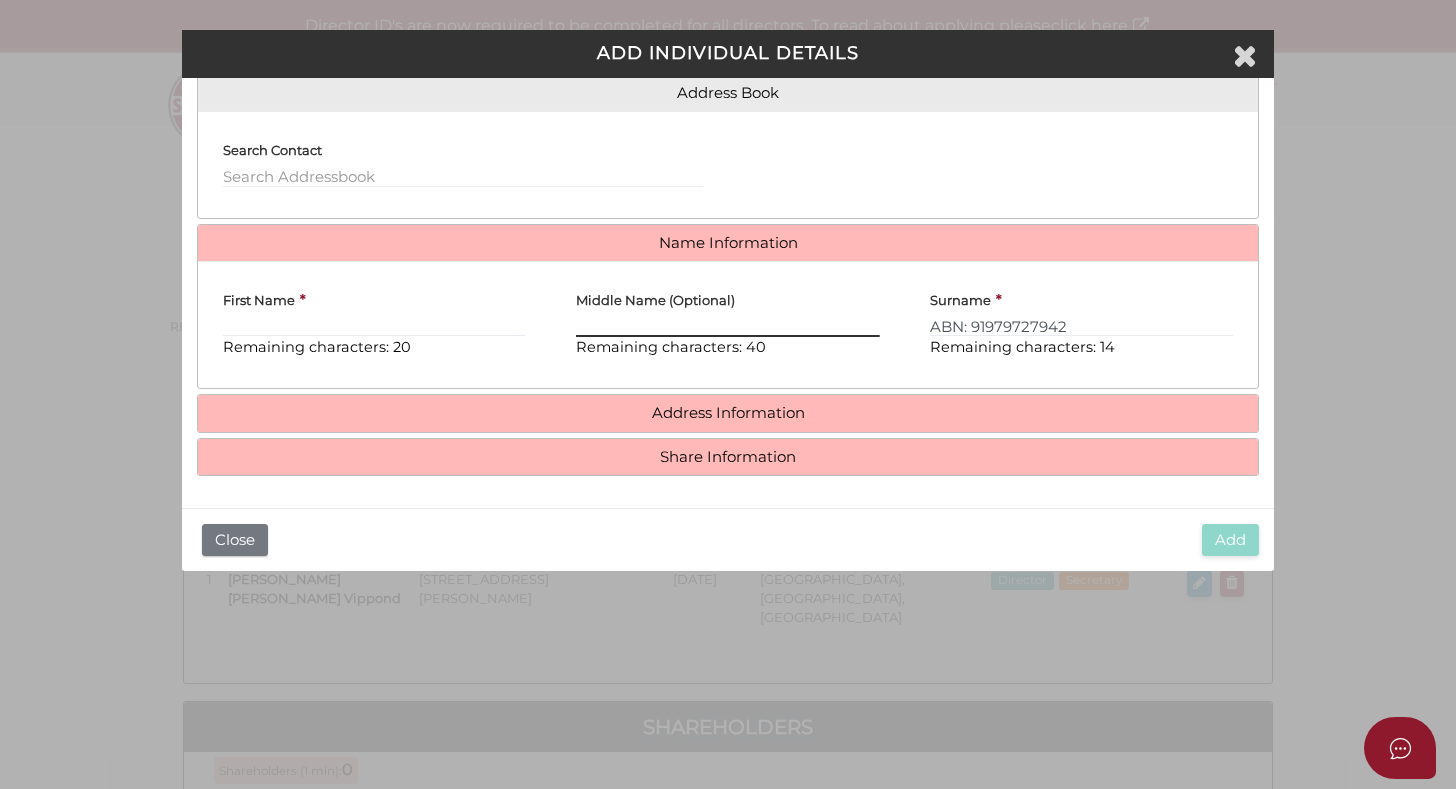 click on "Middle Name (Optional)" at bounding box center (727, 326) 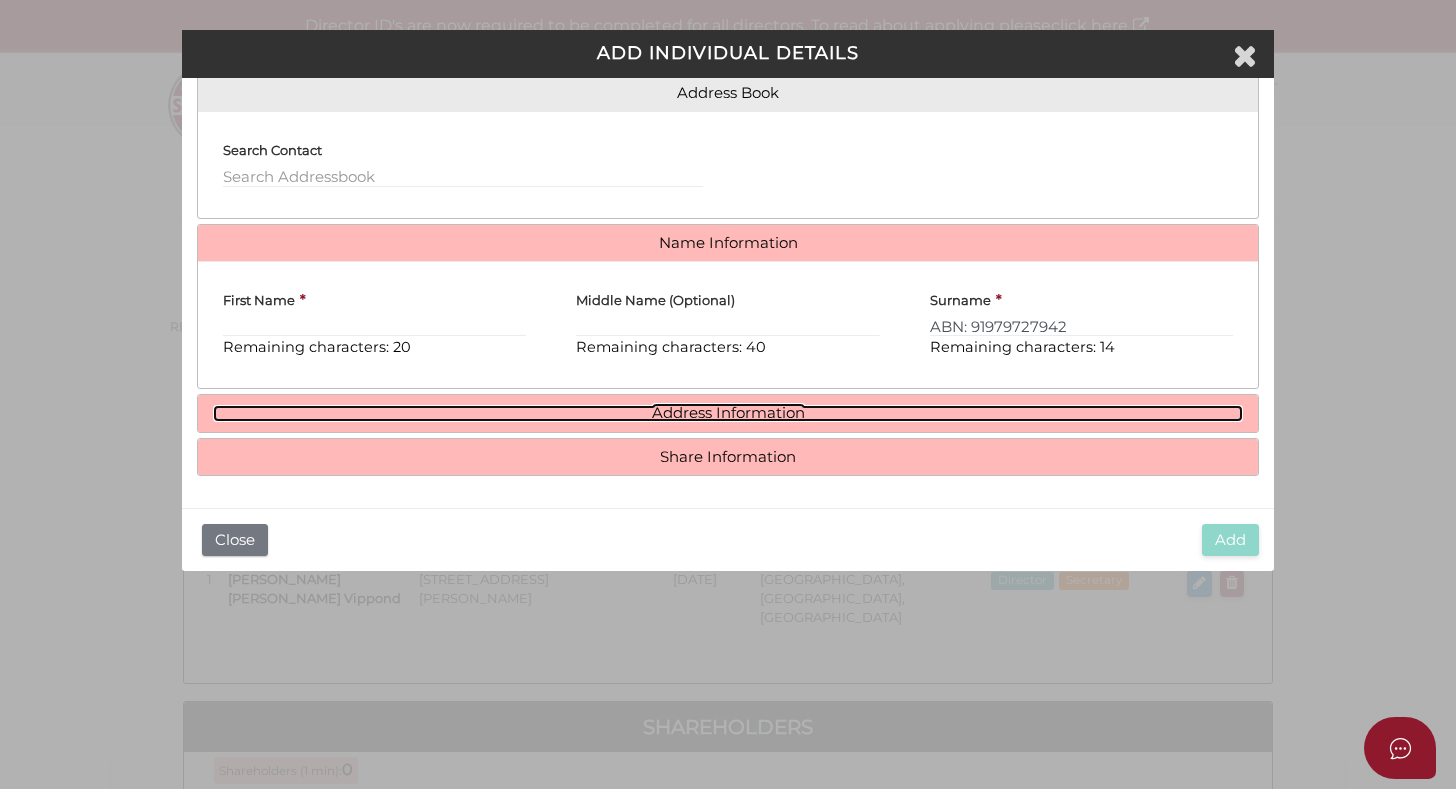 click on "Address Information" at bounding box center (728, 413) 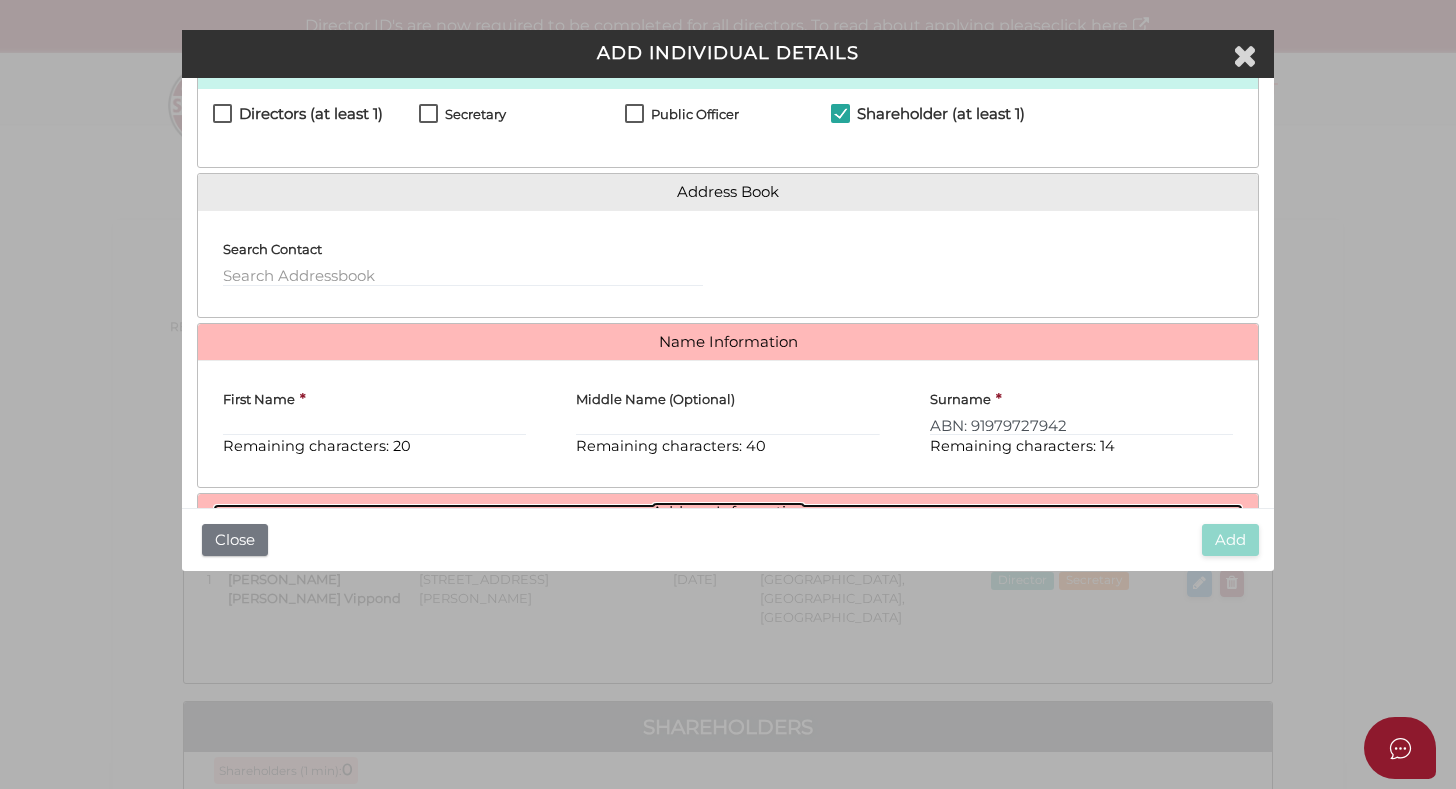 scroll, scrollTop: 160, scrollLeft: 0, axis: vertical 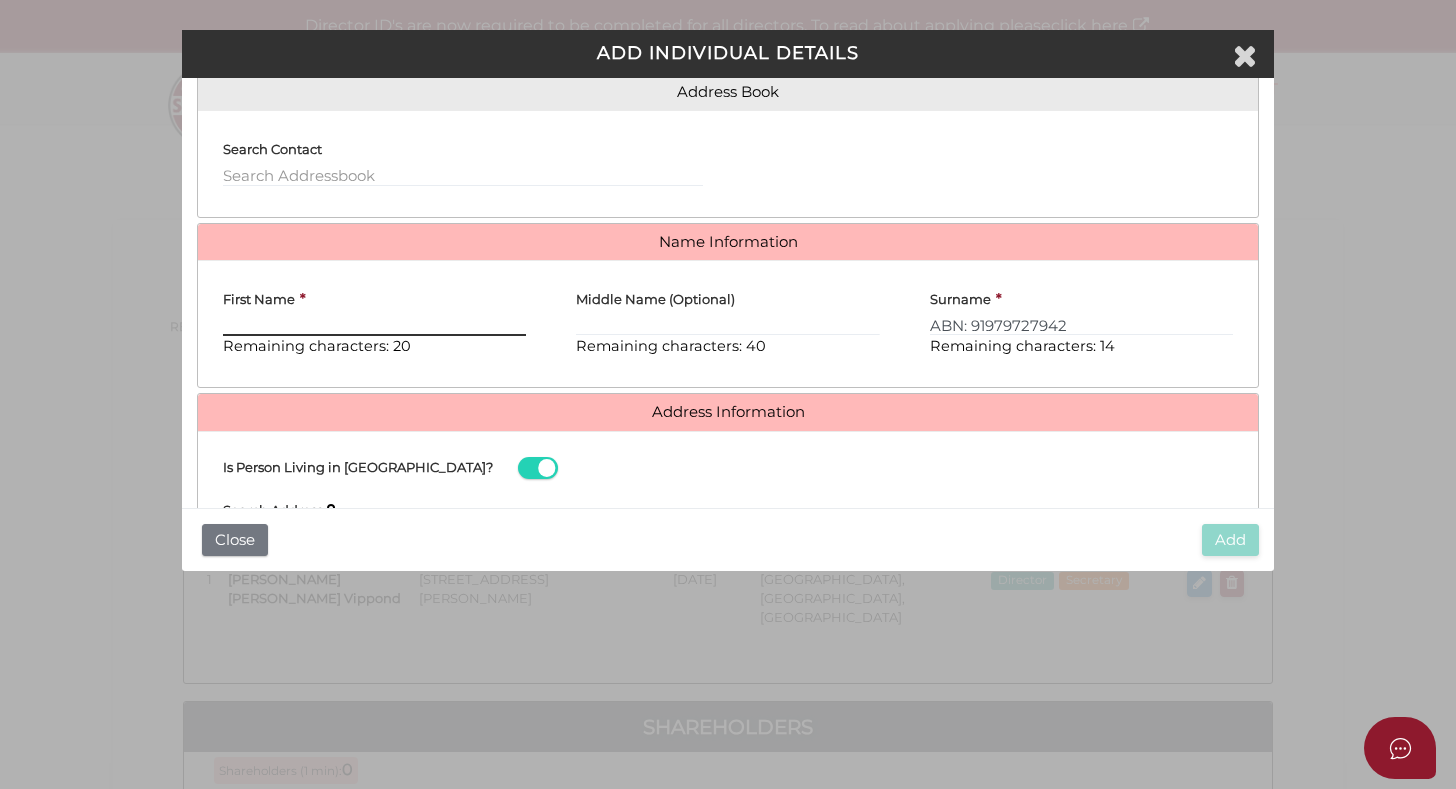 click on "First Name" at bounding box center (374, 325) 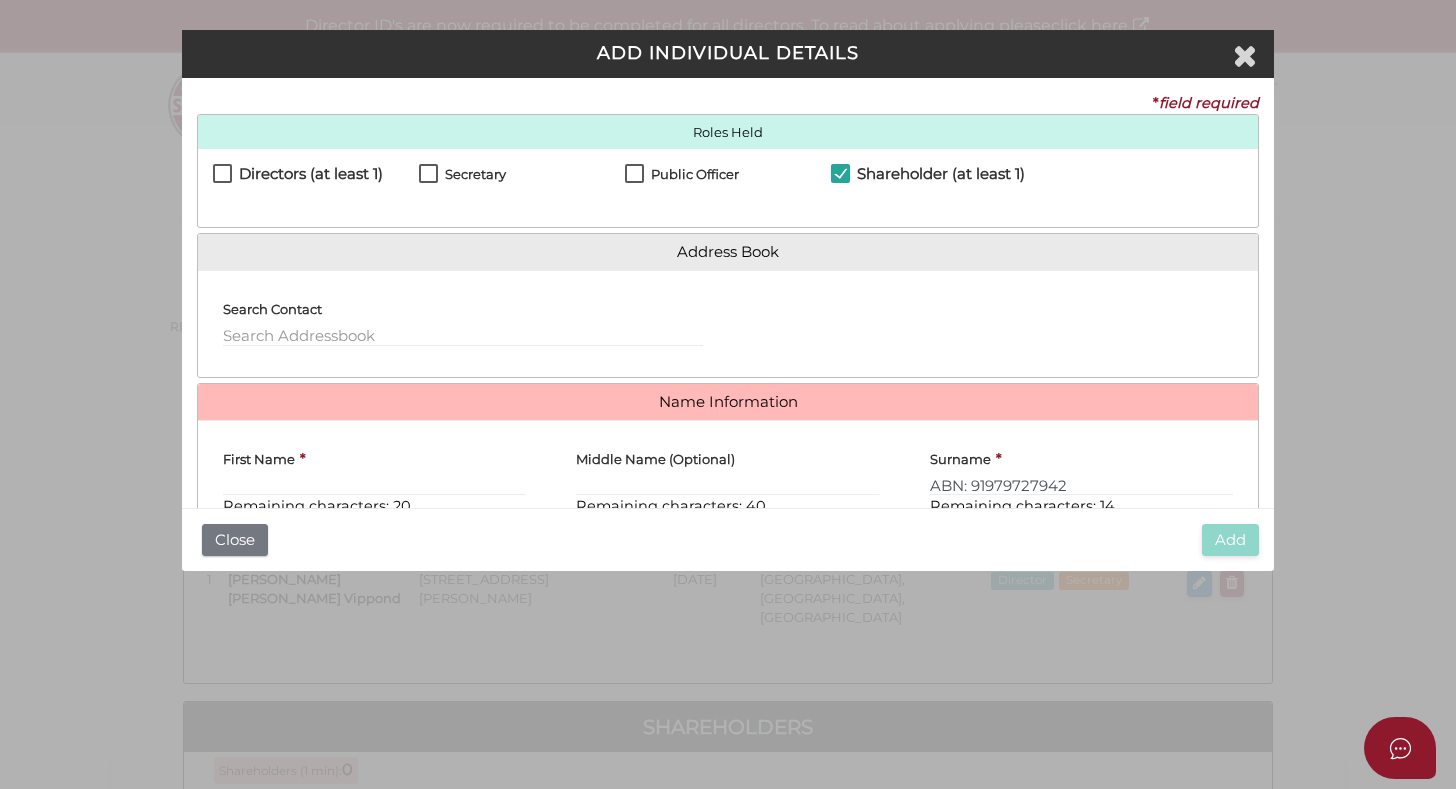 scroll, scrollTop: 200, scrollLeft: 0, axis: vertical 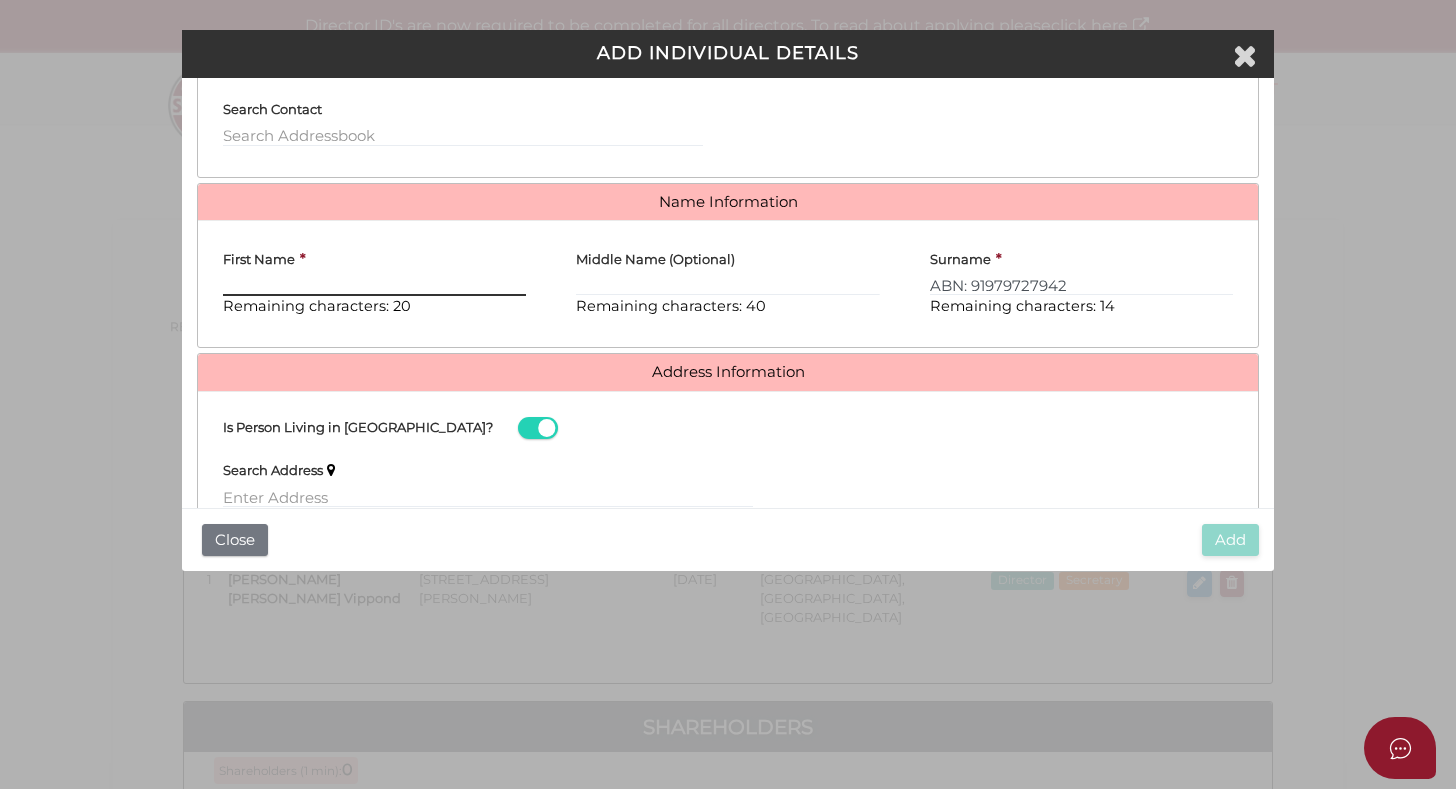 click on "First Name" at bounding box center (374, 285) 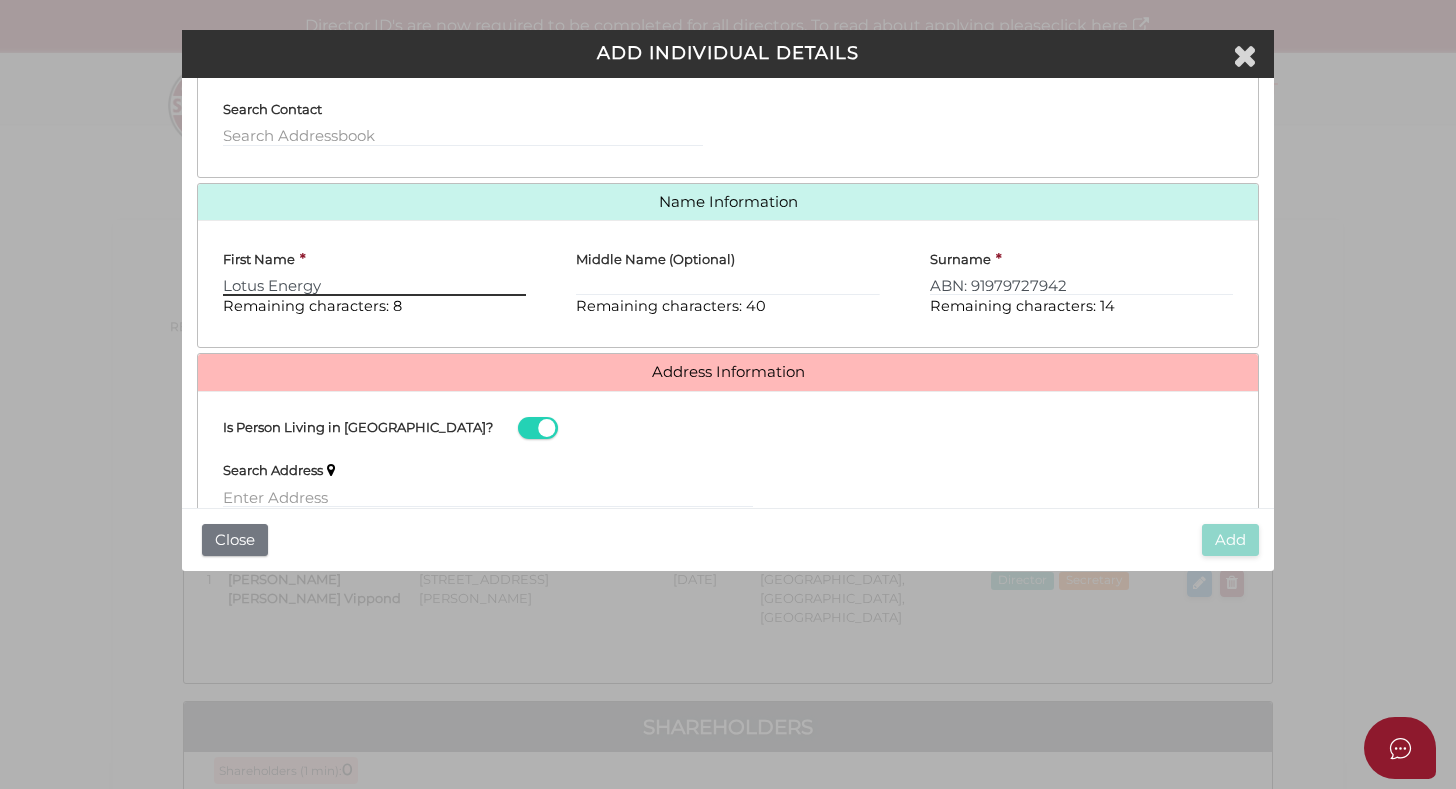 type on "Lotus Energy" 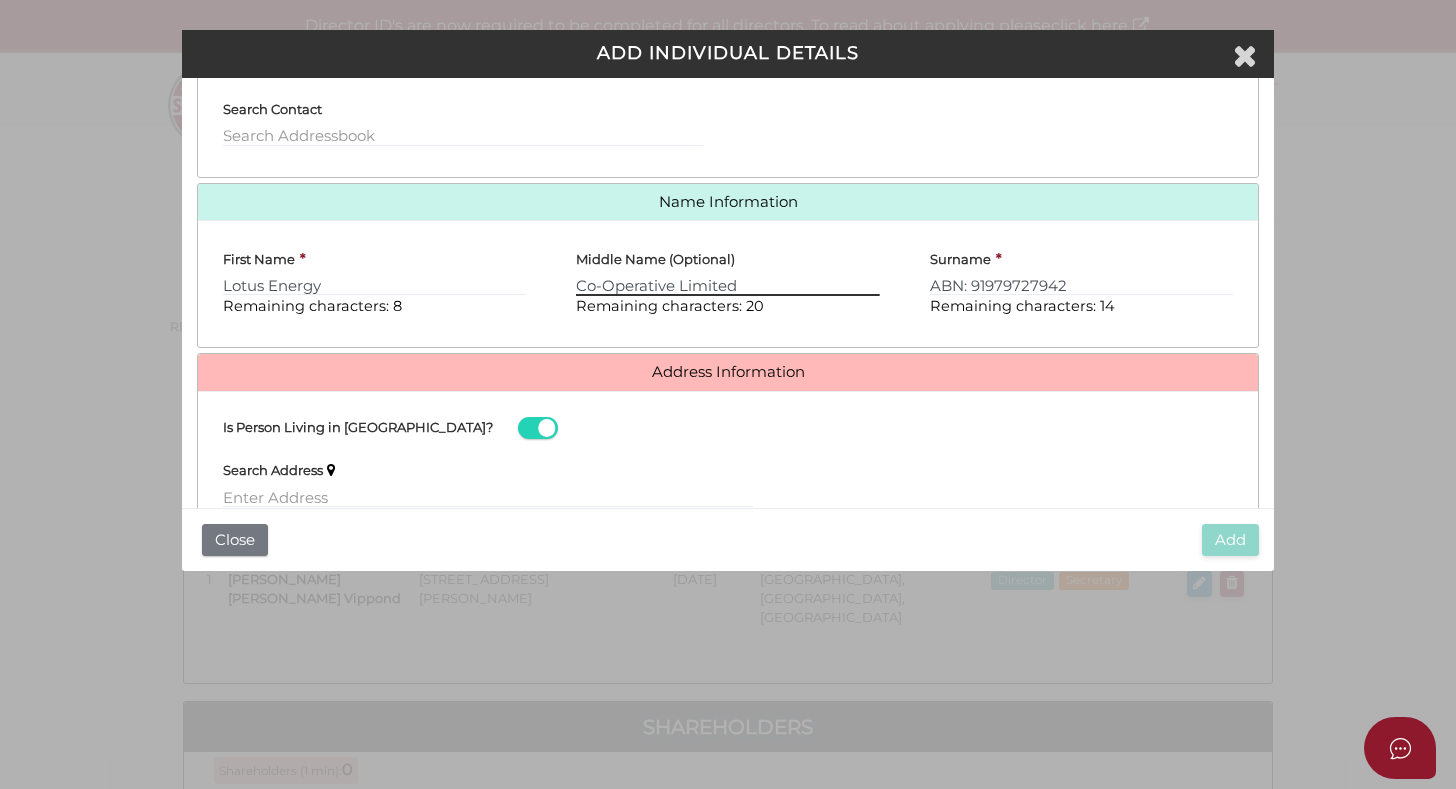 type on "Co-Operative Limited" 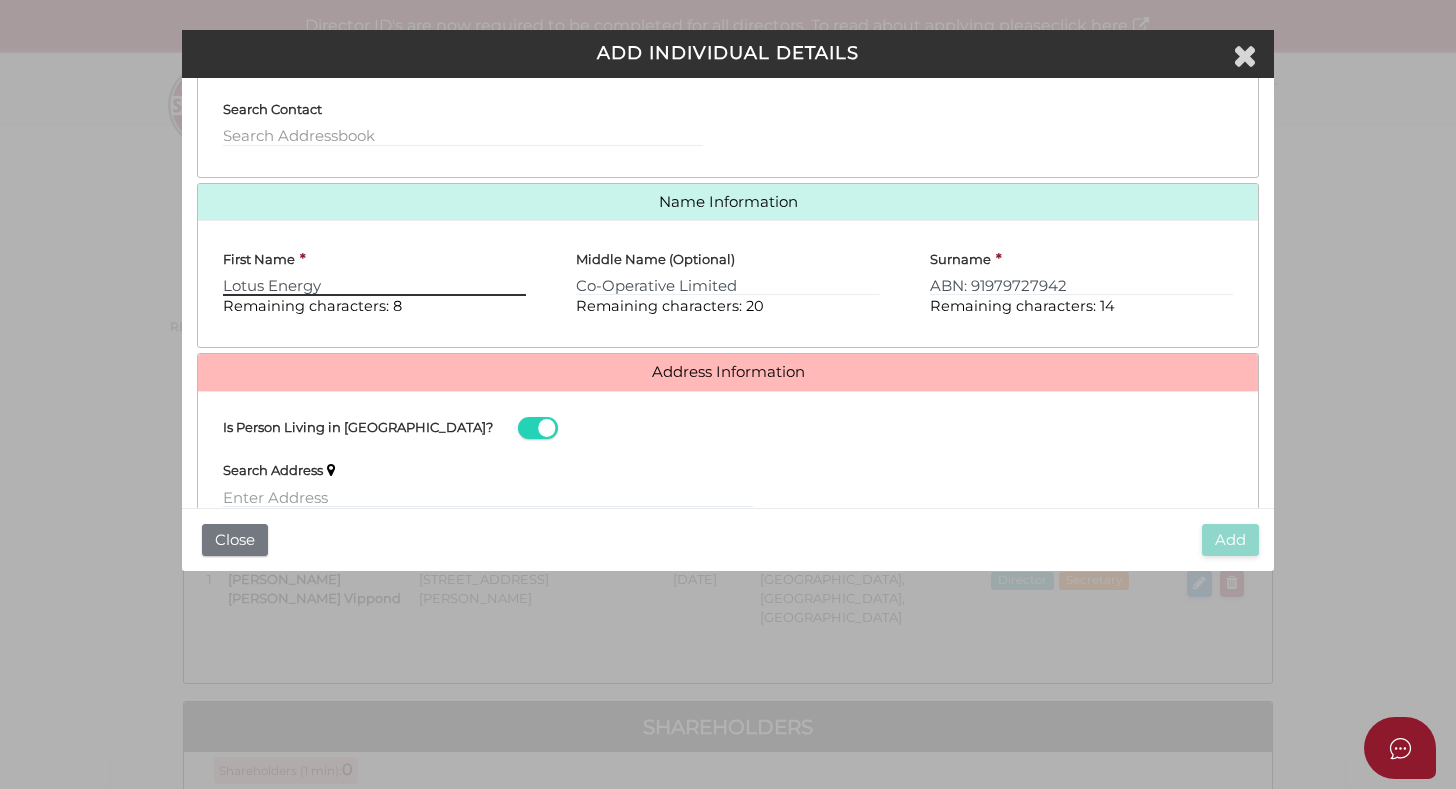 click on "Lotus Energy" at bounding box center [374, 285] 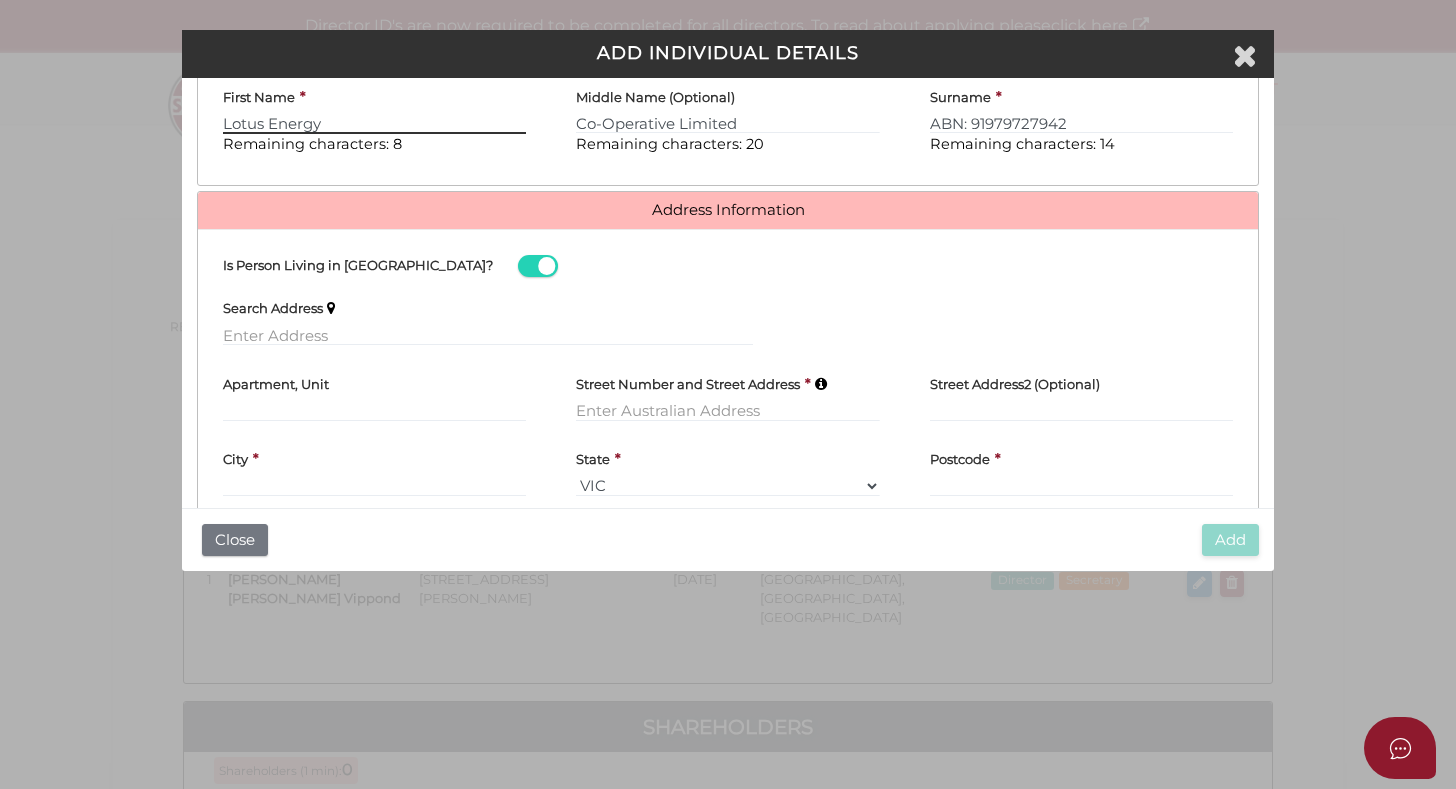 scroll, scrollTop: 400, scrollLeft: 0, axis: vertical 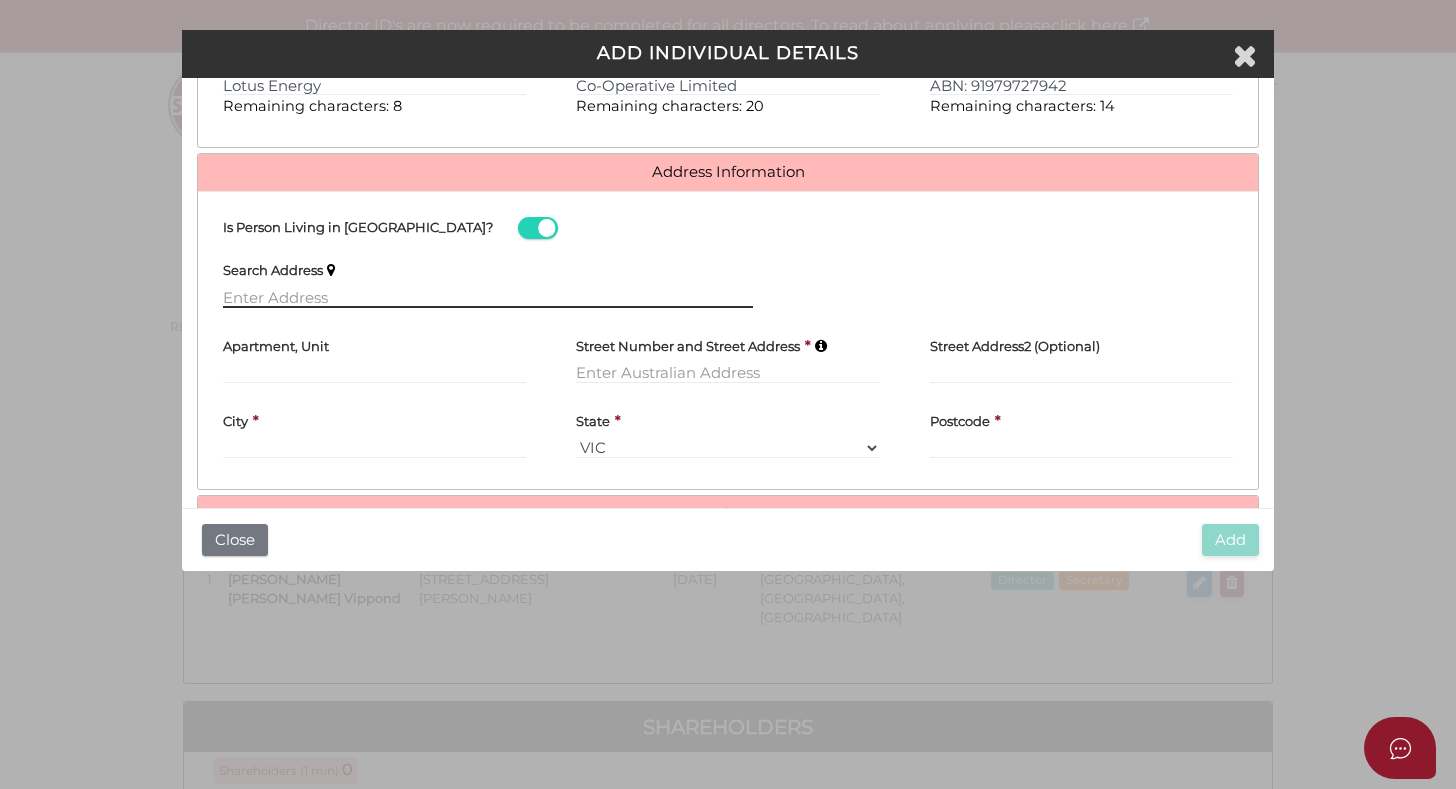 click at bounding box center [488, 297] 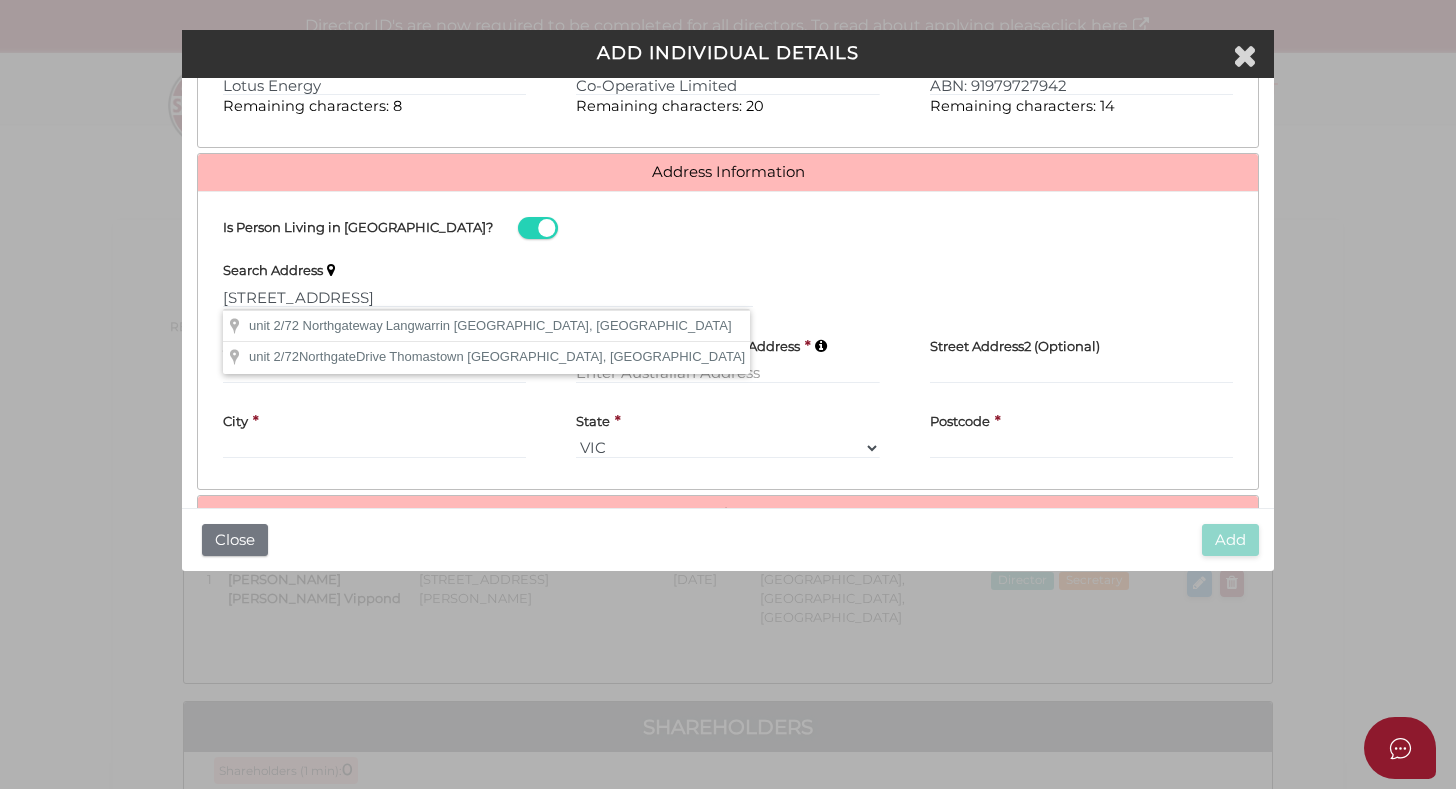 type on "unit 2/72 Northgate Drive, Thomastown VIC, Australia" 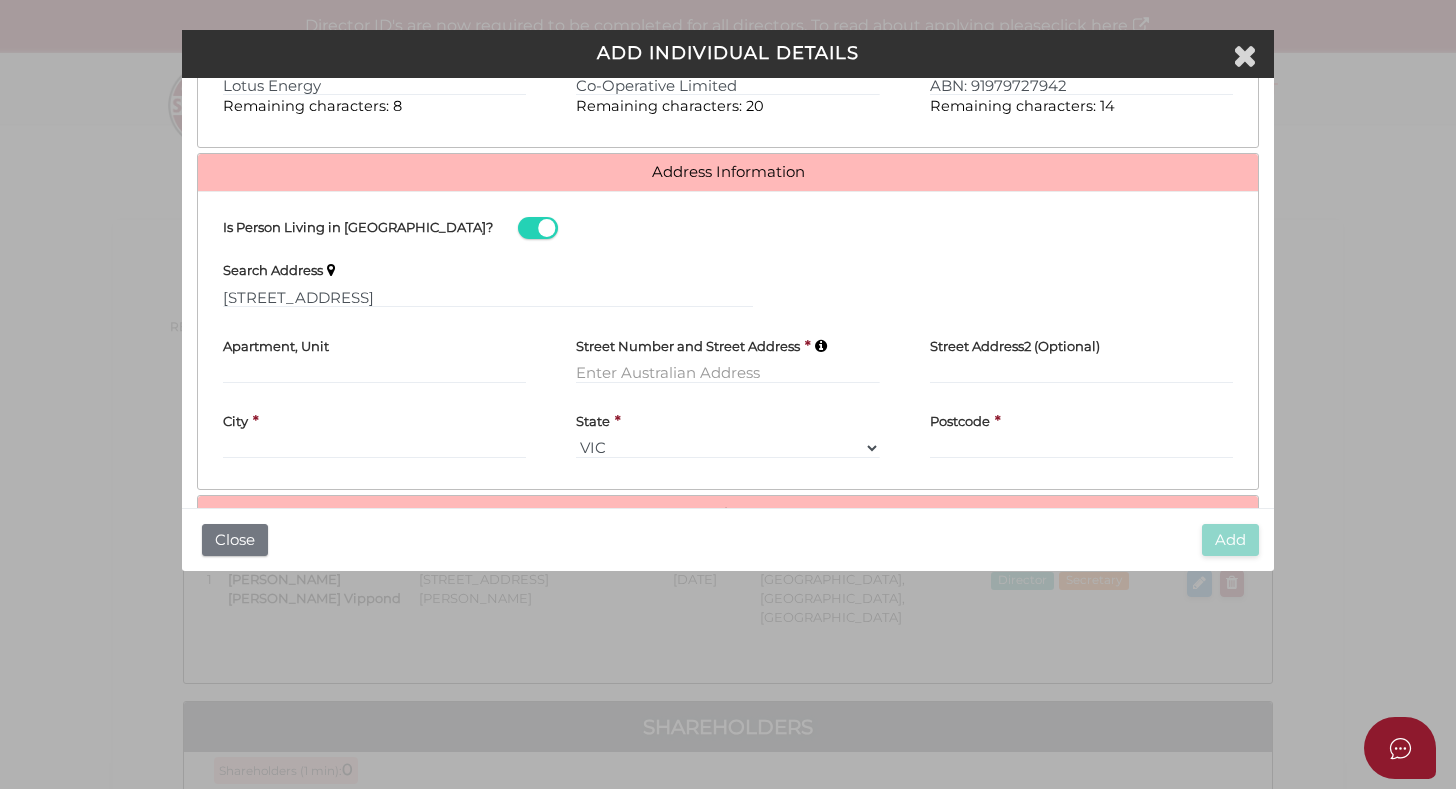 type 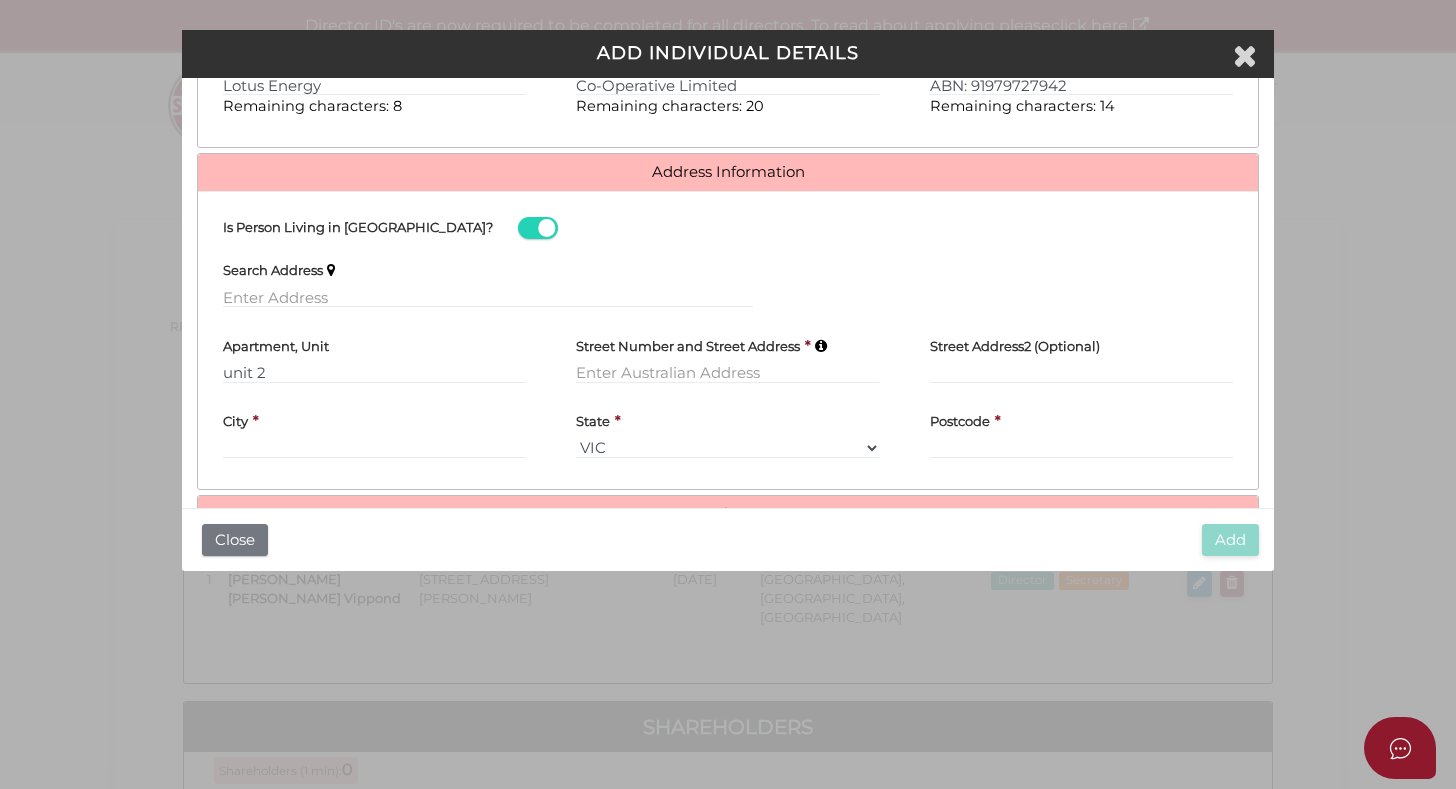 type on "[STREET_ADDRESS]" 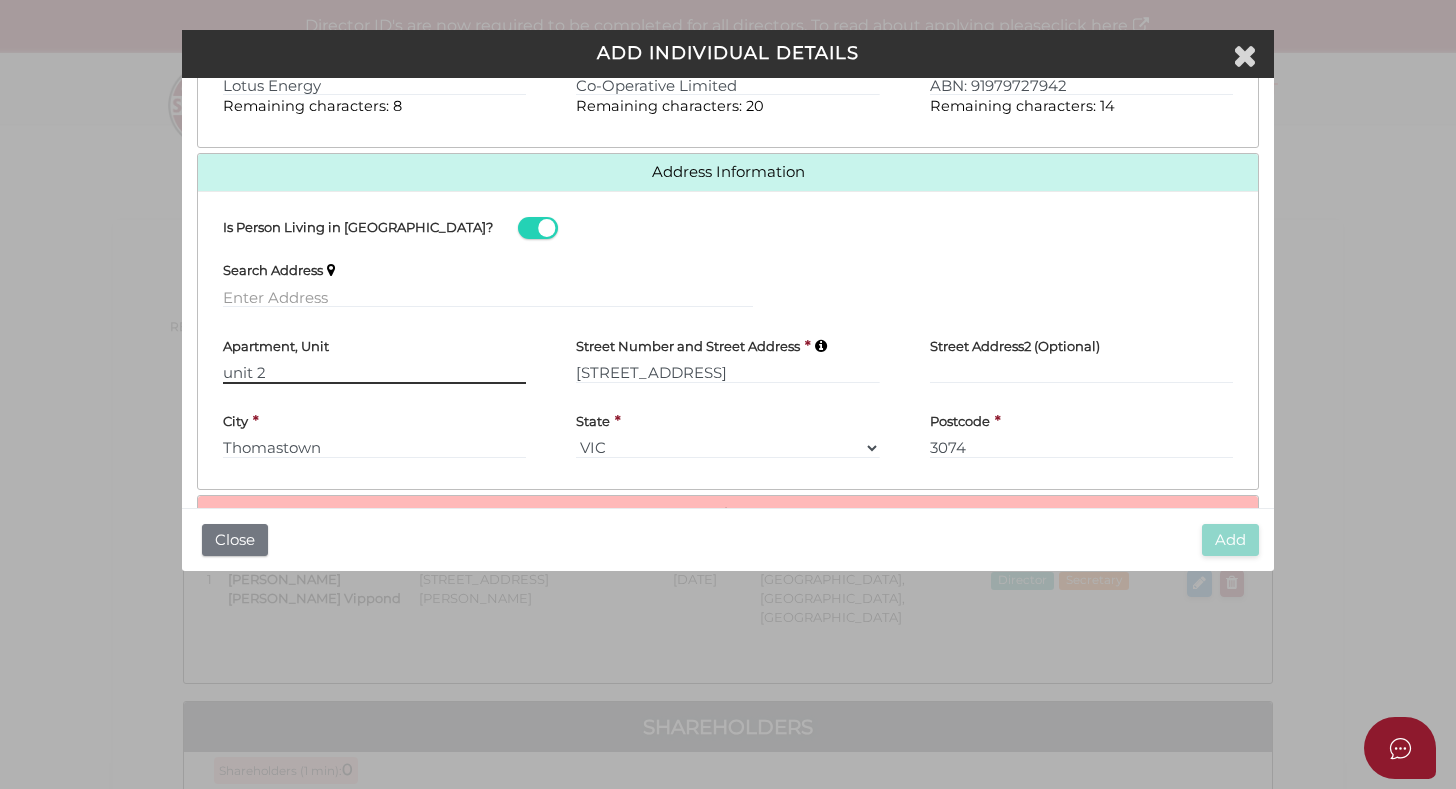 click on "unit 2" at bounding box center (374, 373) 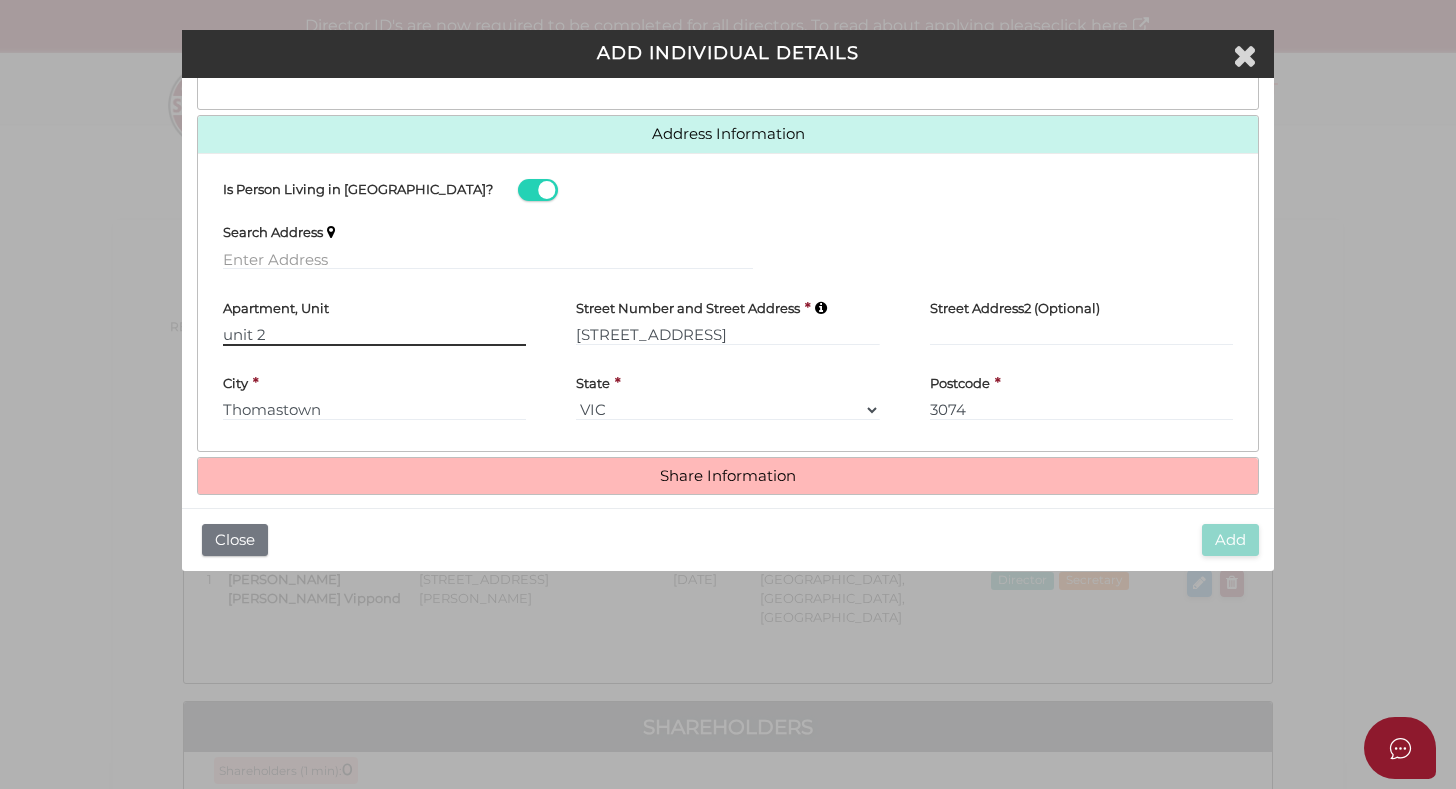 scroll, scrollTop: 458, scrollLeft: 0, axis: vertical 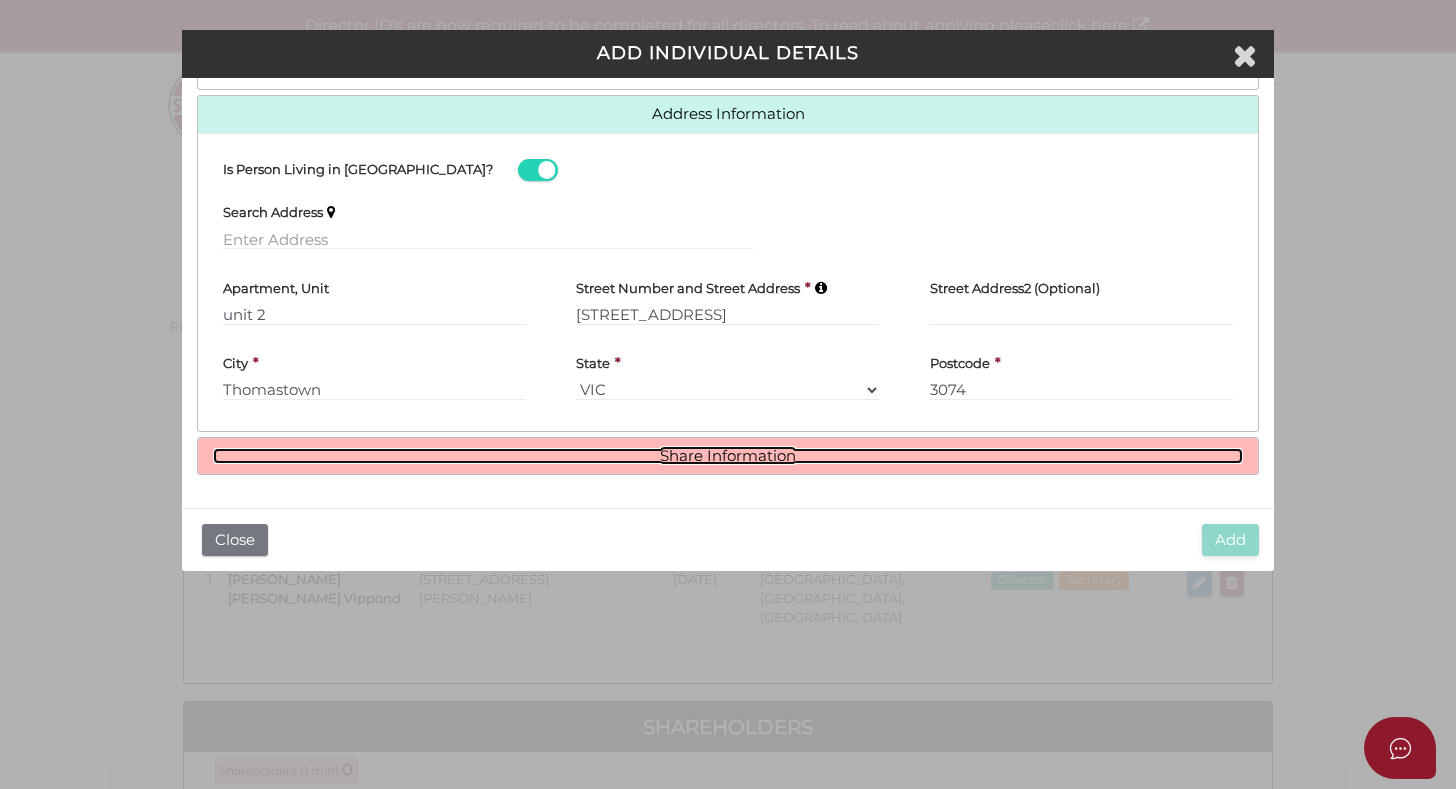 click on "Share Information" at bounding box center [728, 456] 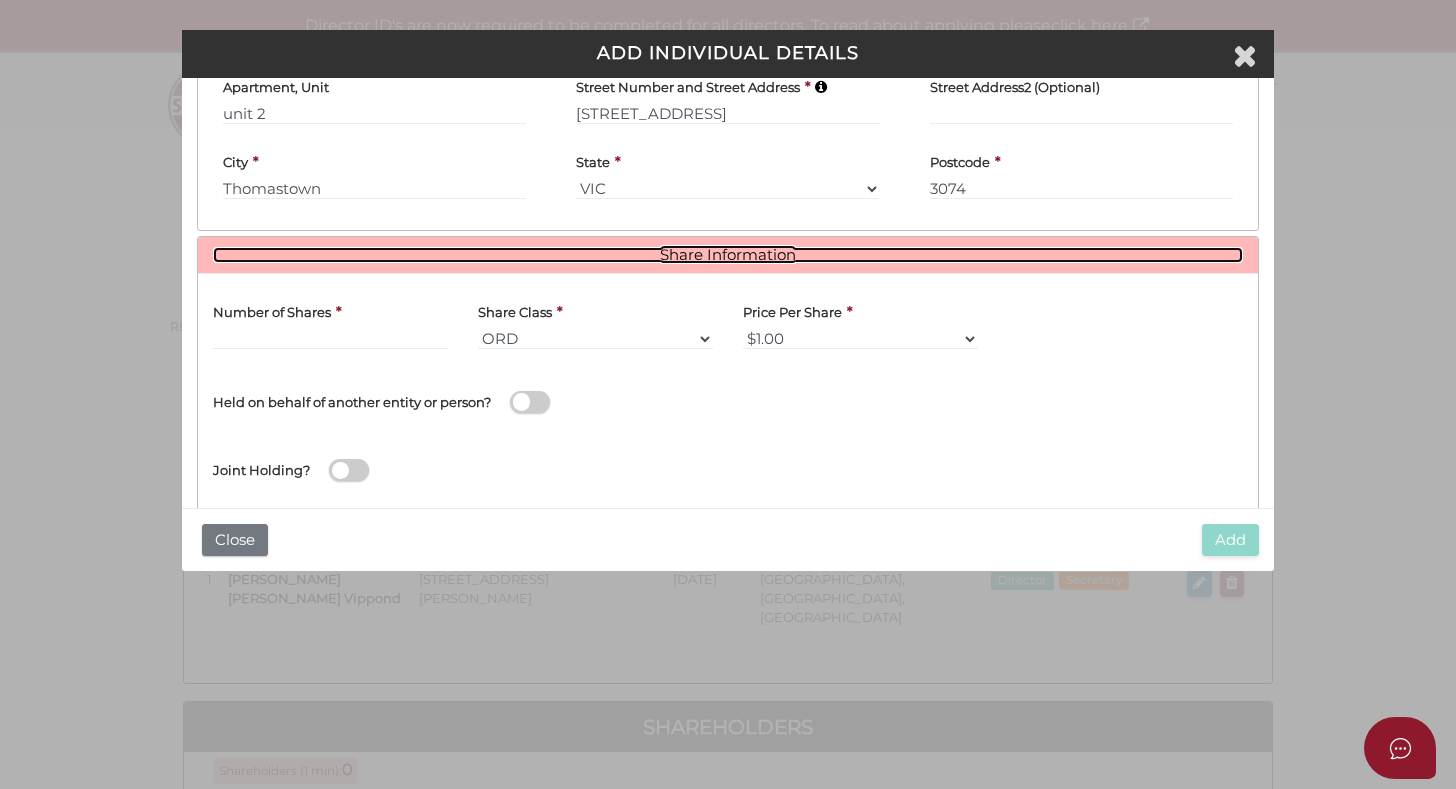 scroll, scrollTop: 698, scrollLeft: 0, axis: vertical 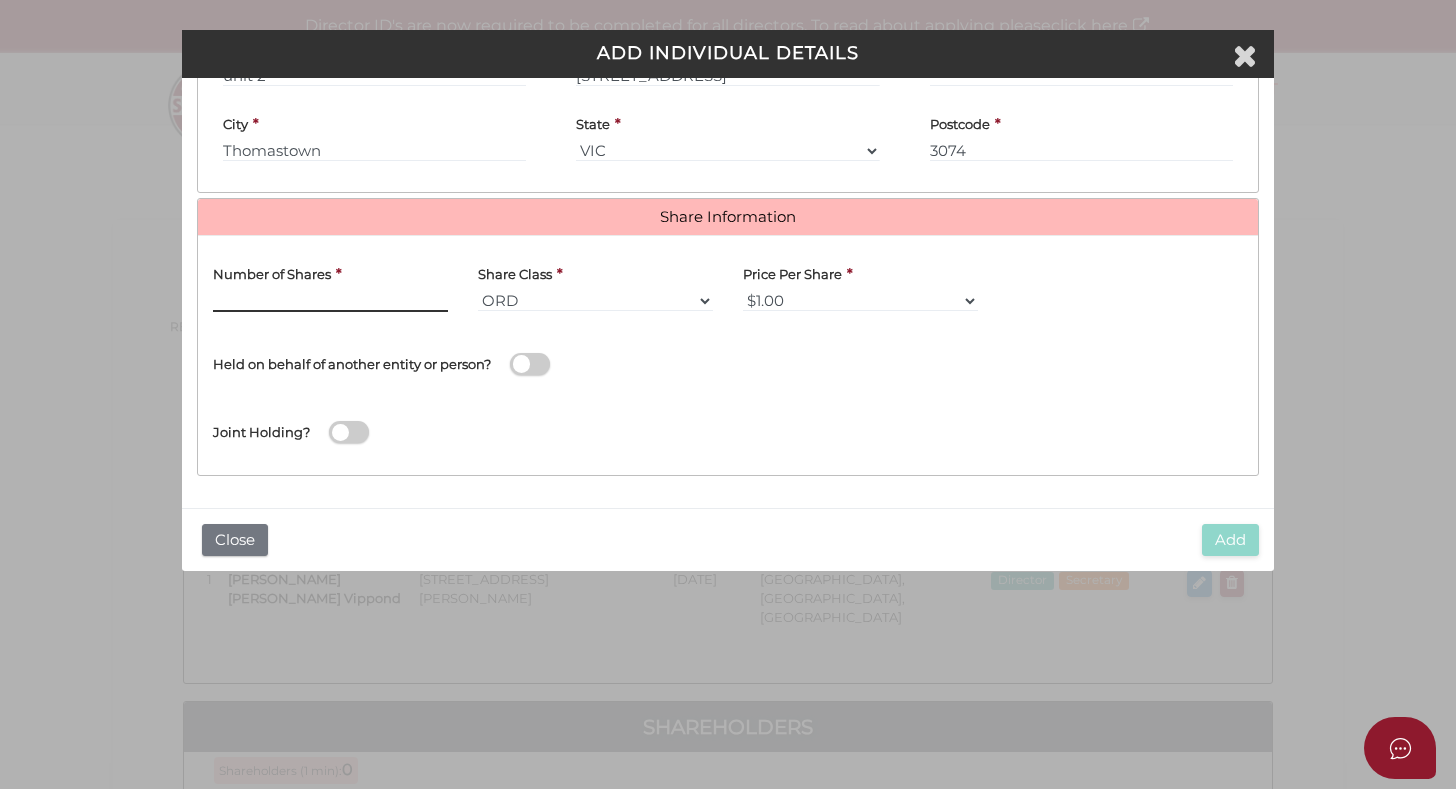 click at bounding box center (330, 301) 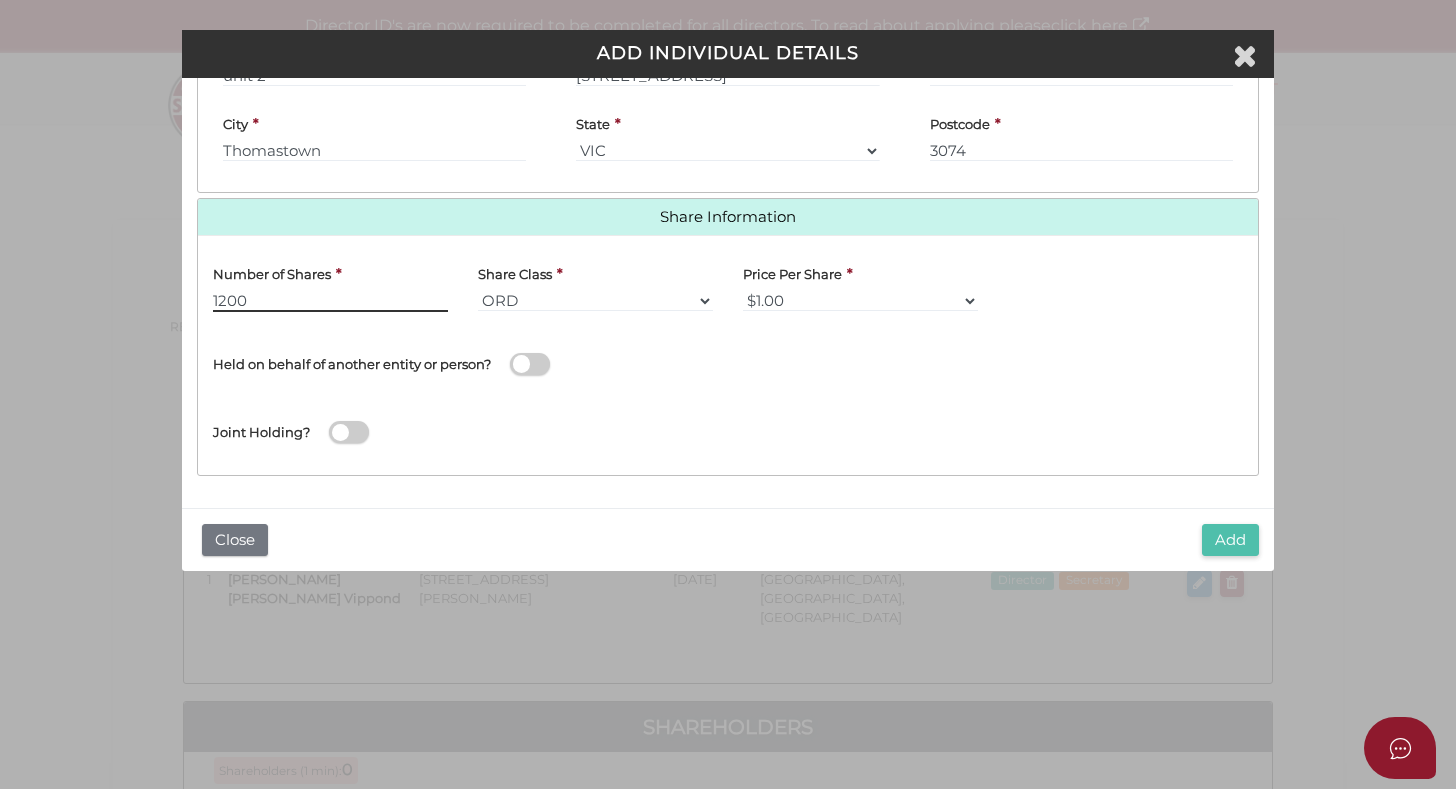 type on "1200" 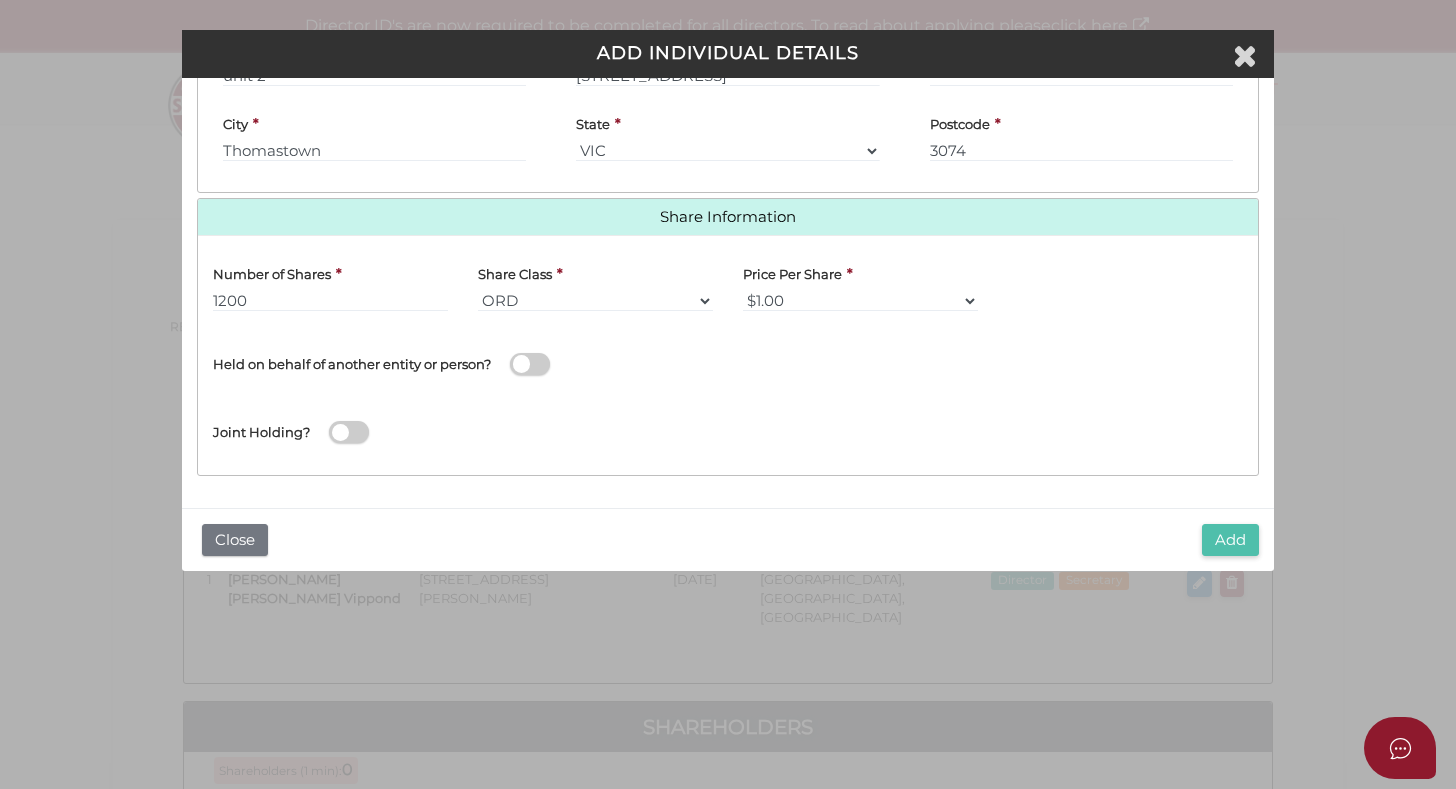 click on "Add" at bounding box center (1230, 540) 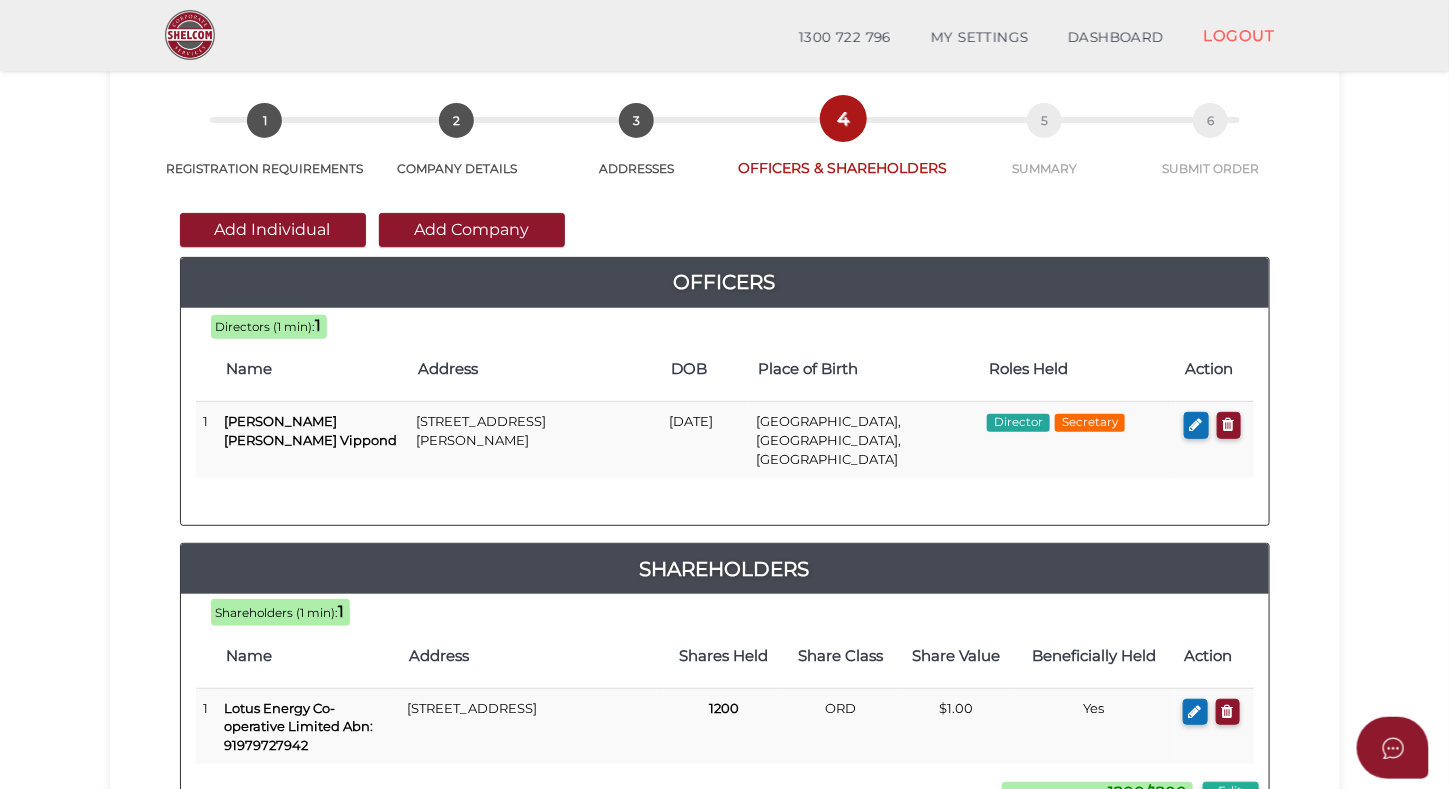 scroll, scrollTop: 300, scrollLeft: 0, axis: vertical 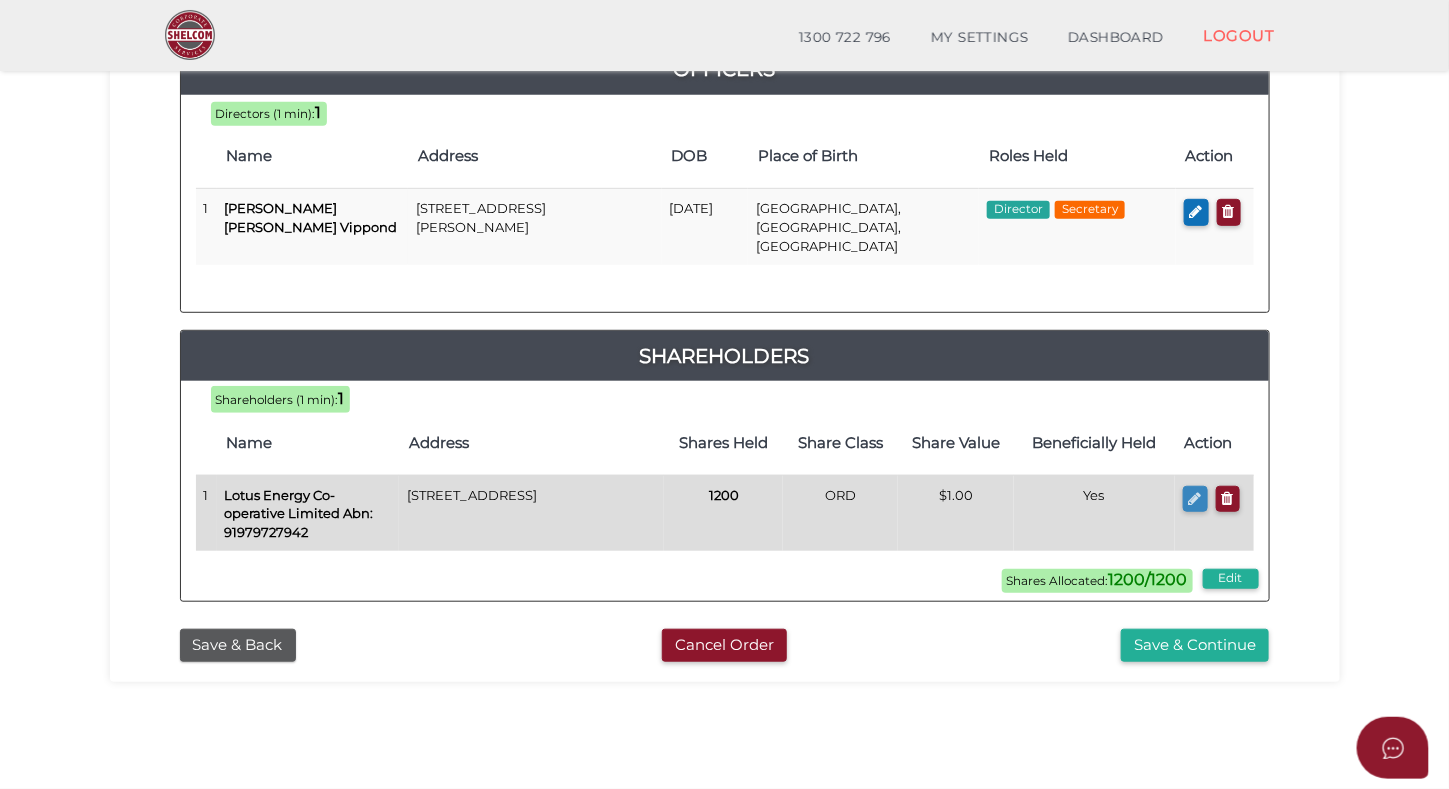 click at bounding box center [1195, 498] 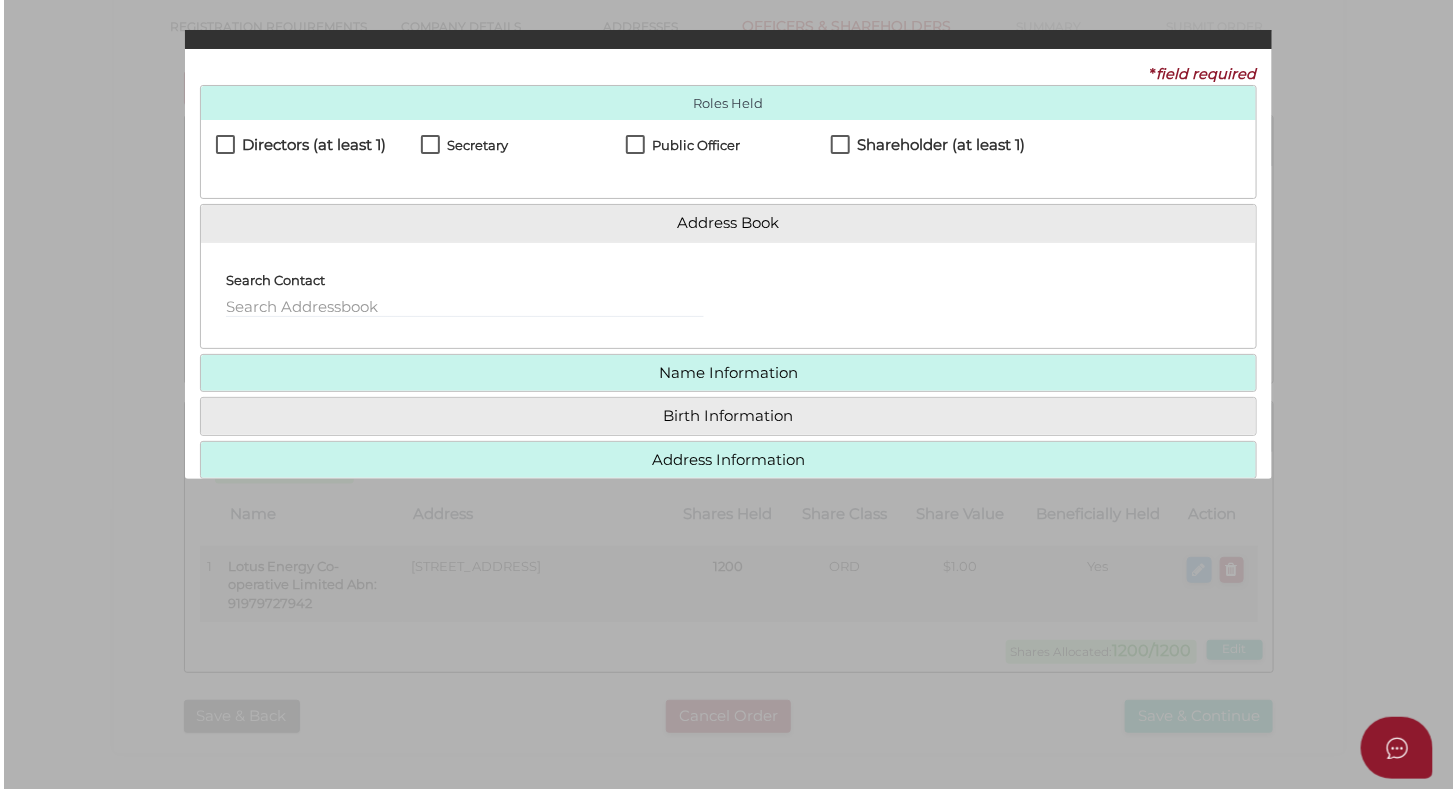 scroll, scrollTop: 0, scrollLeft: 0, axis: both 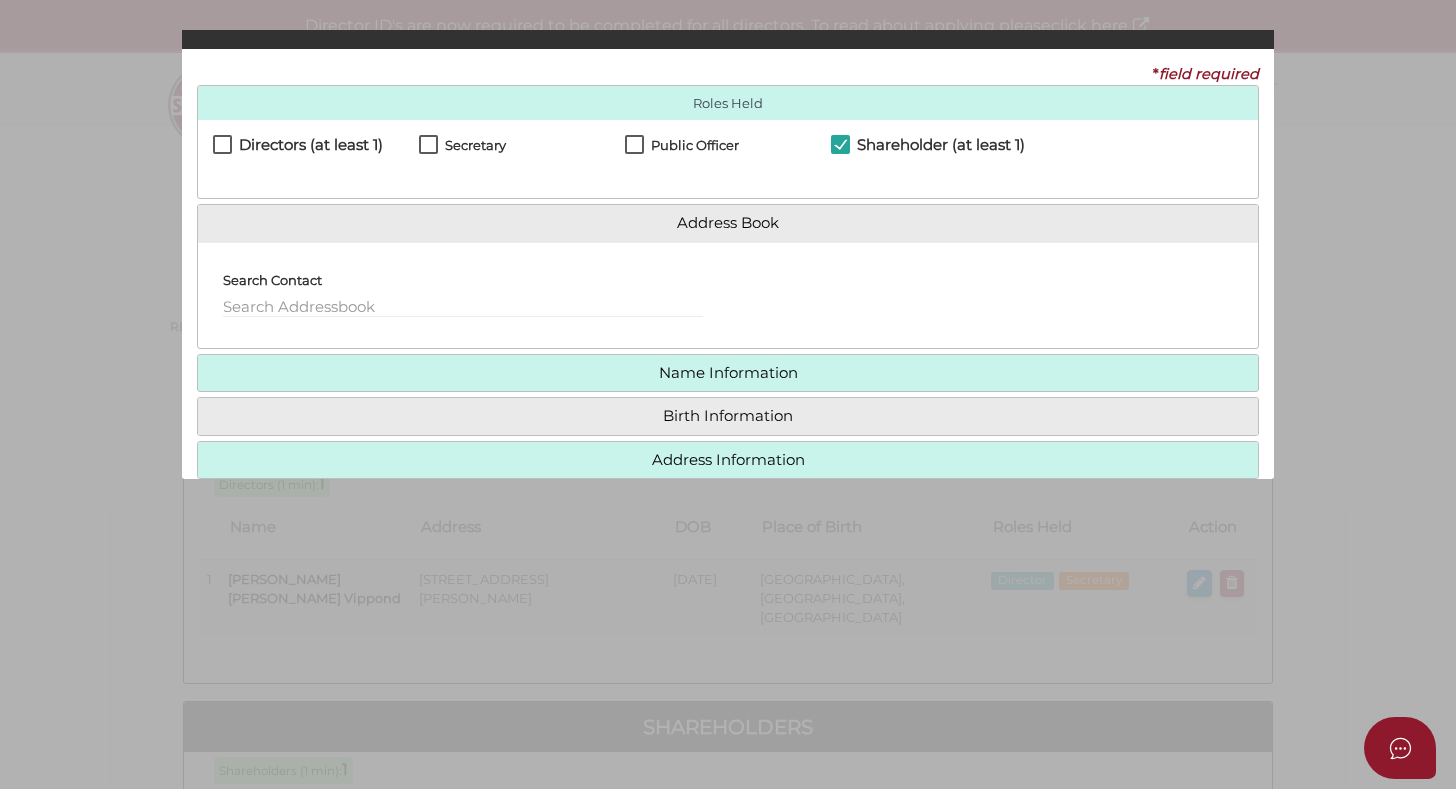 checkbox on "true" 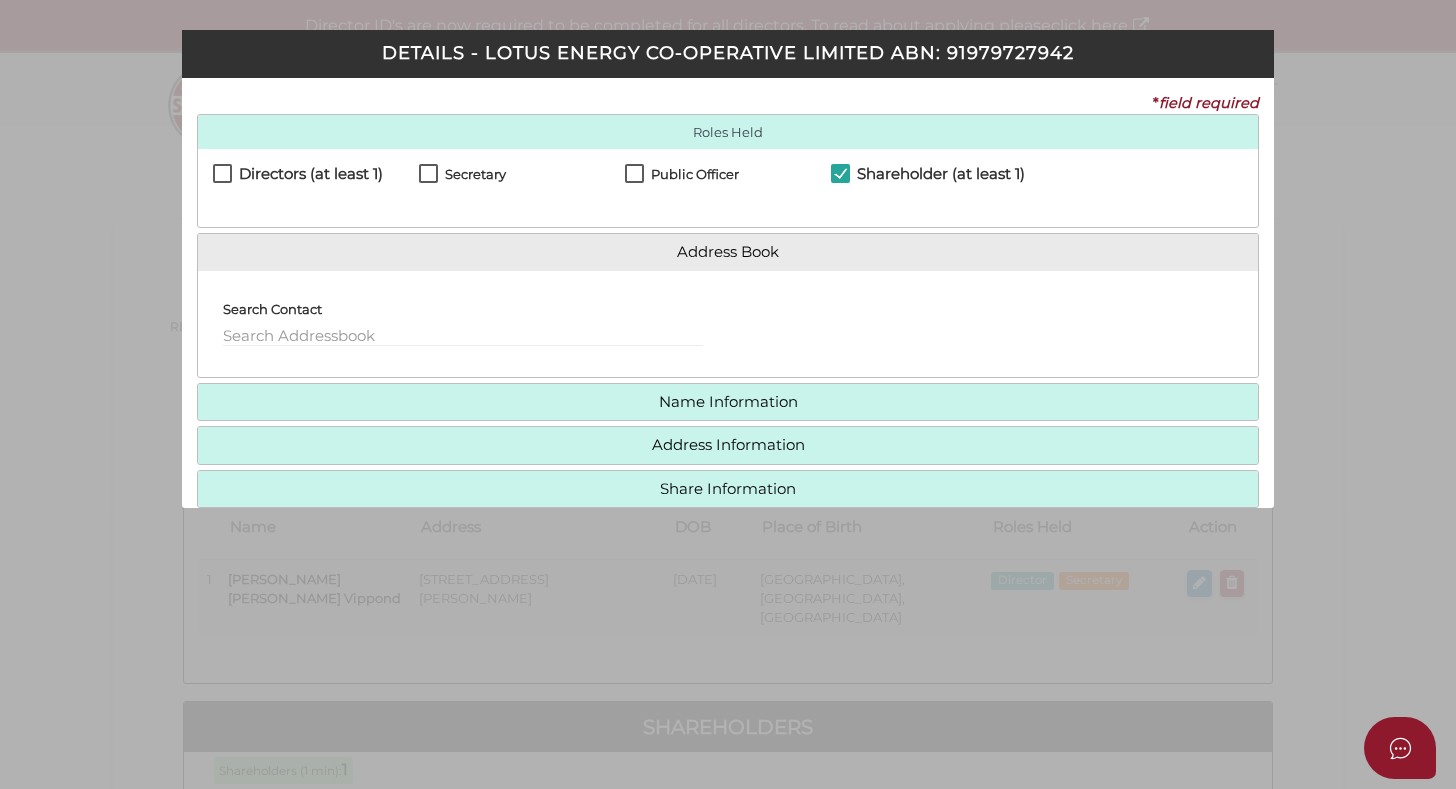 scroll, scrollTop: 96, scrollLeft: 0, axis: vertical 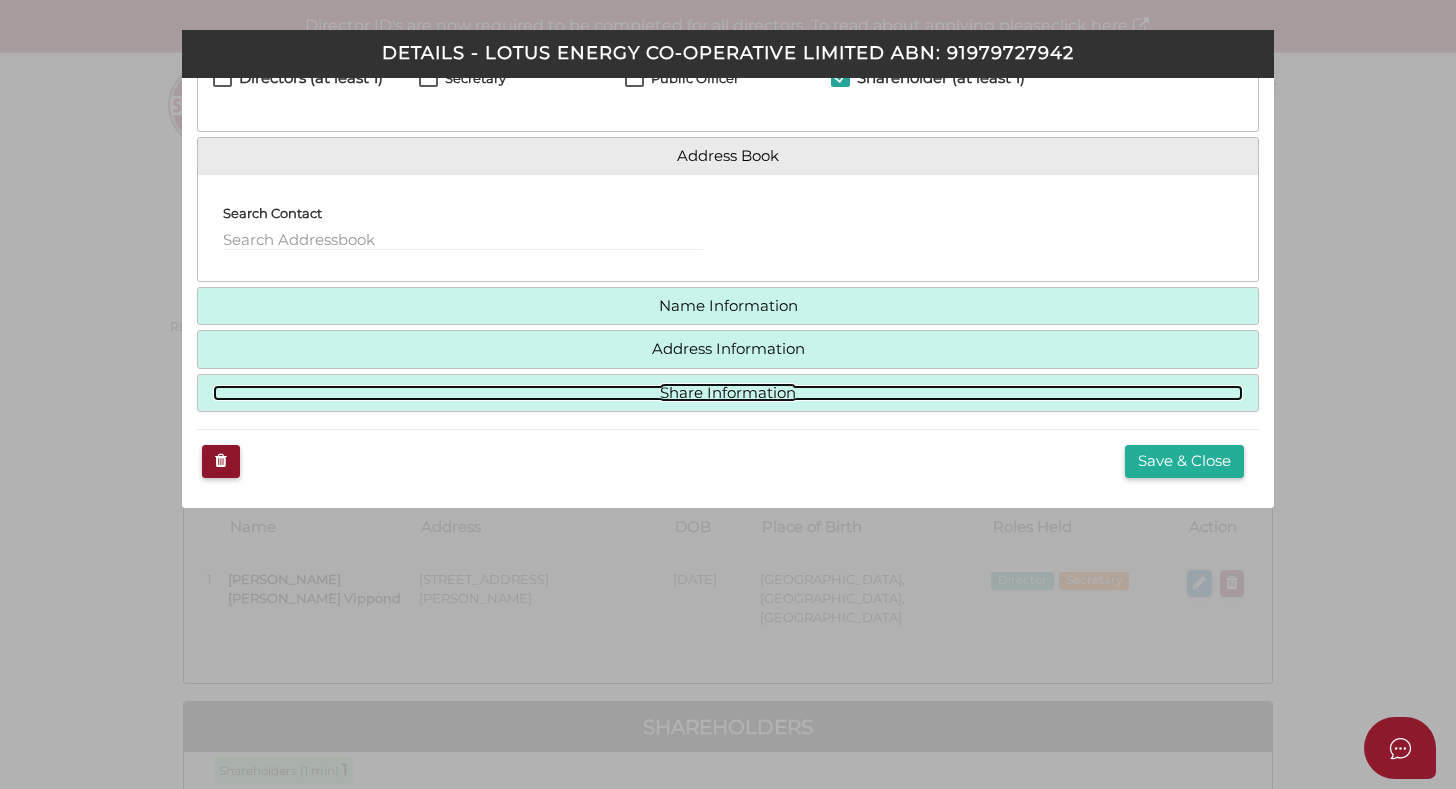 click on "Share Information" at bounding box center [728, 393] 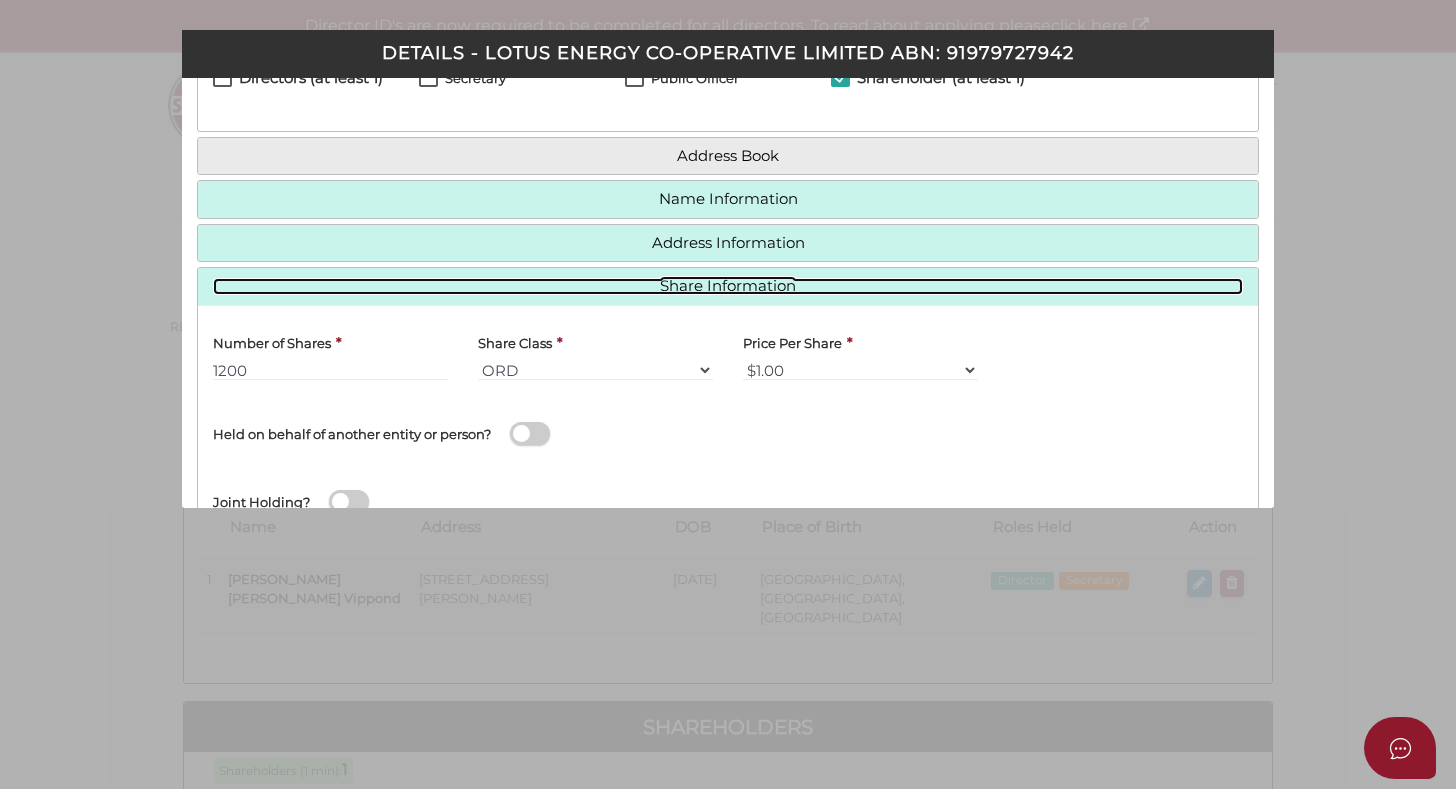 scroll, scrollTop: 233, scrollLeft: 0, axis: vertical 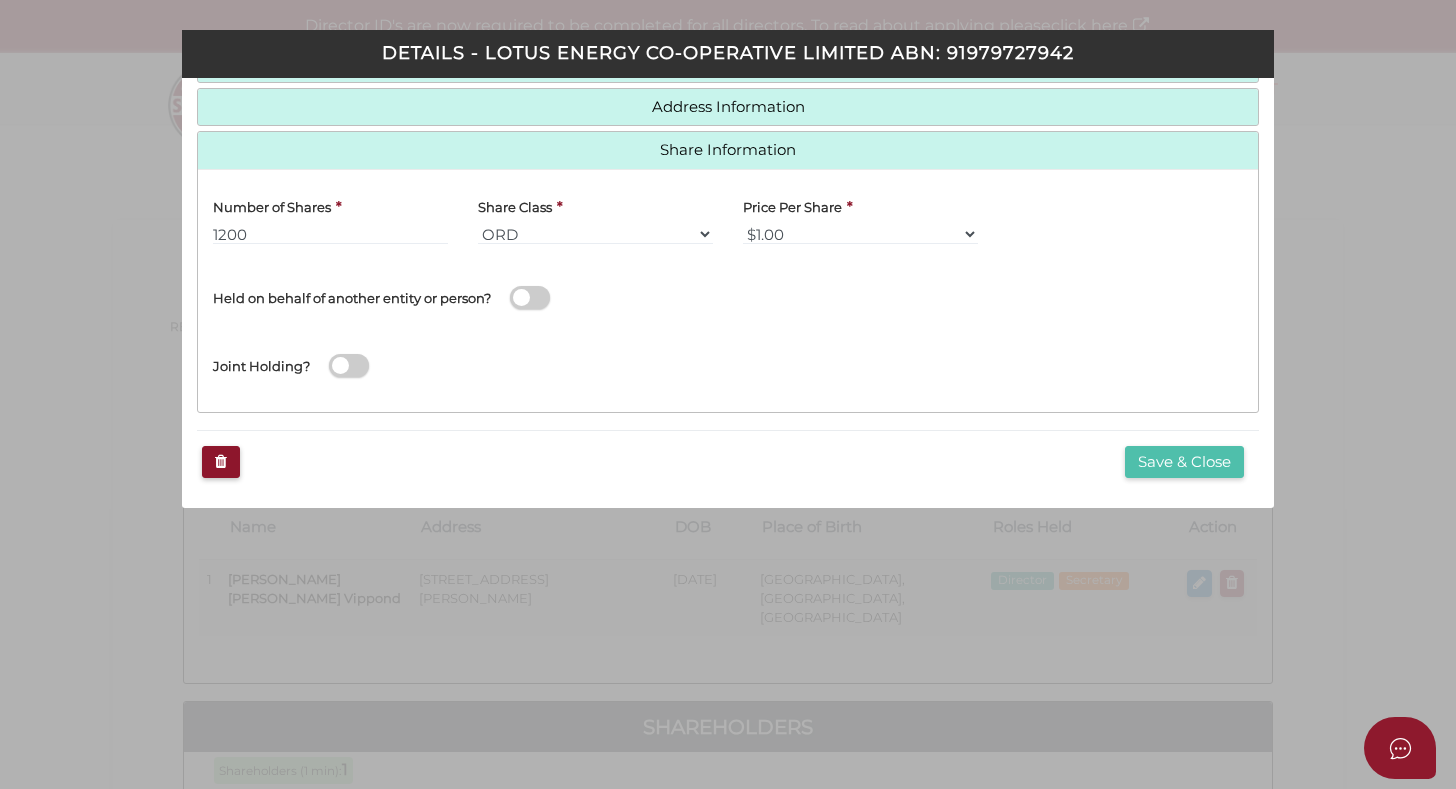click on "Save & Close" at bounding box center [1184, 462] 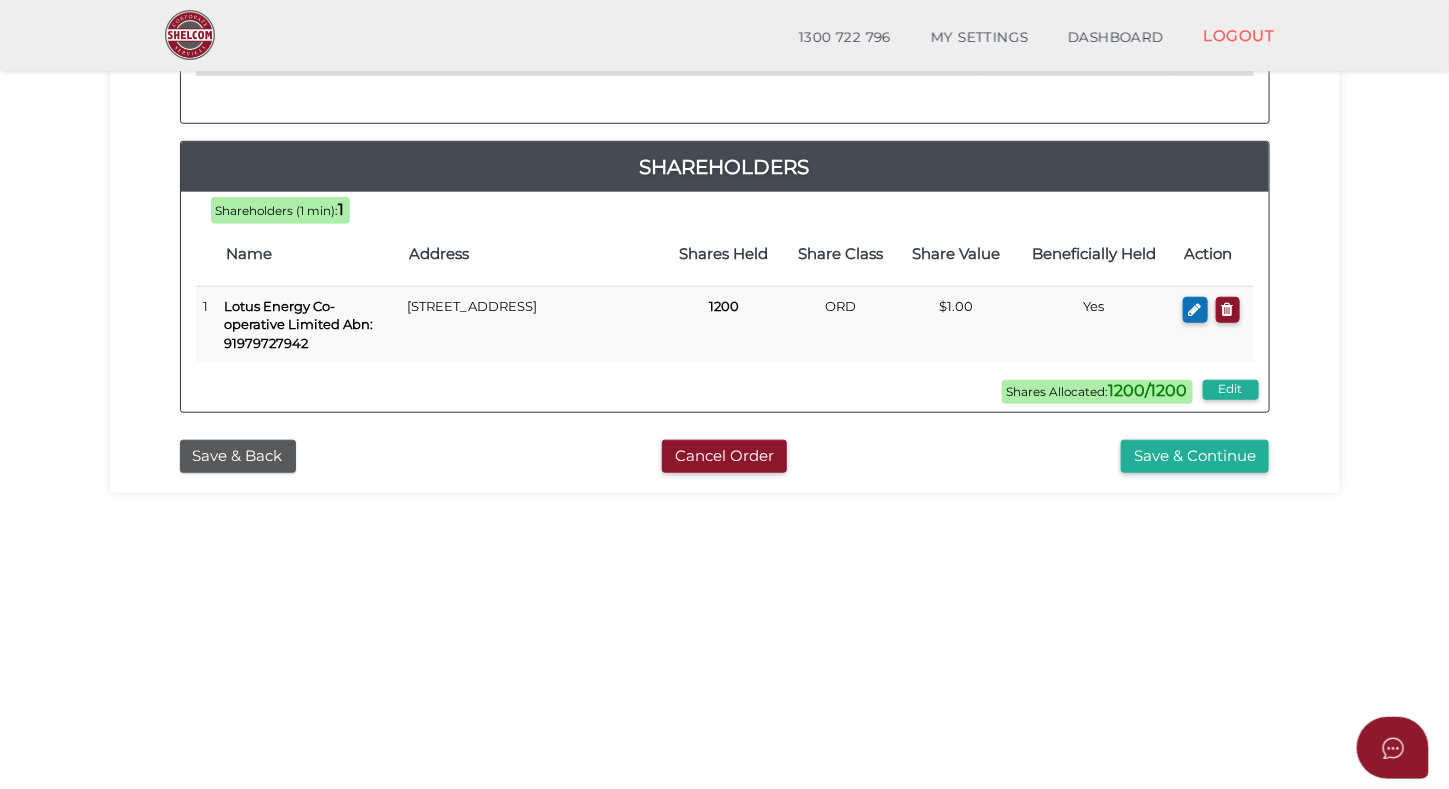 scroll, scrollTop: 500, scrollLeft: 0, axis: vertical 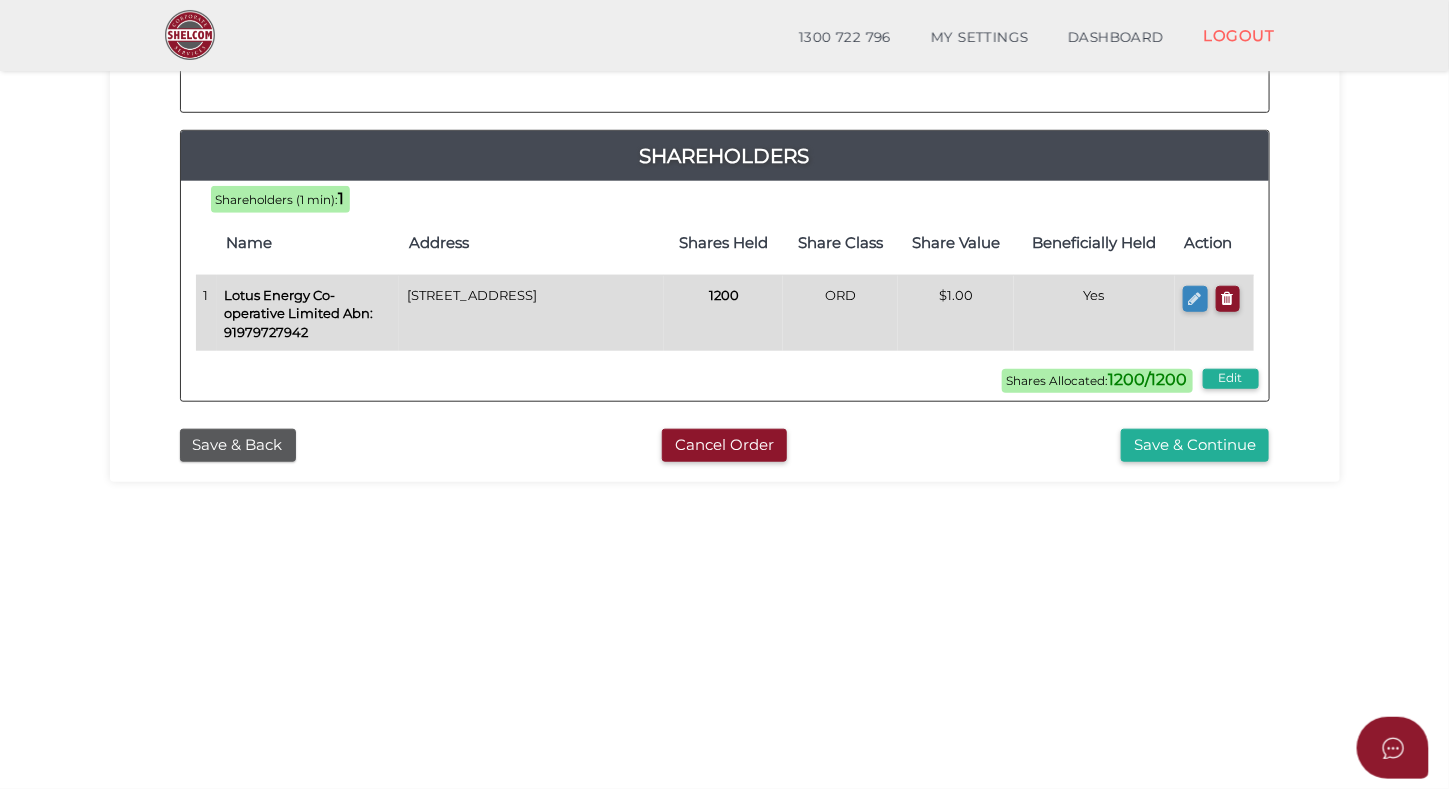 click at bounding box center (1195, 298) 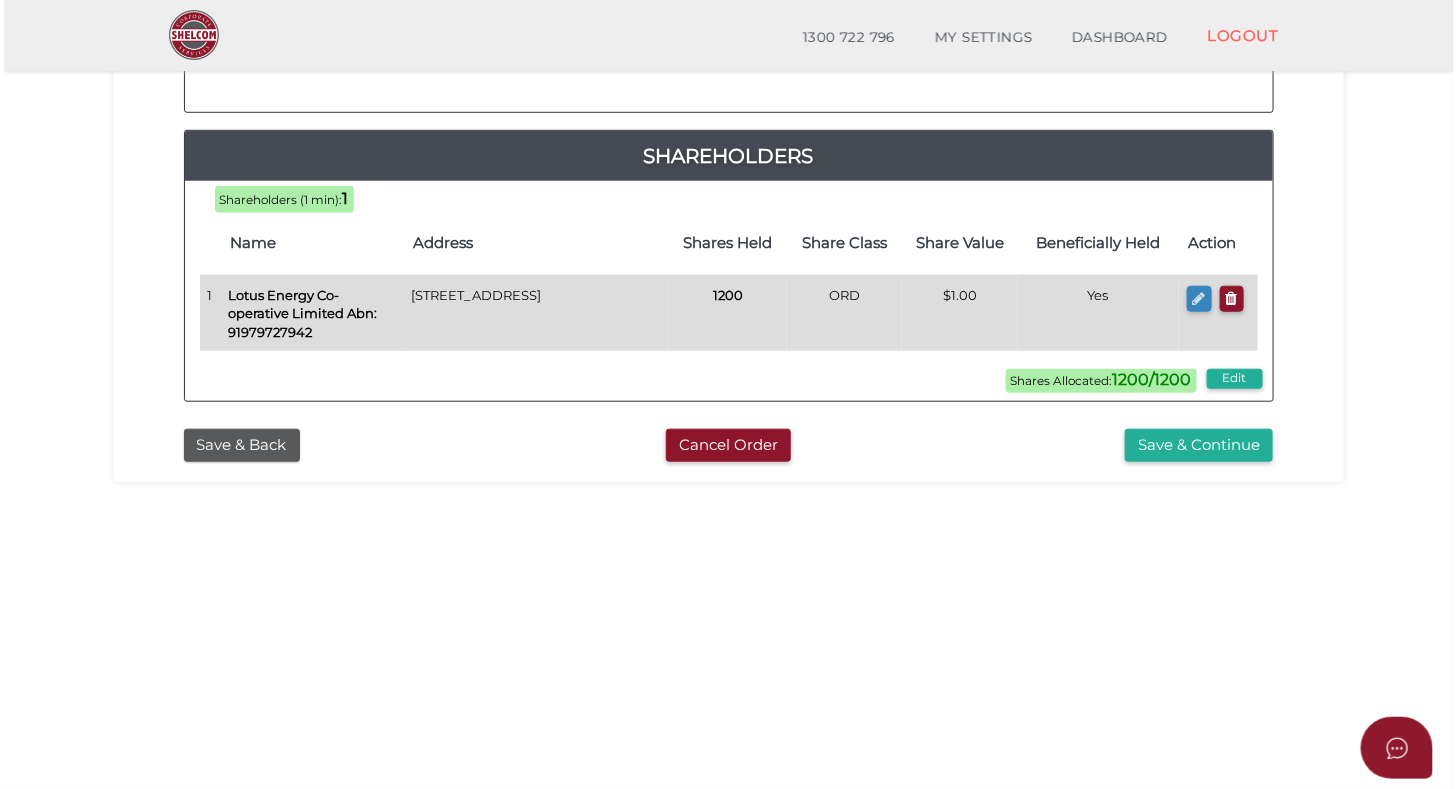 scroll, scrollTop: 0, scrollLeft: 0, axis: both 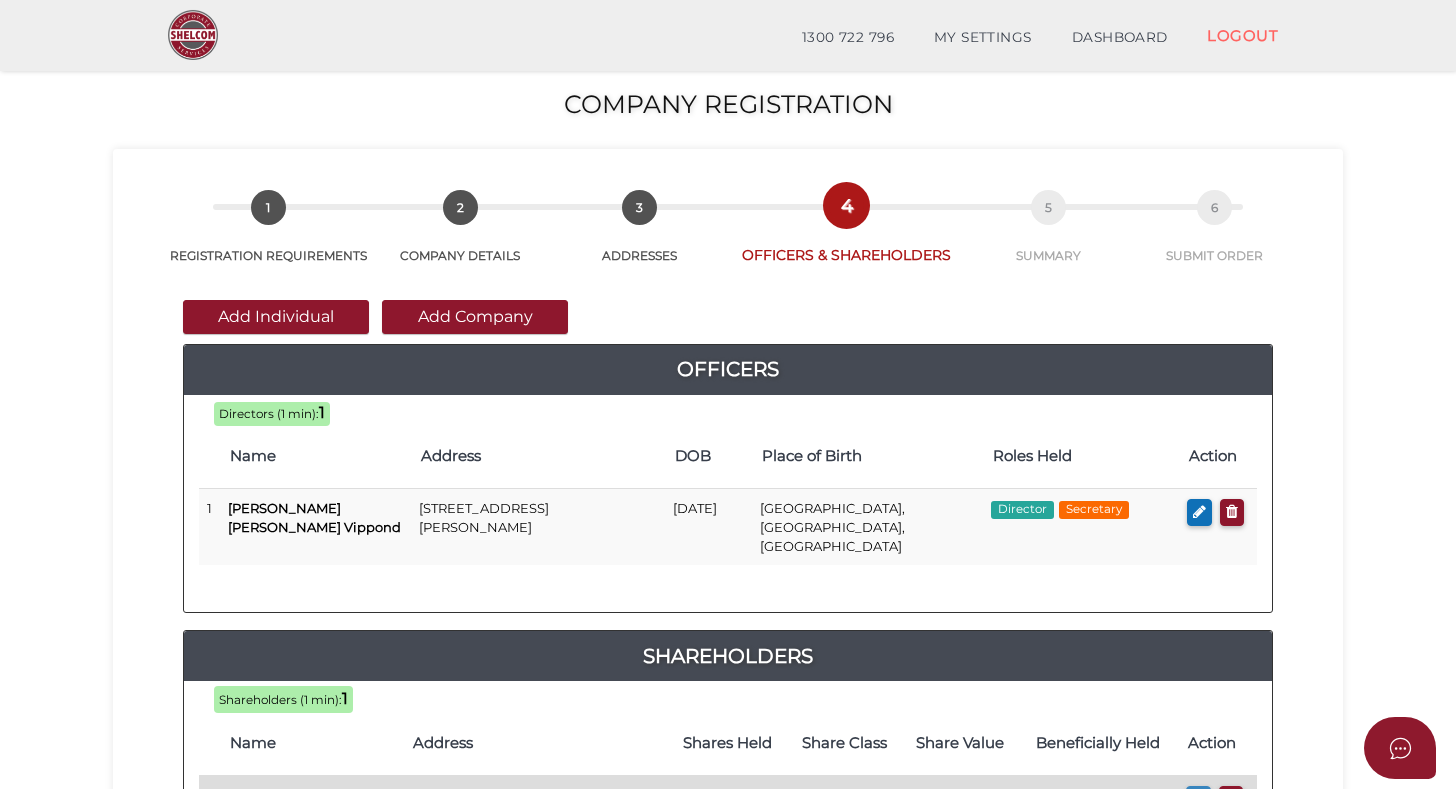 checkbox on "true" 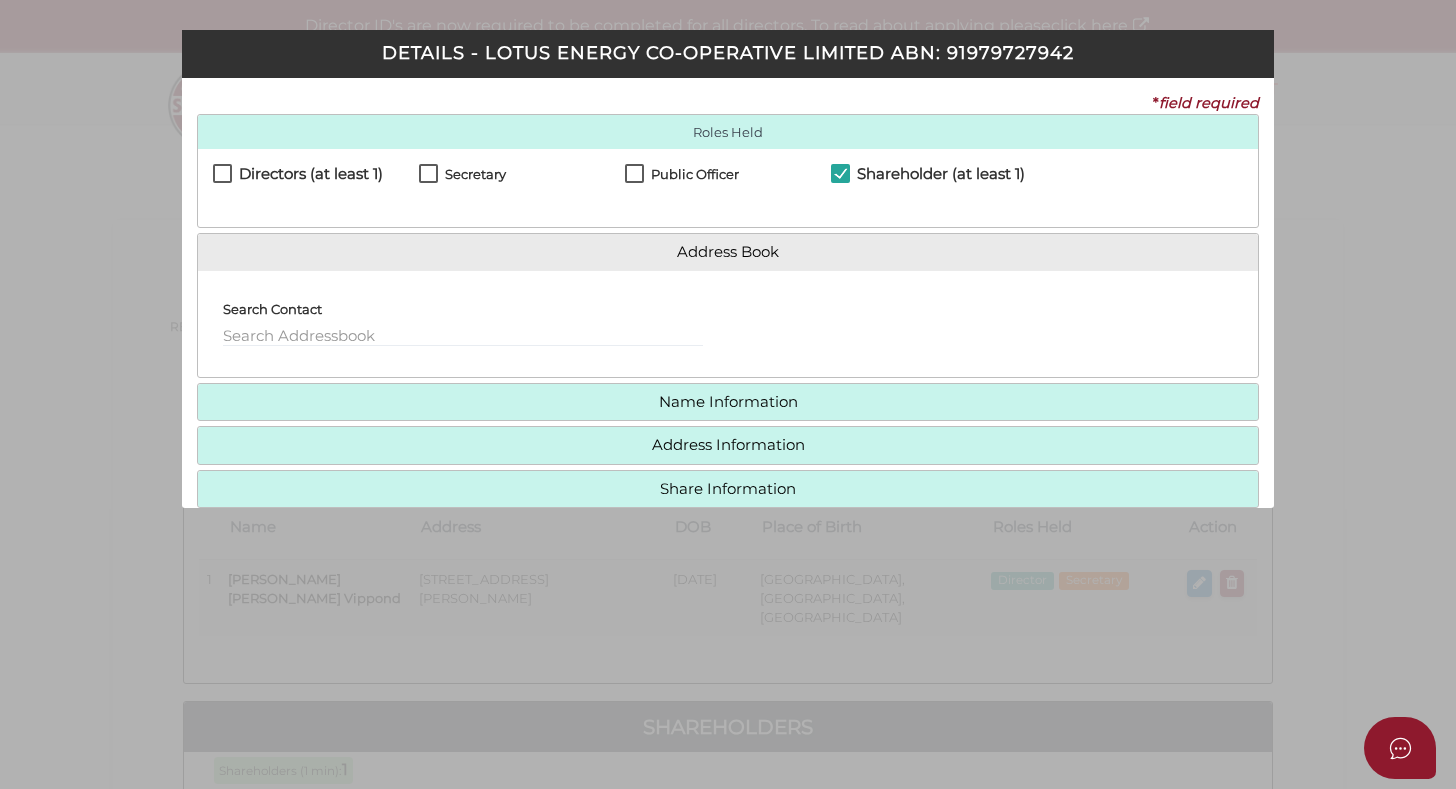 scroll, scrollTop: 96, scrollLeft: 0, axis: vertical 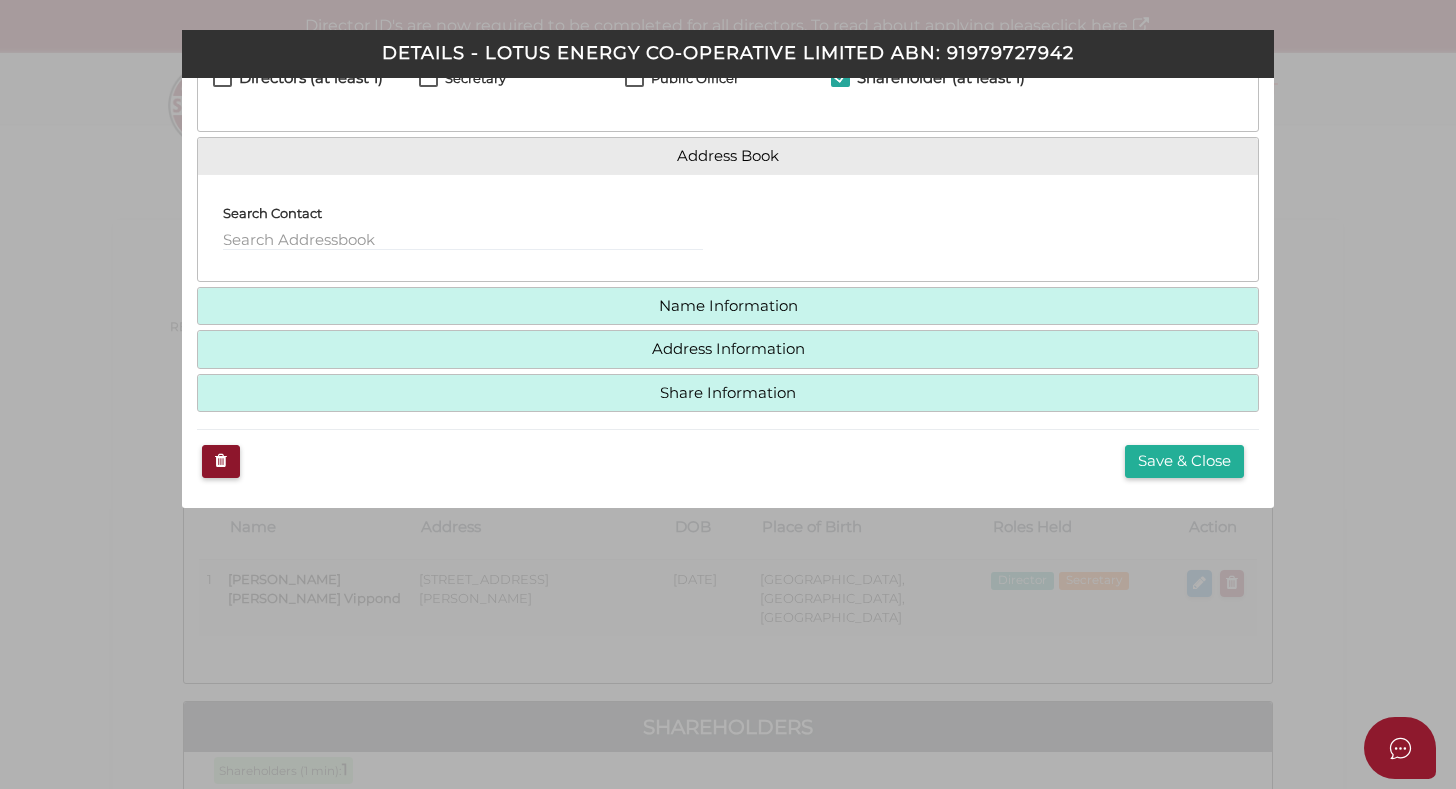 click on "Name Information" at bounding box center [728, 306] 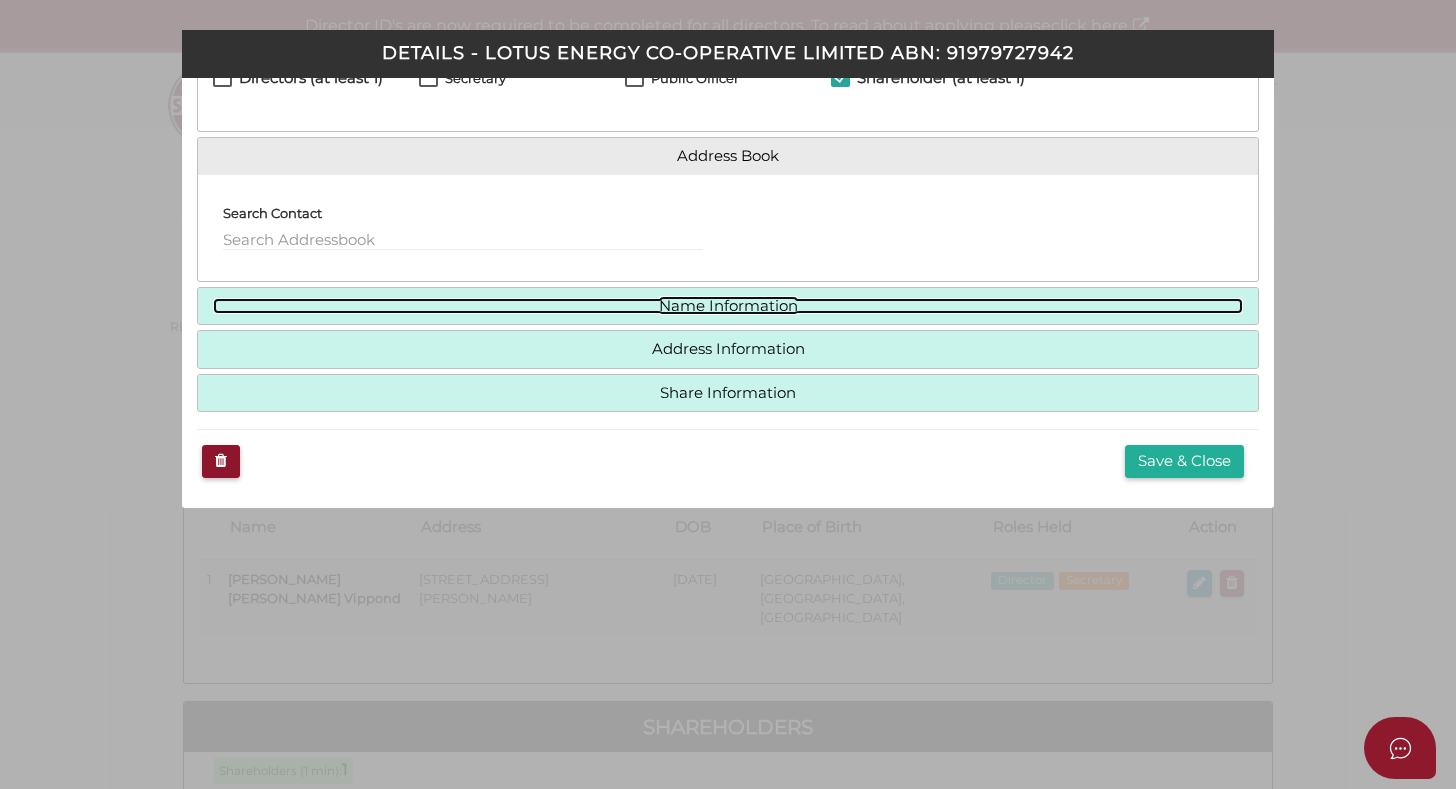 click on "Name Information" at bounding box center (728, 306) 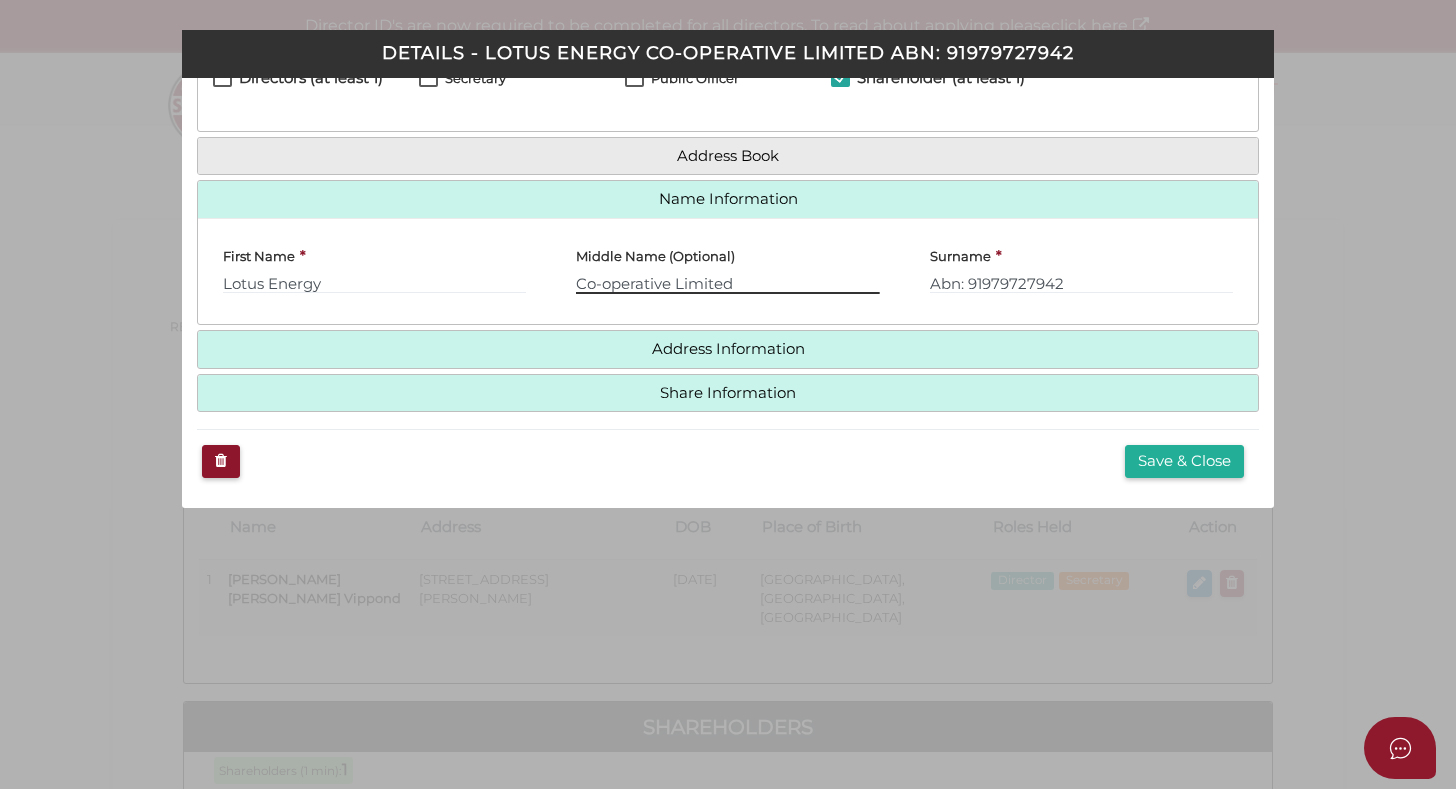 click on "Co-operative Limited" at bounding box center (727, 283) 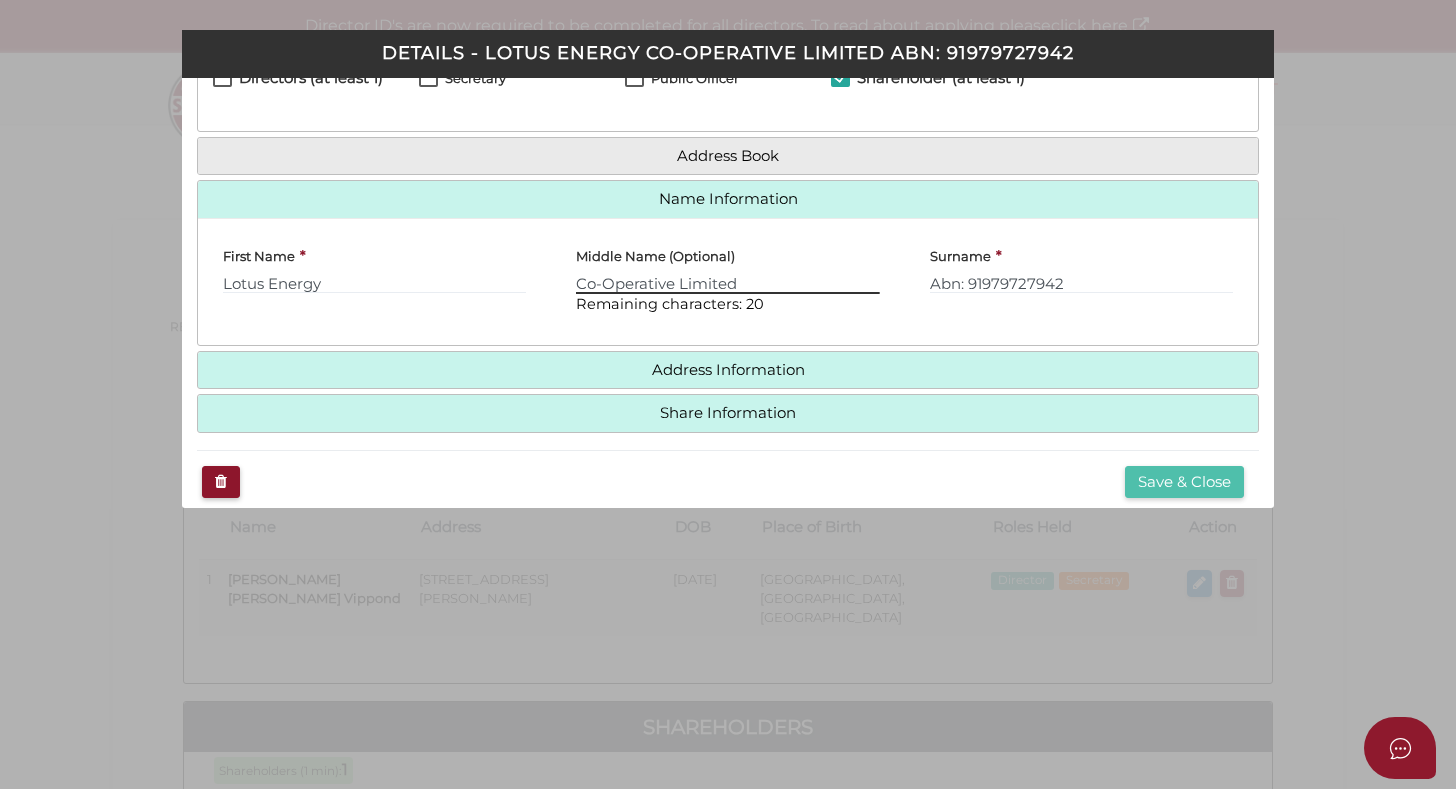 type on "Co-Operative Limited" 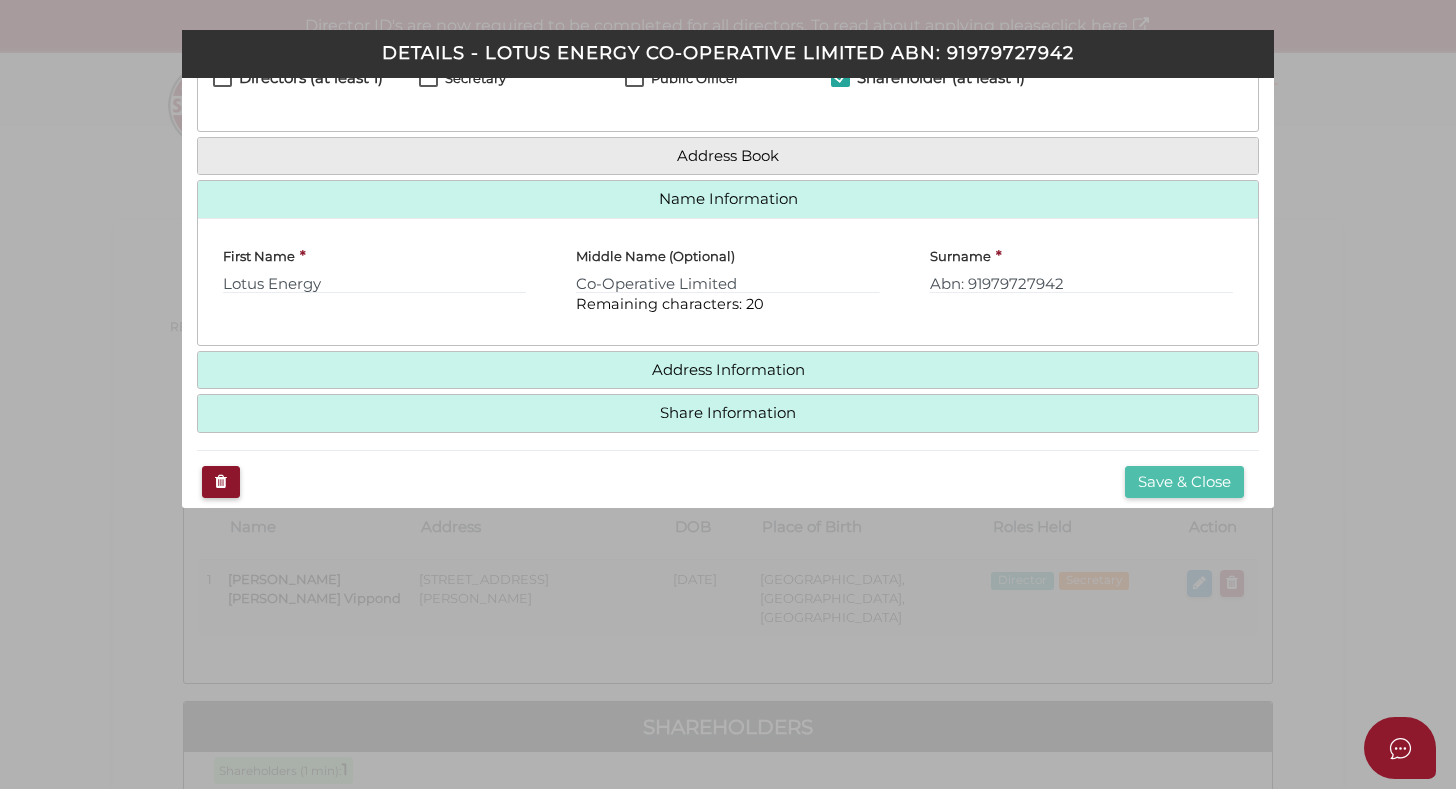 click on "Save & Close" at bounding box center (1184, 482) 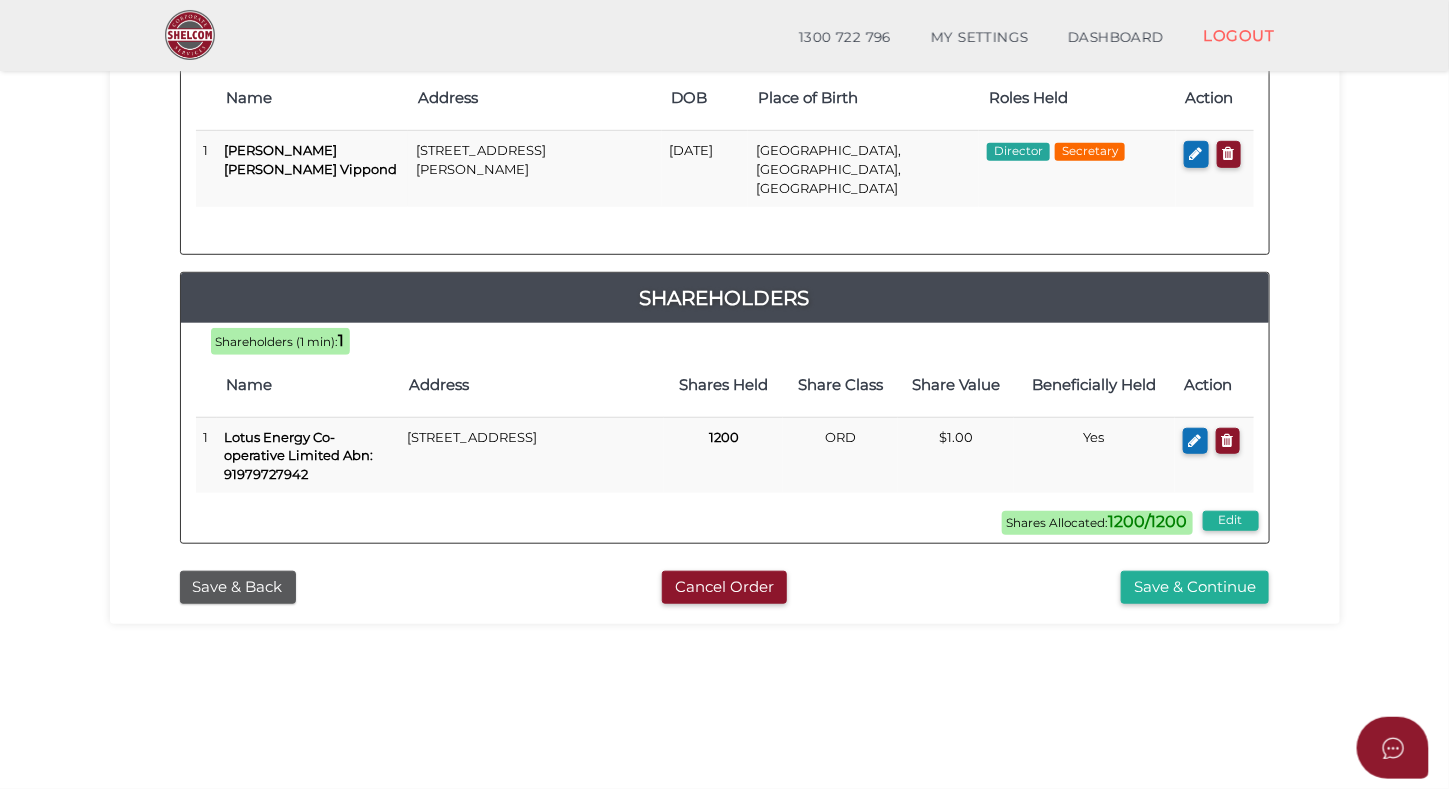 scroll, scrollTop: 400, scrollLeft: 0, axis: vertical 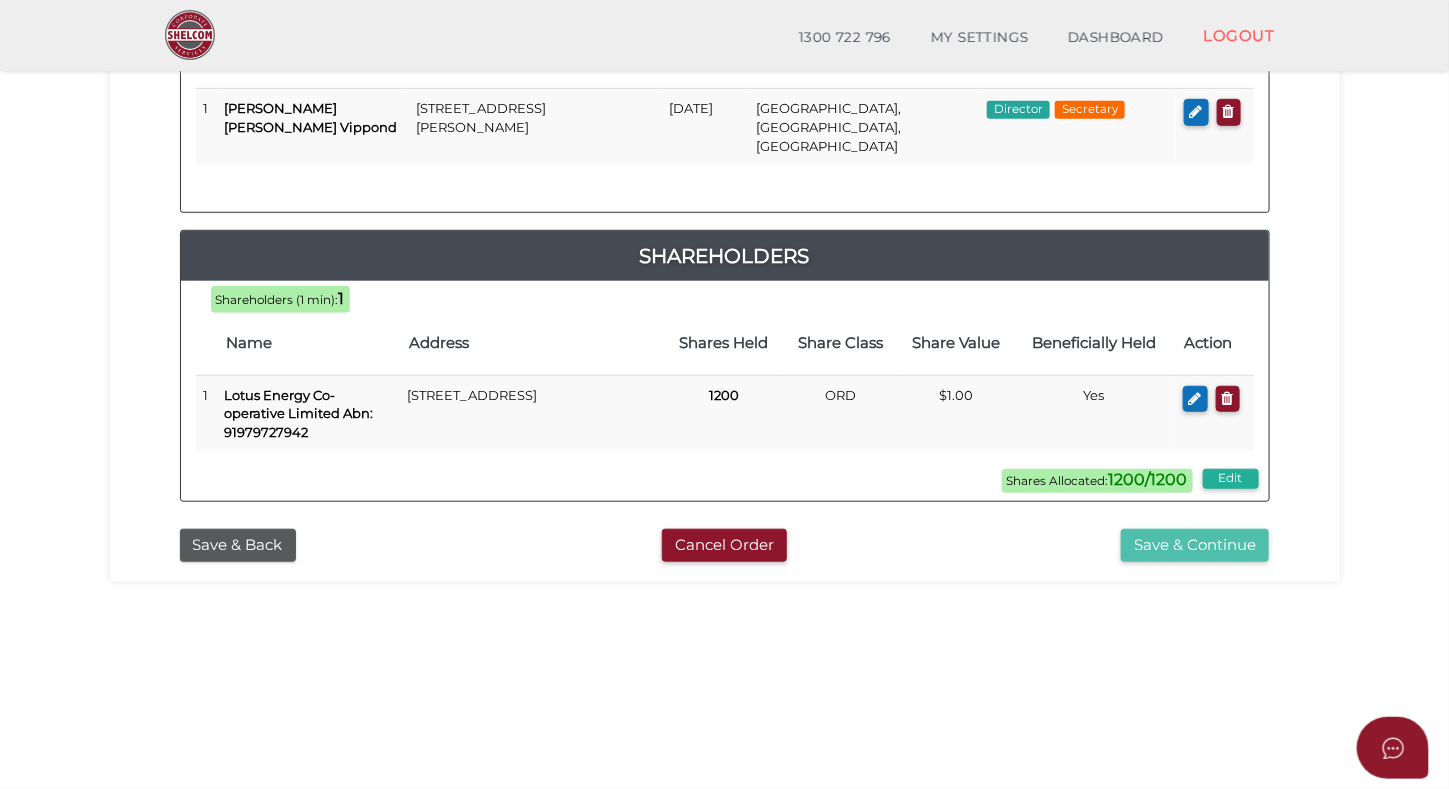 click on "Save & Continue" at bounding box center (1195, 545) 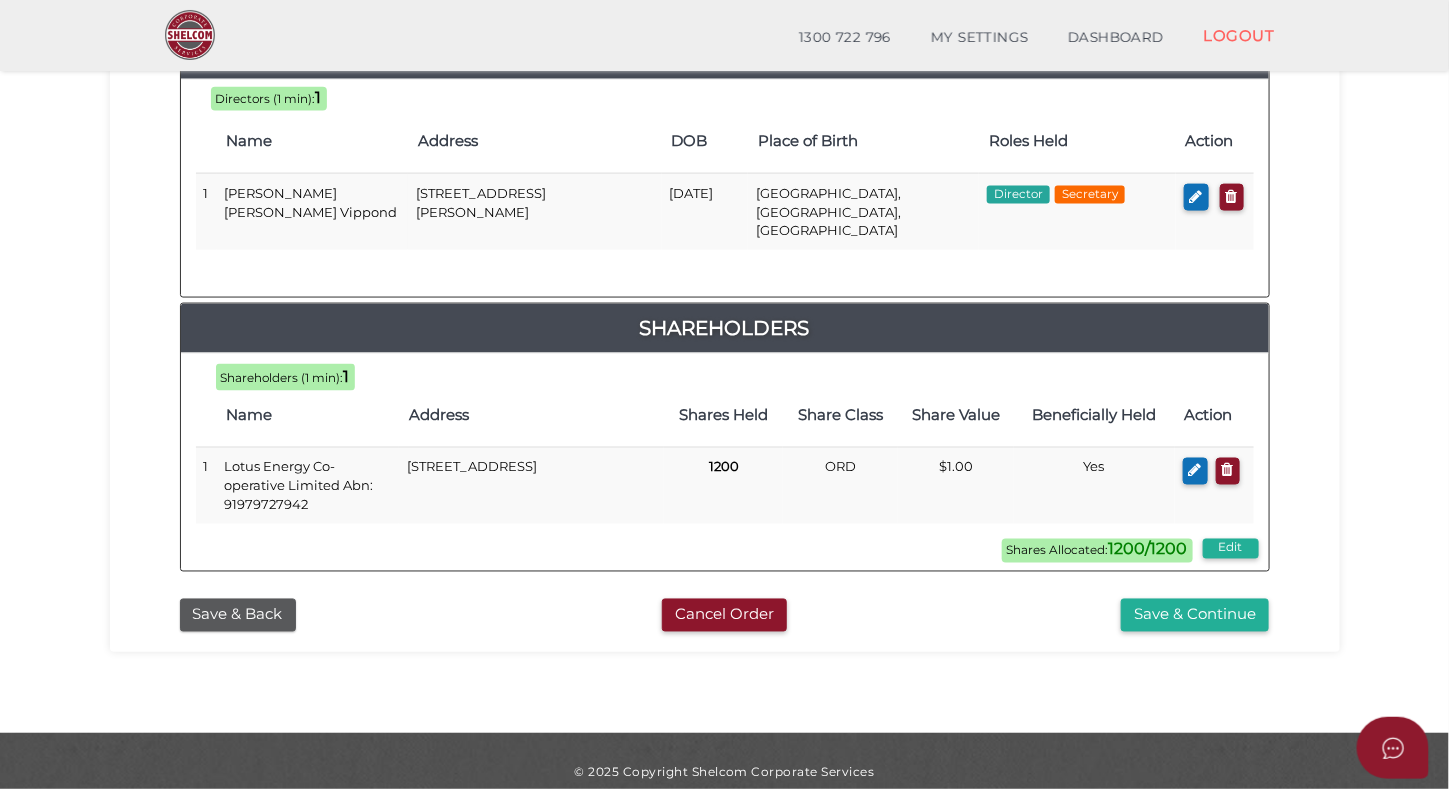 scroll, scrollTop: 996, scrollLeft: 0, axis: vertical 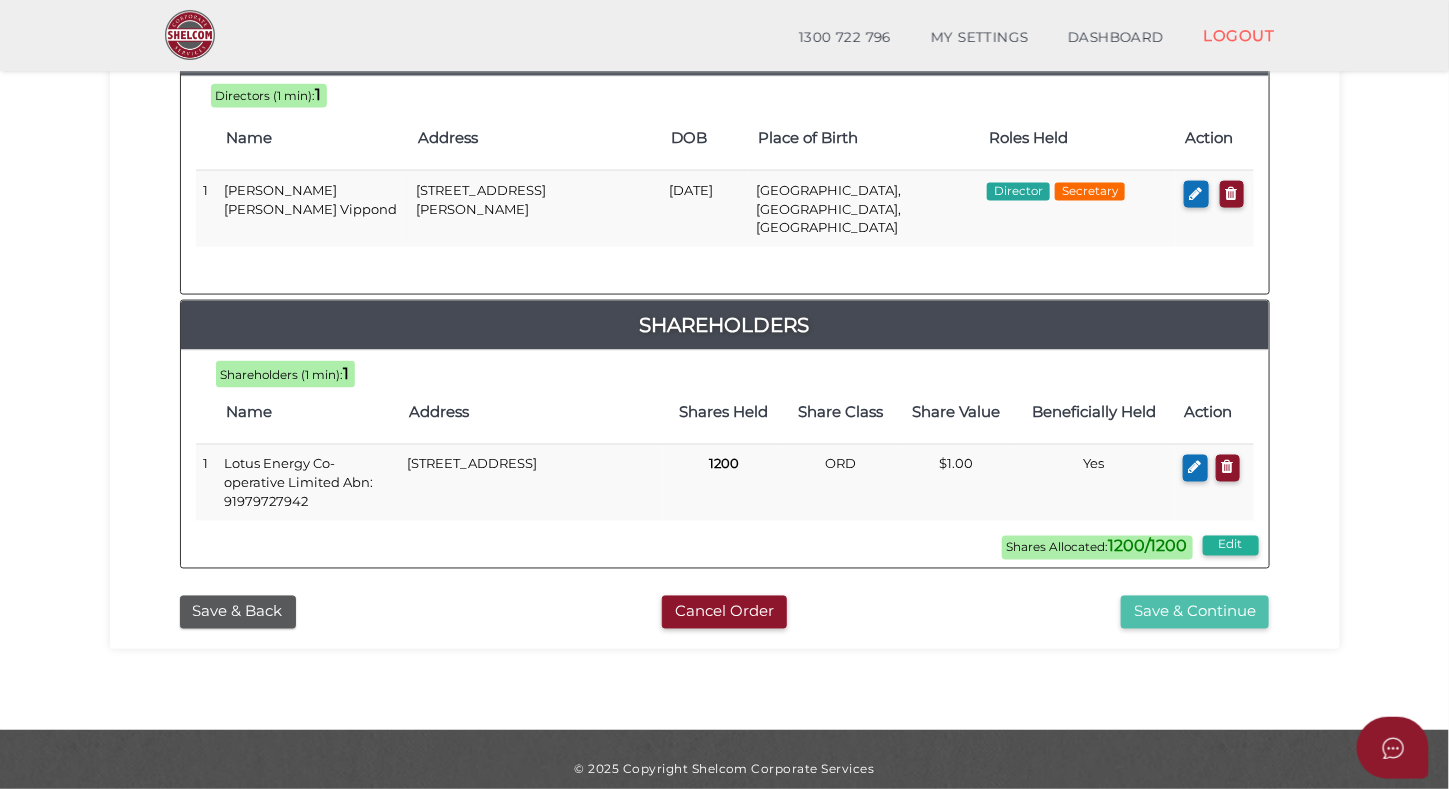 click on "Save & Continue" at bounding box center (1195, 612) 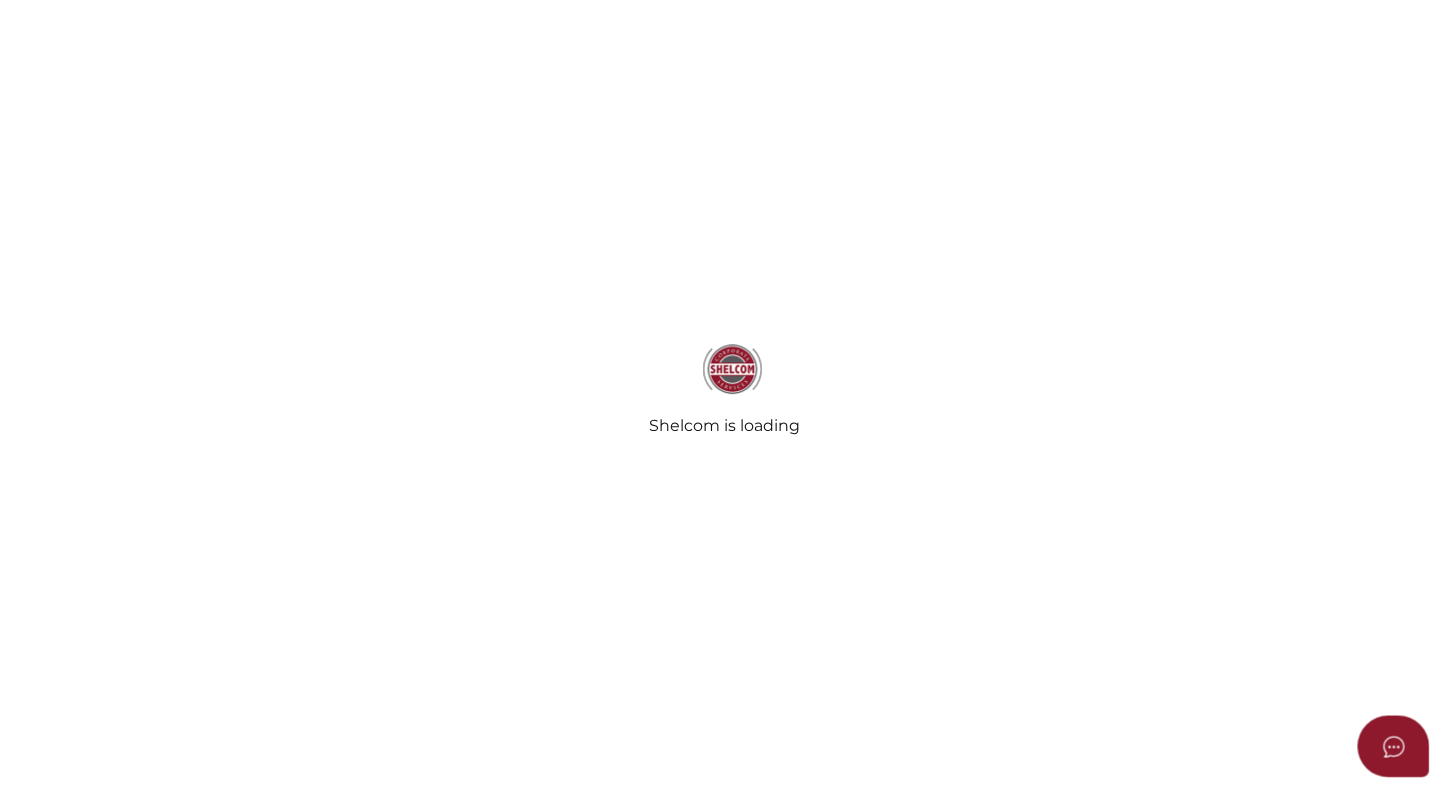 scroll, scrollTop: 0, scrollLeft: 0, axis: both 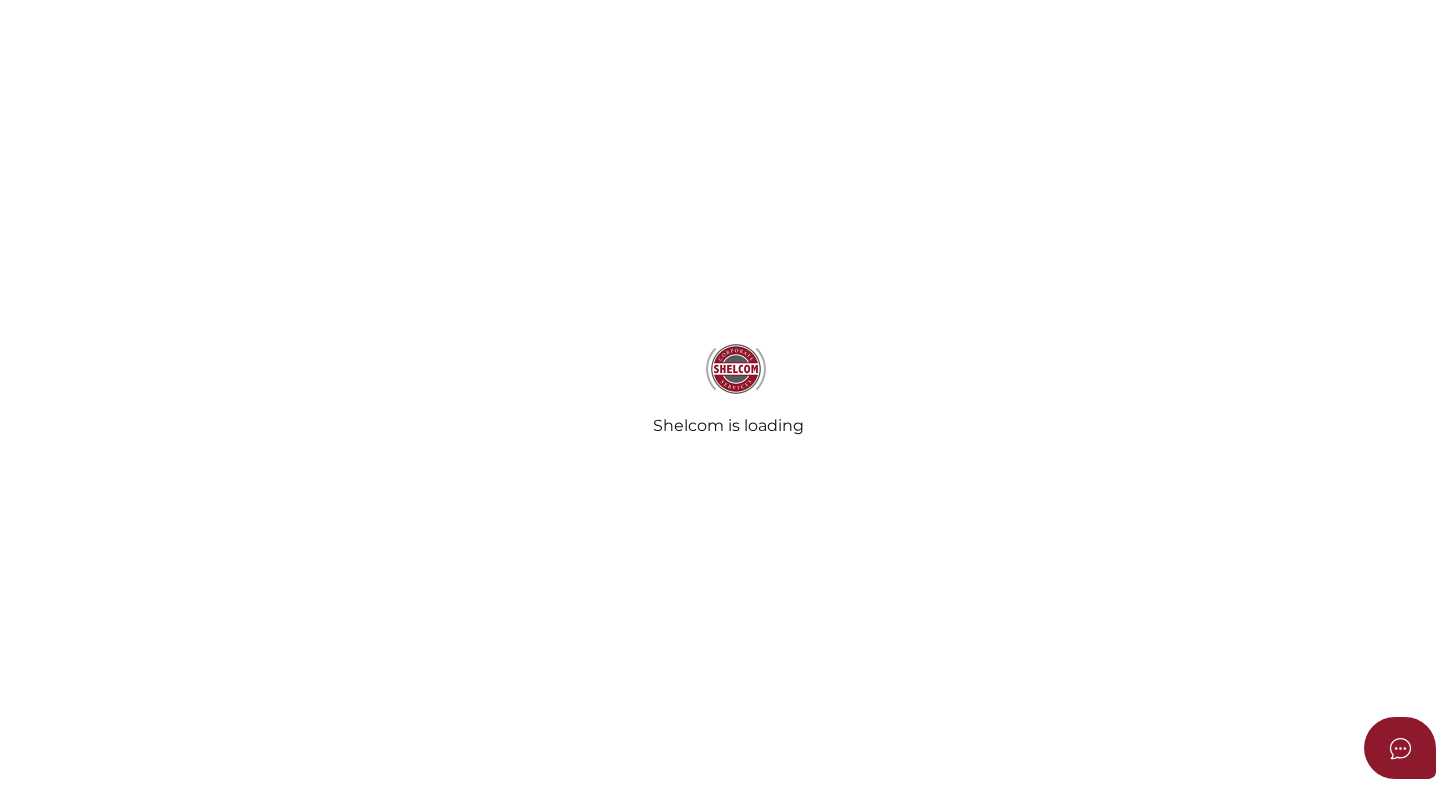 radio on "true" 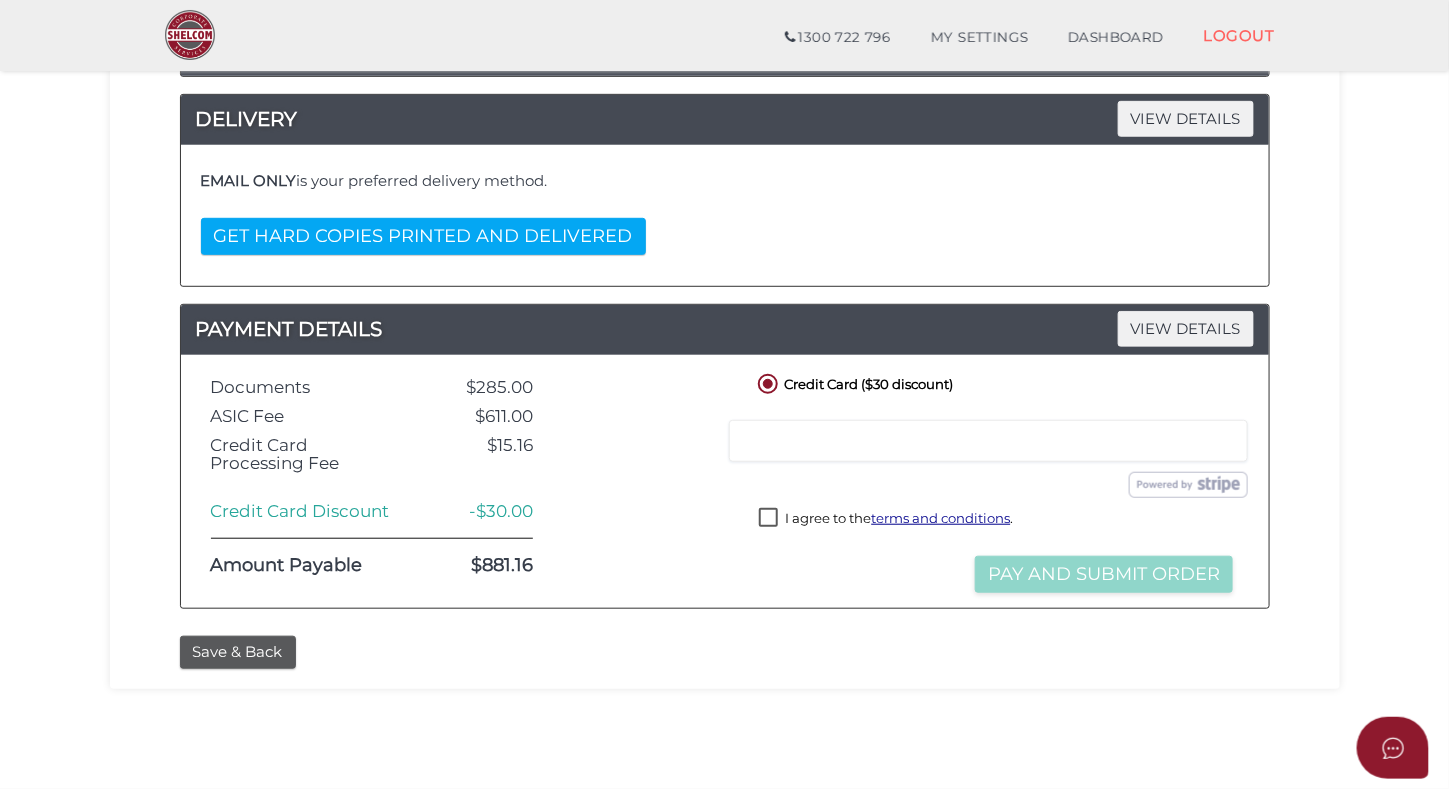 scroll, scrollTop: 84, scrollLeft: 0, axis: vertical 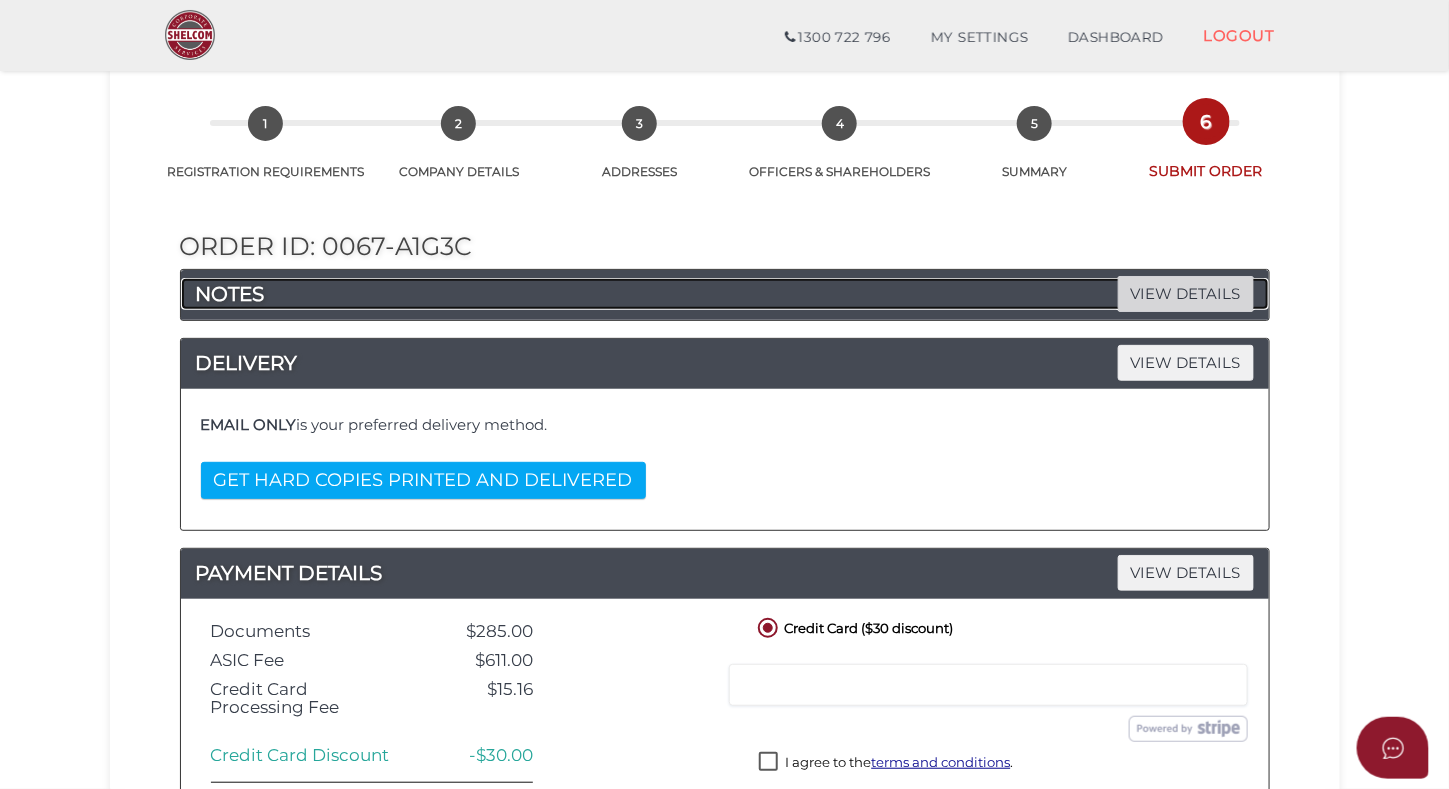 click on "VIEW DETAILS" at bounding box center (1186, 293) 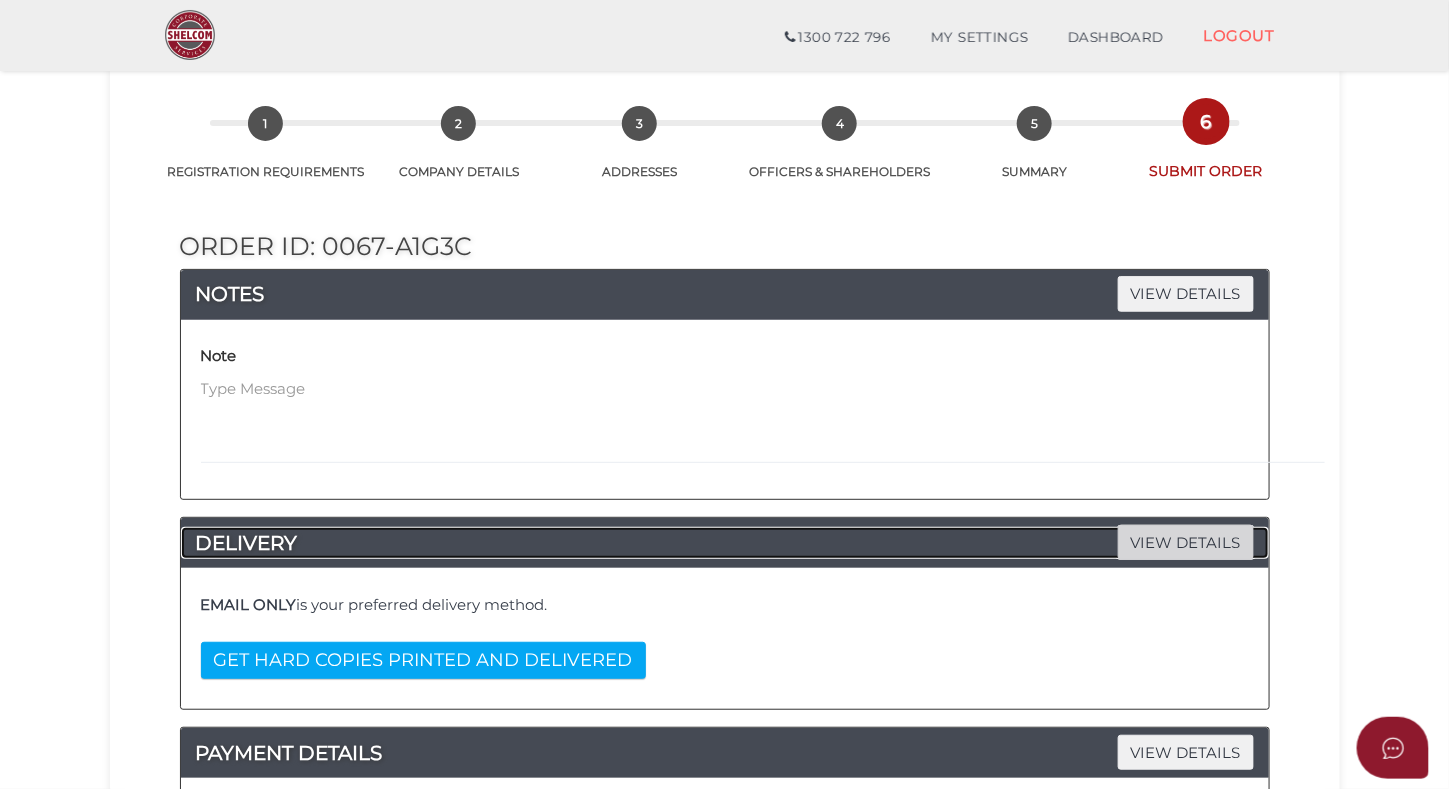 click on "VIEW DETAILS" at bounding box center (1186, 542) 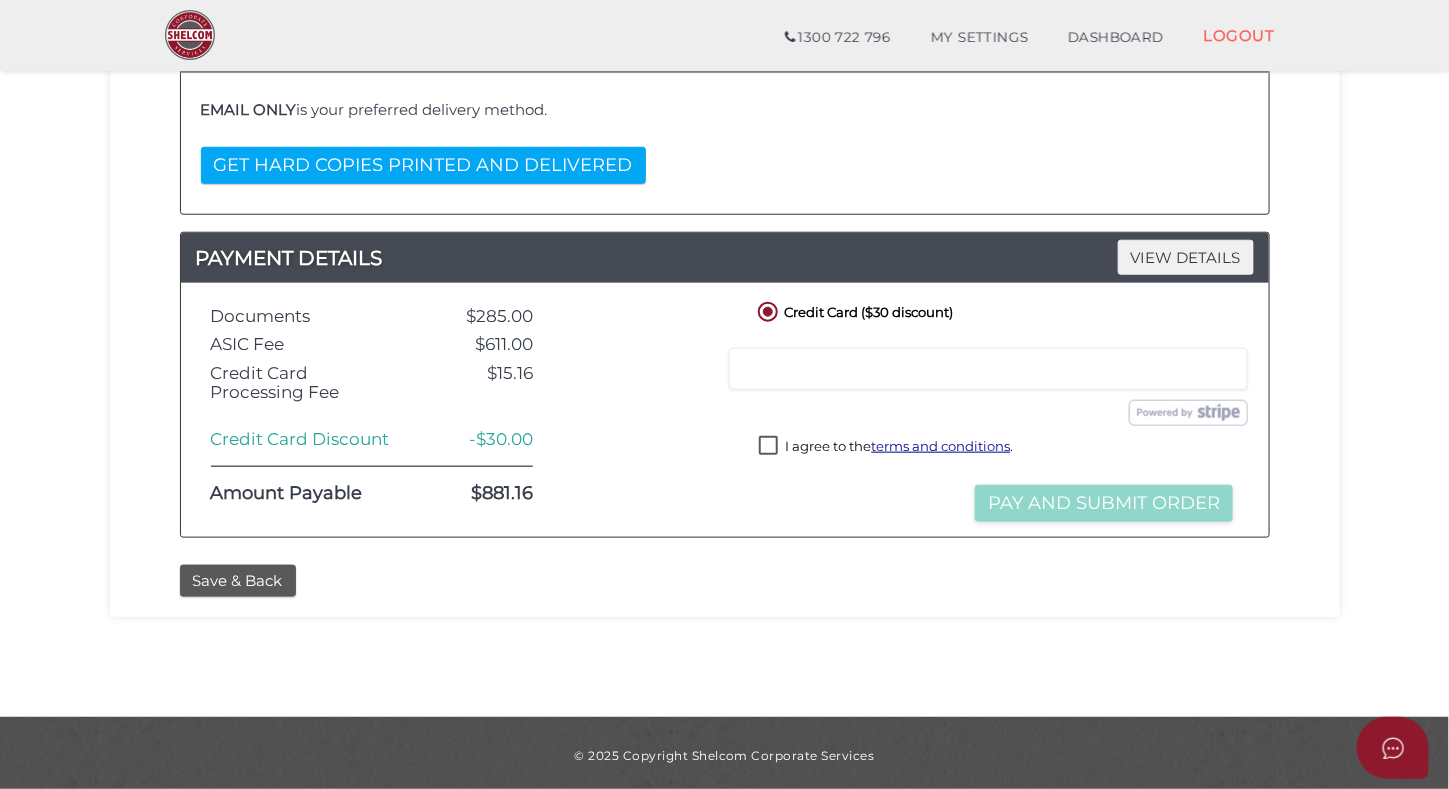 scroll, scrollTop: 584, scrollLeft: 0, axis: vertical 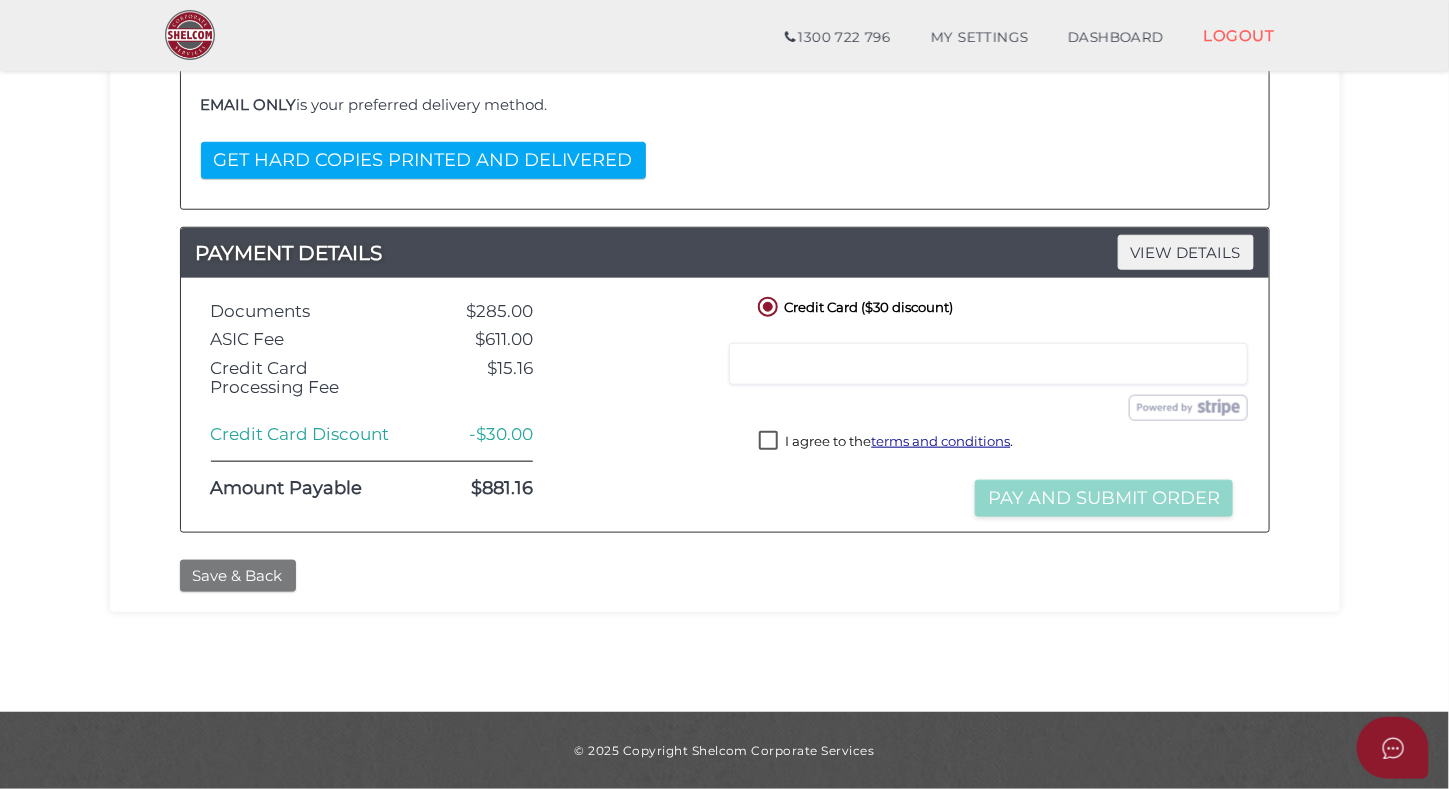 click on "Save & Back" at bounding box center [238, 576] 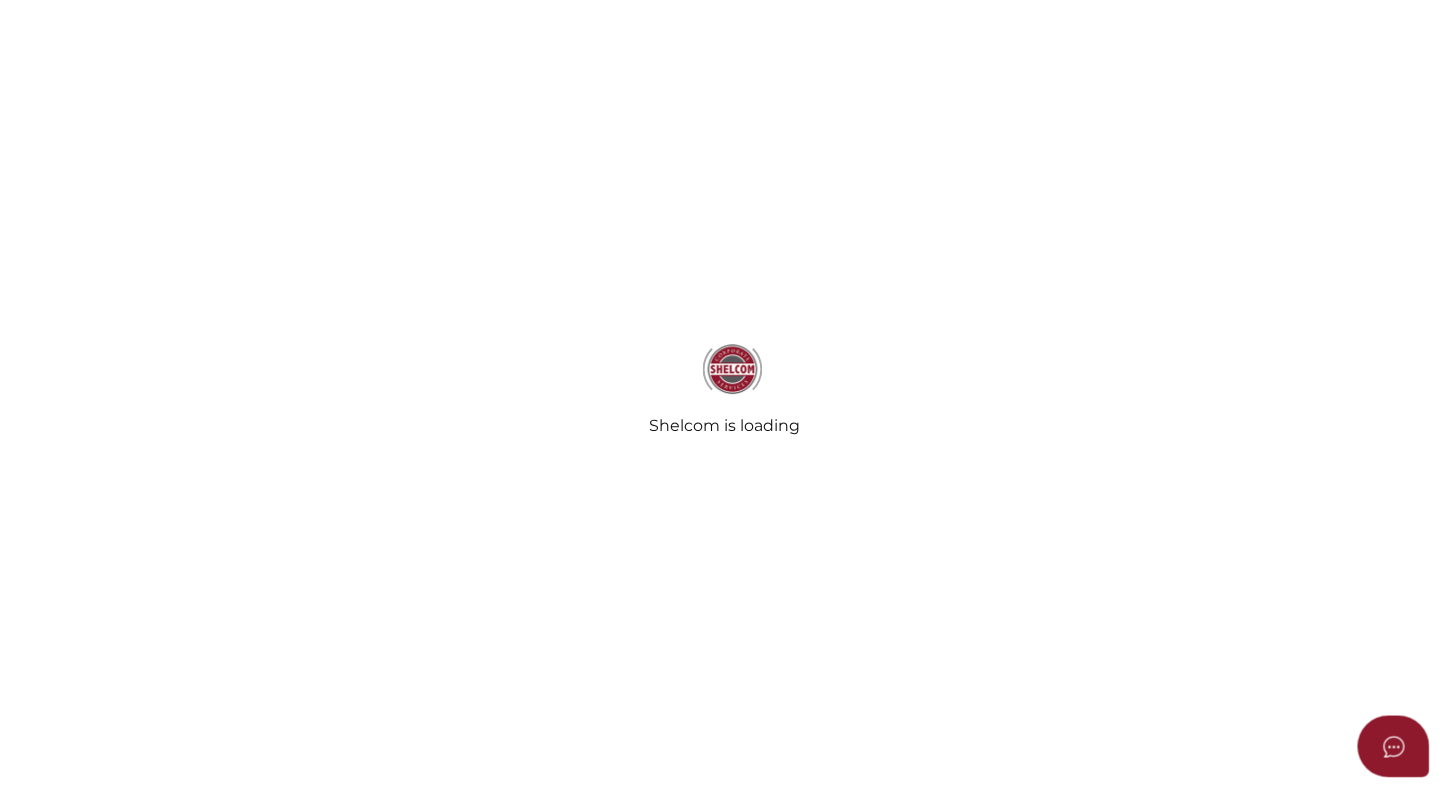 scroll, scrollTop: 0, scrollLeft: 0, axis: both 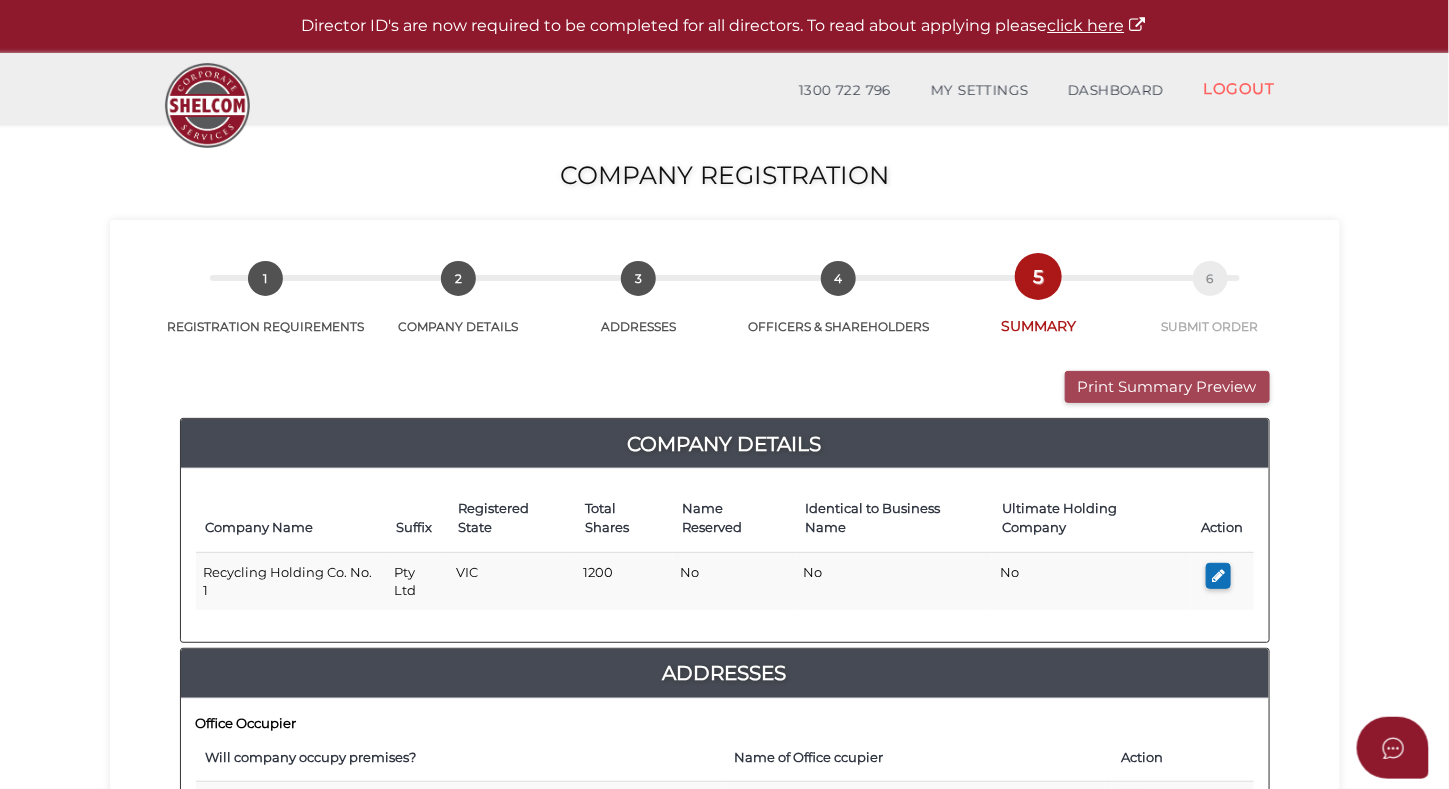 click on "Print Summary Preview" at bounding box center [1167, 387] 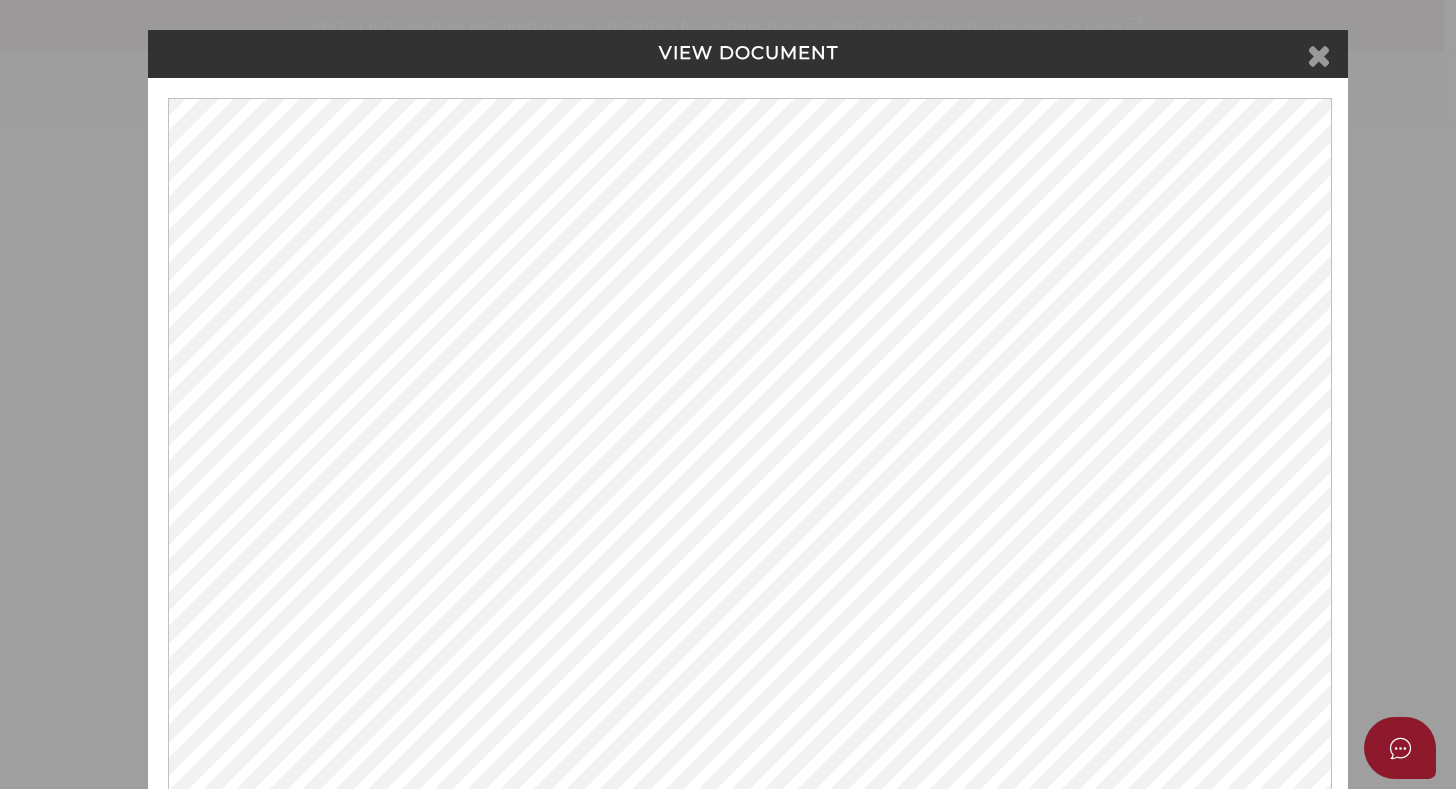 click at bounding box center (1319, 55) 